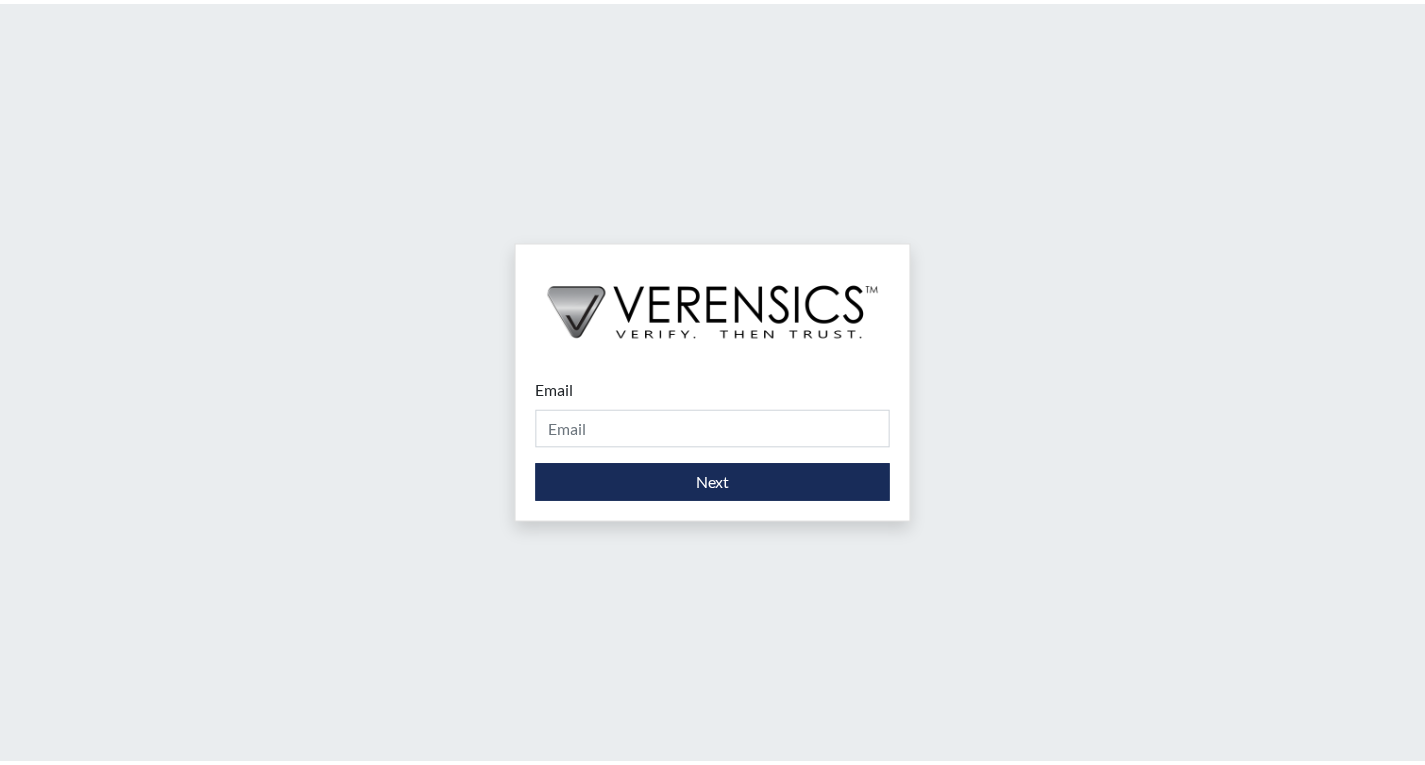 scroll, scrollTop: 0, scrollLeft: 0, axis: both 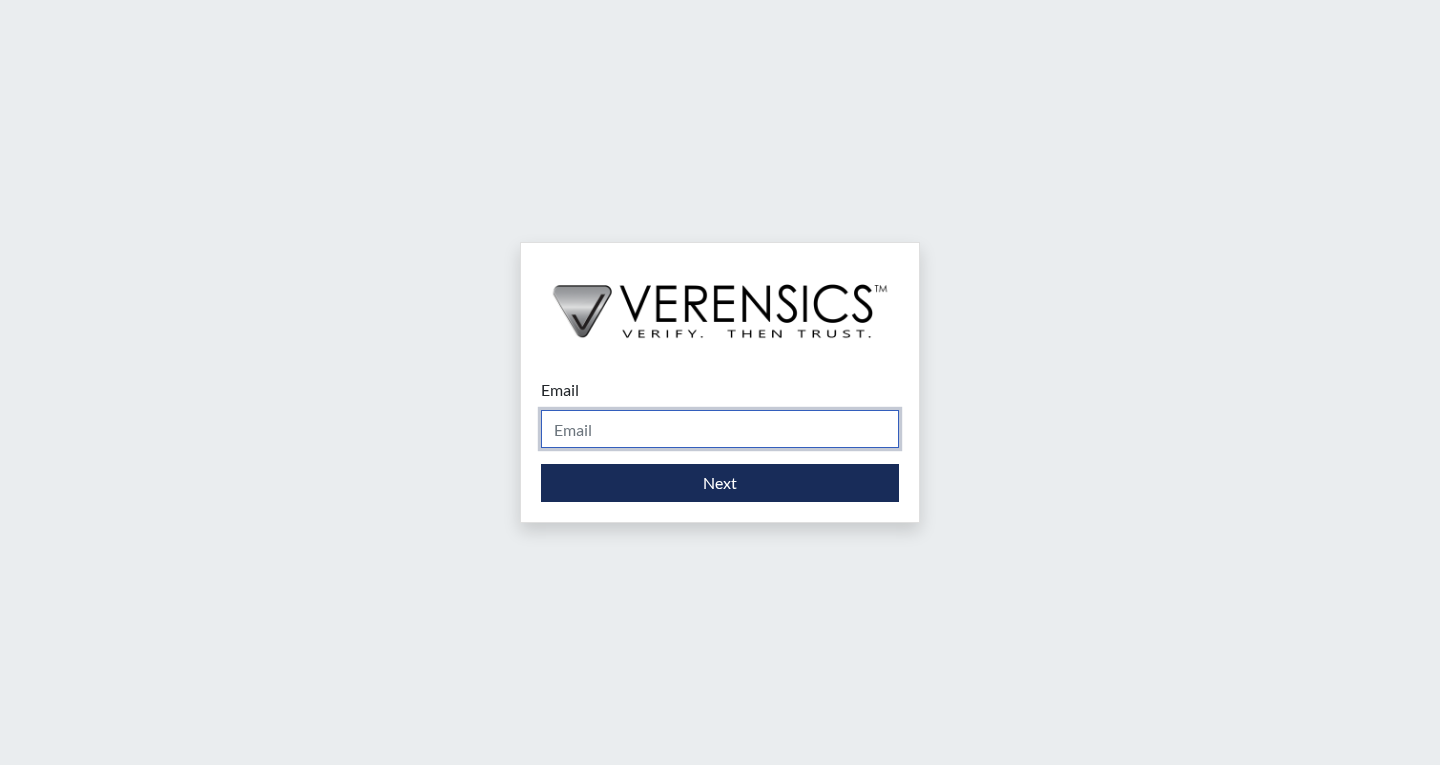 click on "Email" at bounding box center (720, 429) 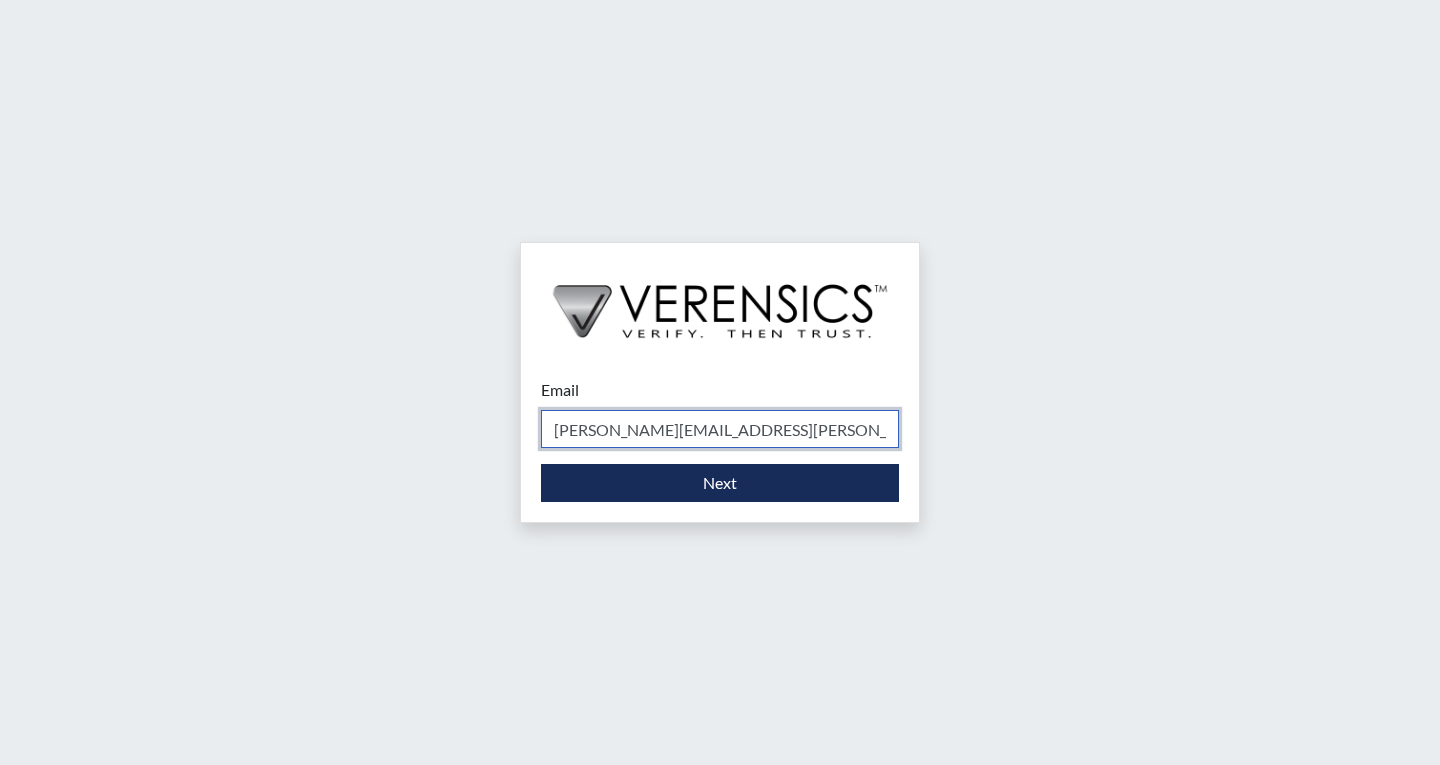 type on "[PERSON_NAME][EMAIL_ADDRESS][PERSON_NAME][DOMAIN_NAME]" 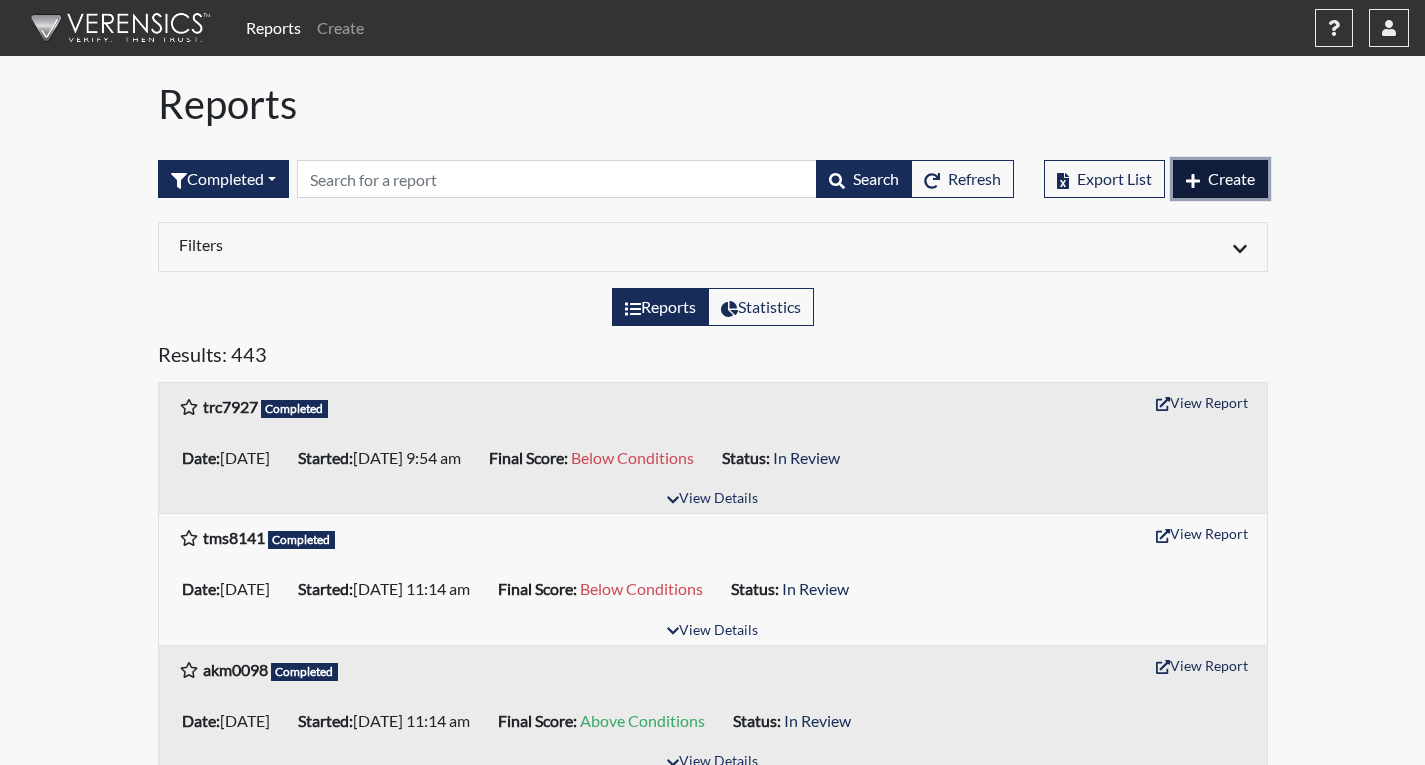 click on "Create" at bounding box center [1220, 179] 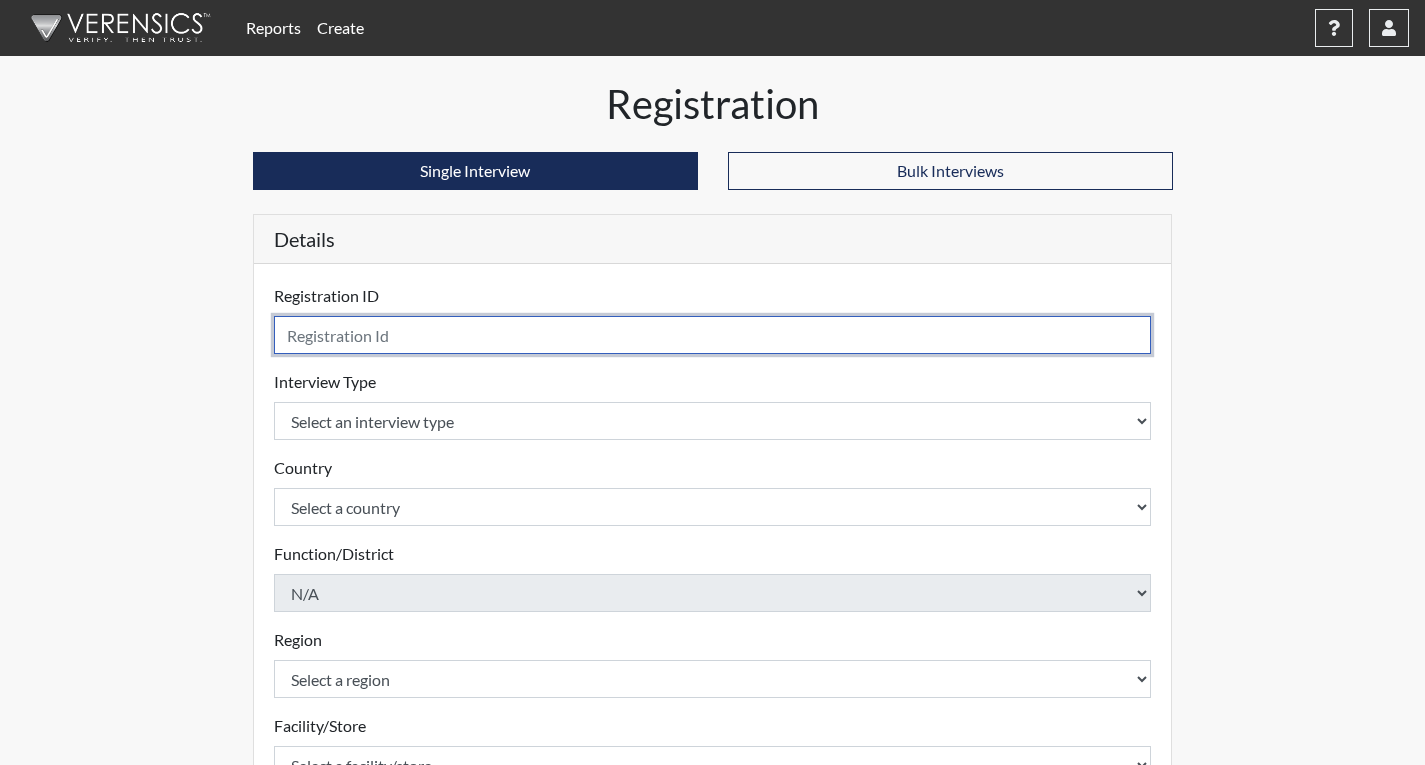 click at bounding box center [713, 335] 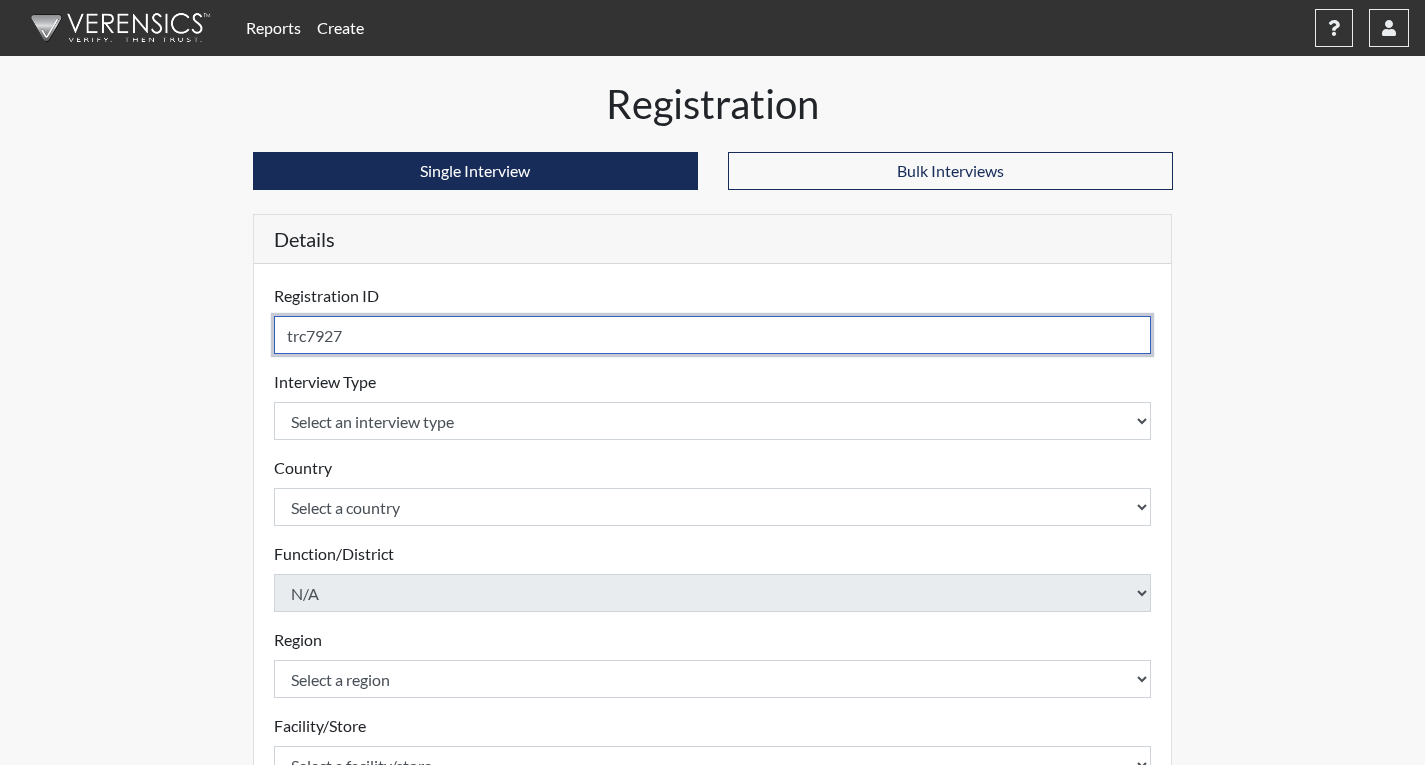 type on "trc7927" 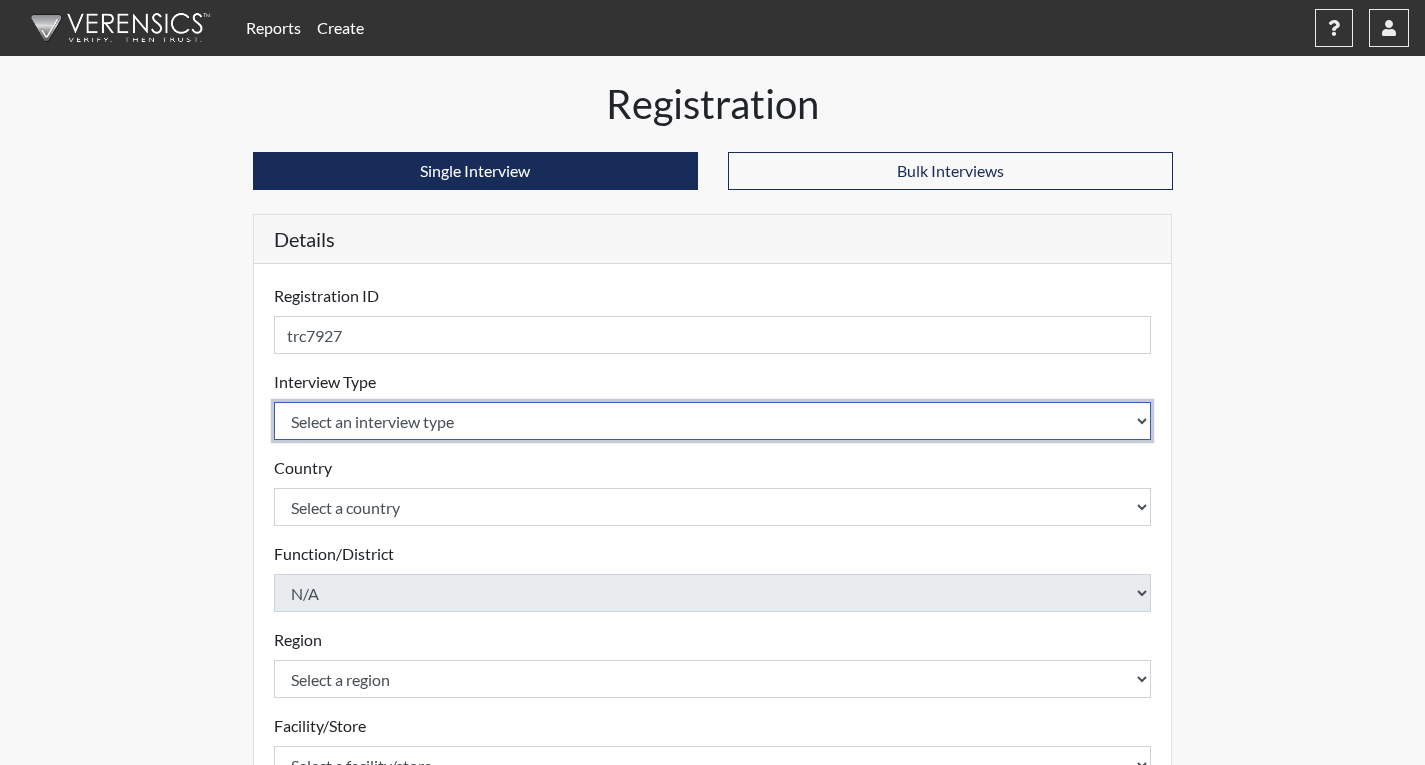 click on "Select an interview type  Corrections Pre-Employment" at bounding box center (713, 421) 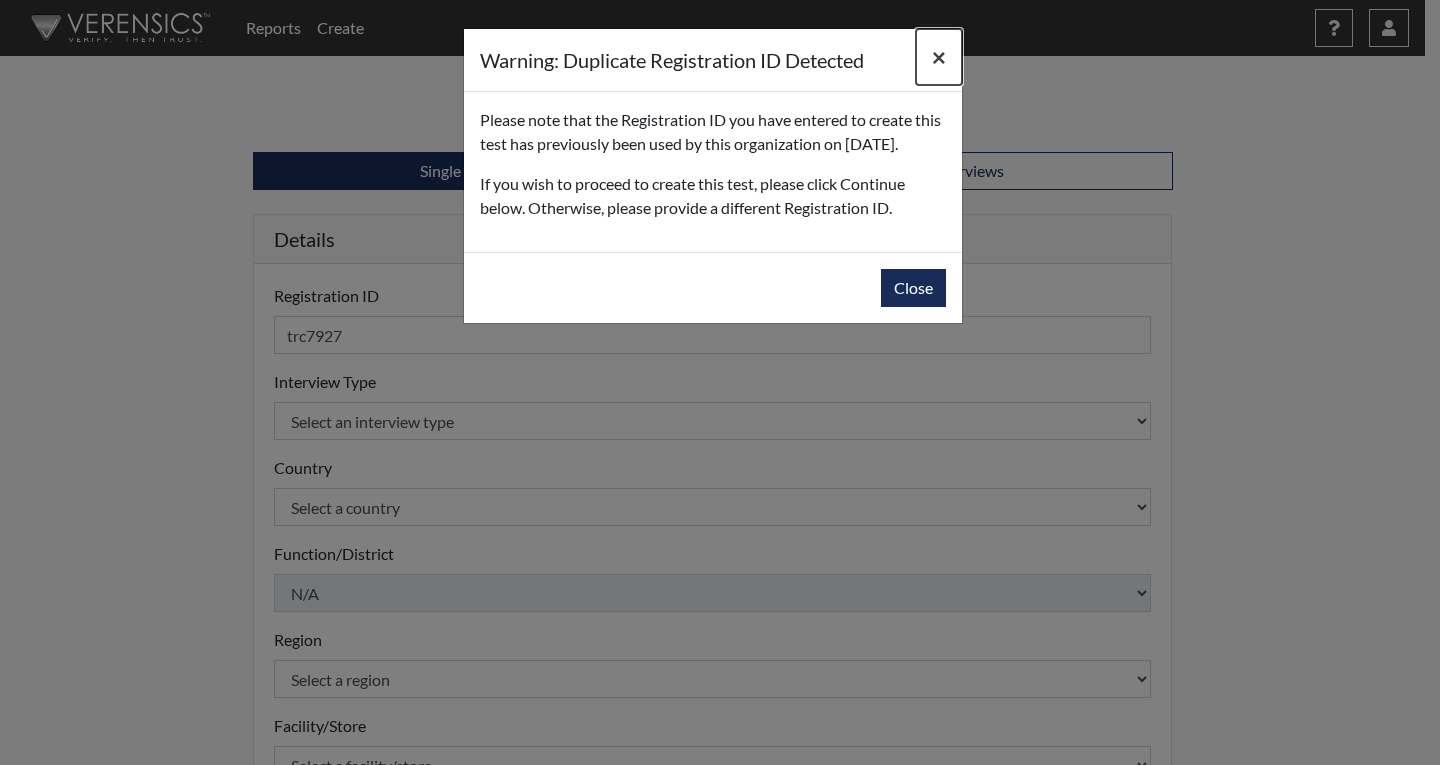 click on "×" at bounding box center [939, 57] 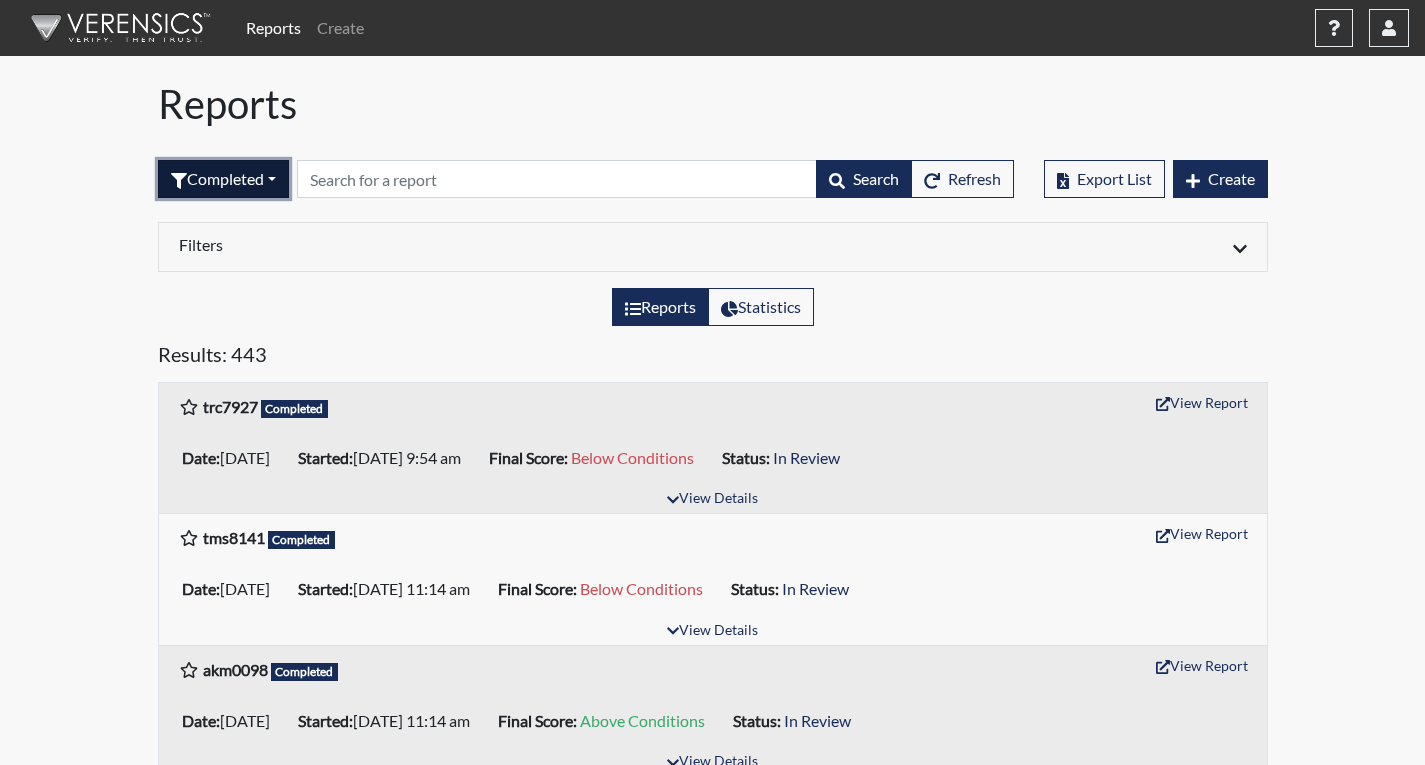 click on "Completed" at bounding box center (223, 179) 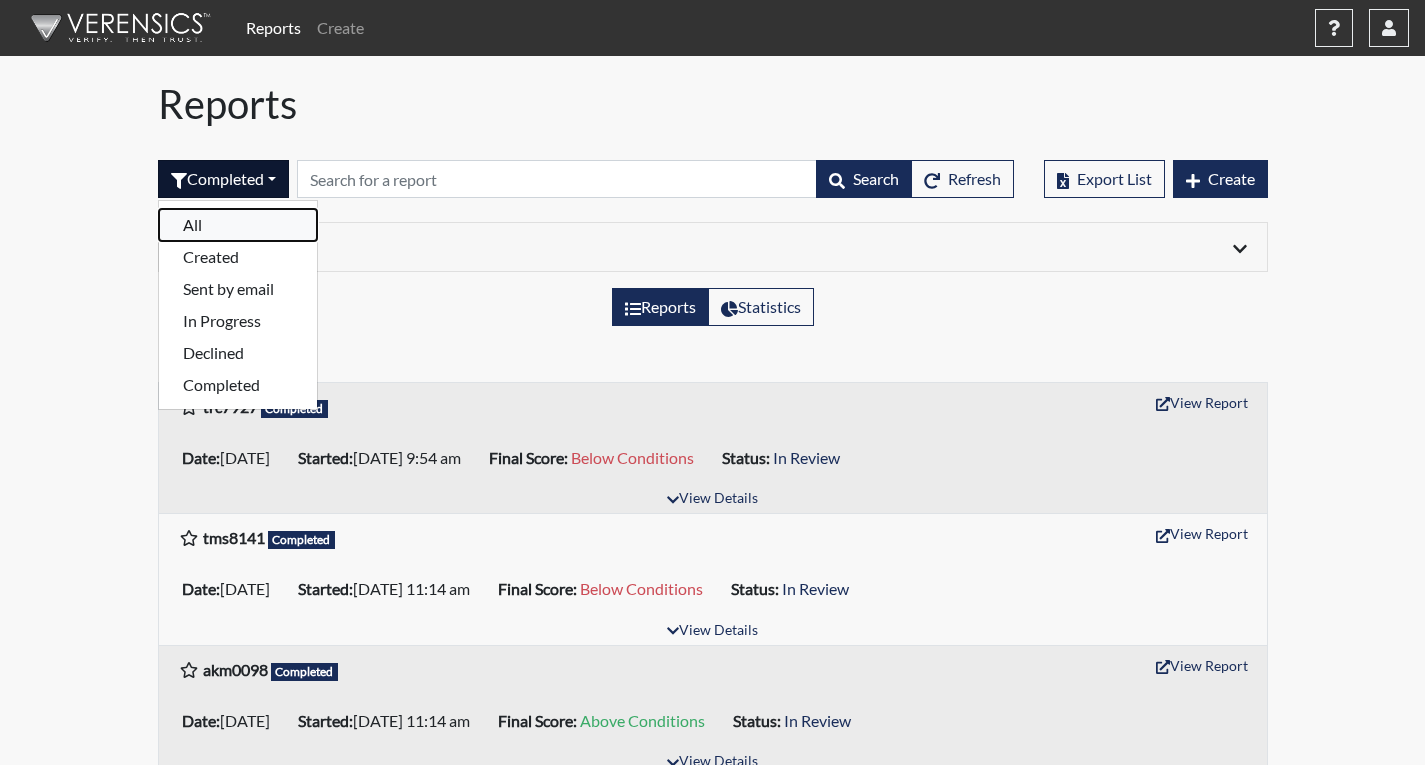 click on "All" at bounding box center [238, 225] 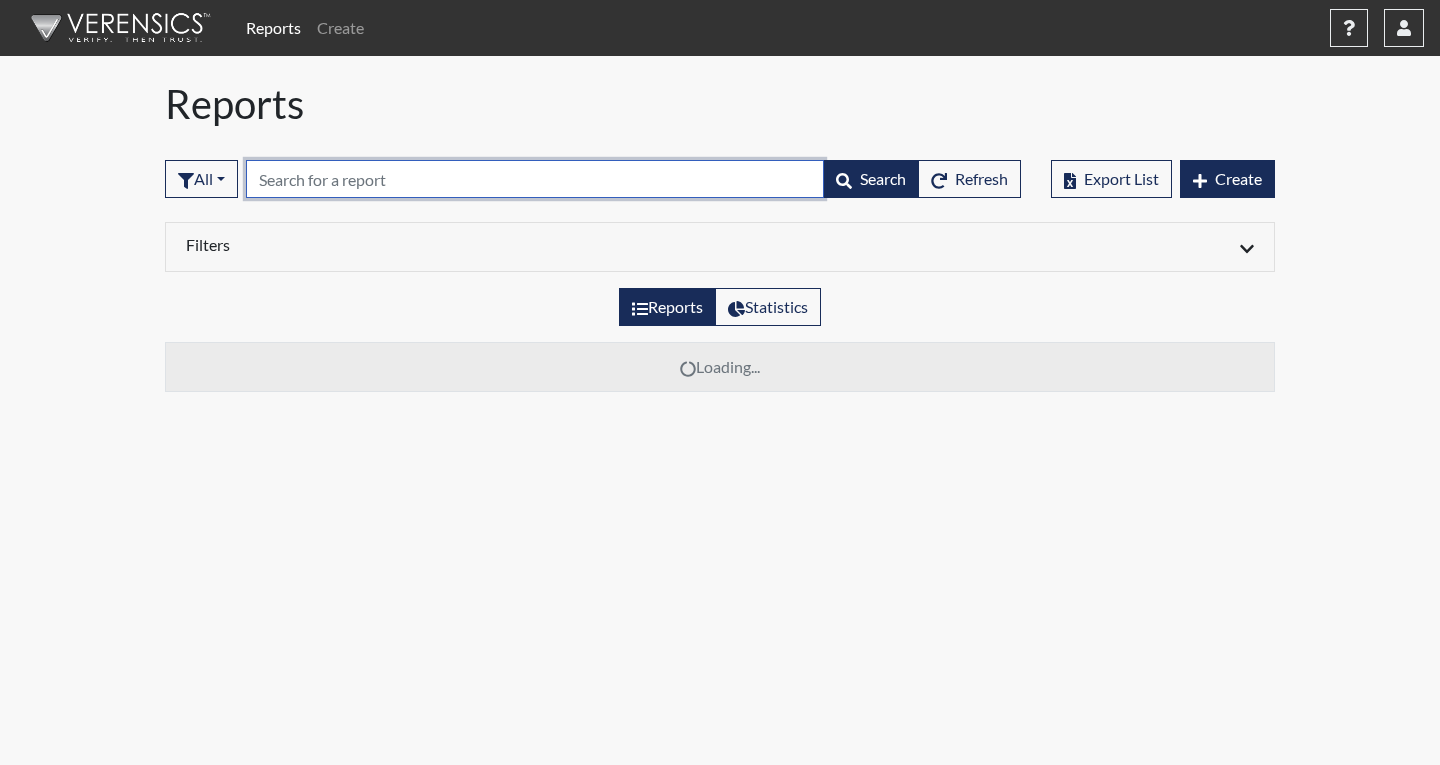 click at bounding box center (535, 179) 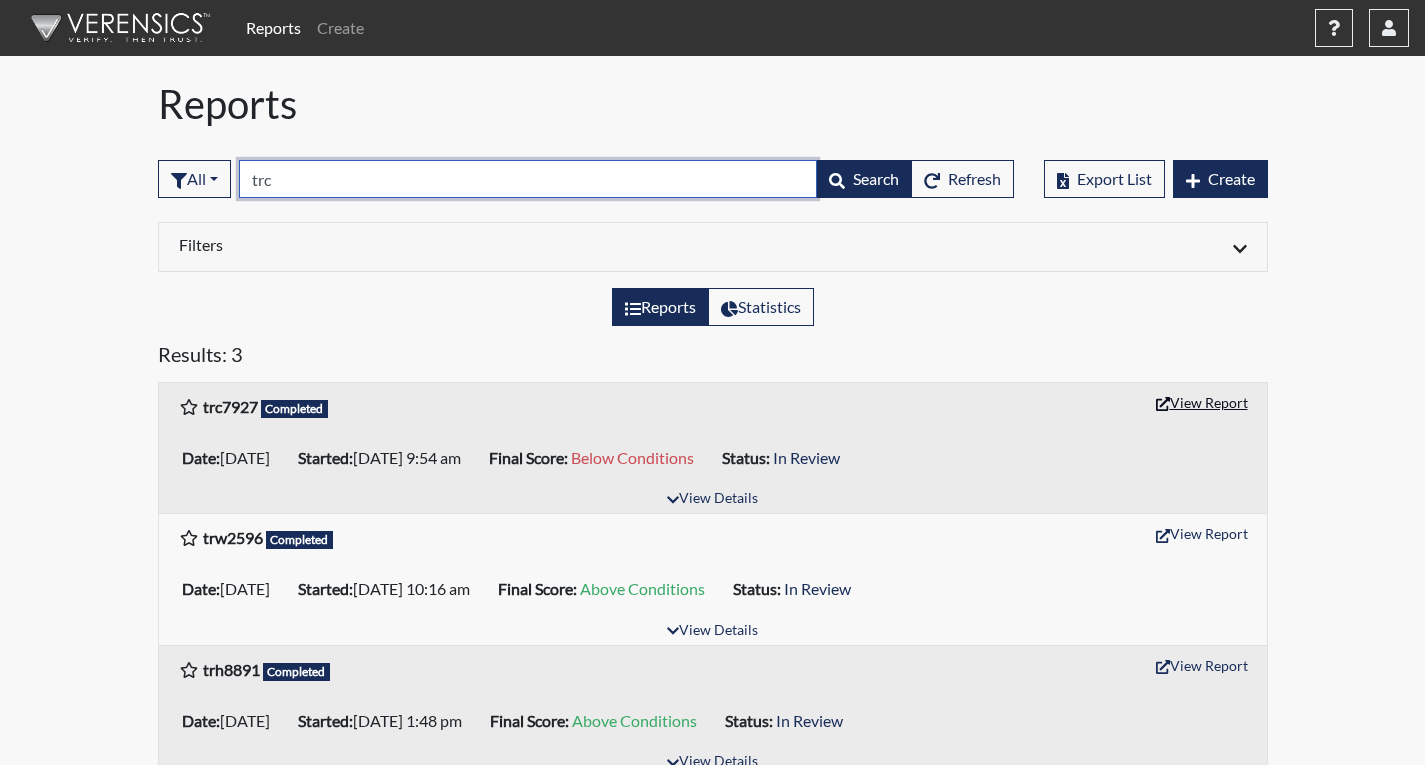 type on "trc" 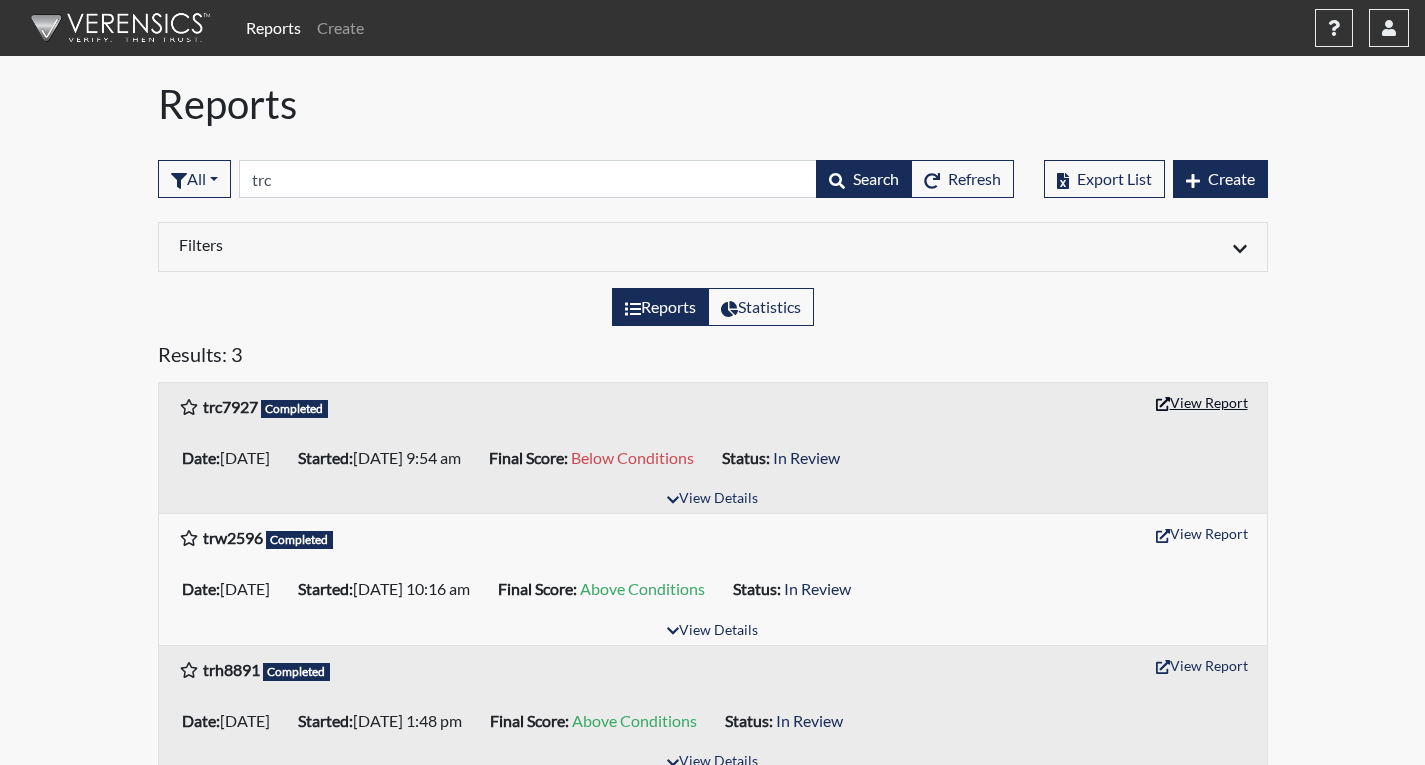 click on "View Report" at bounding box center [1202, 402] 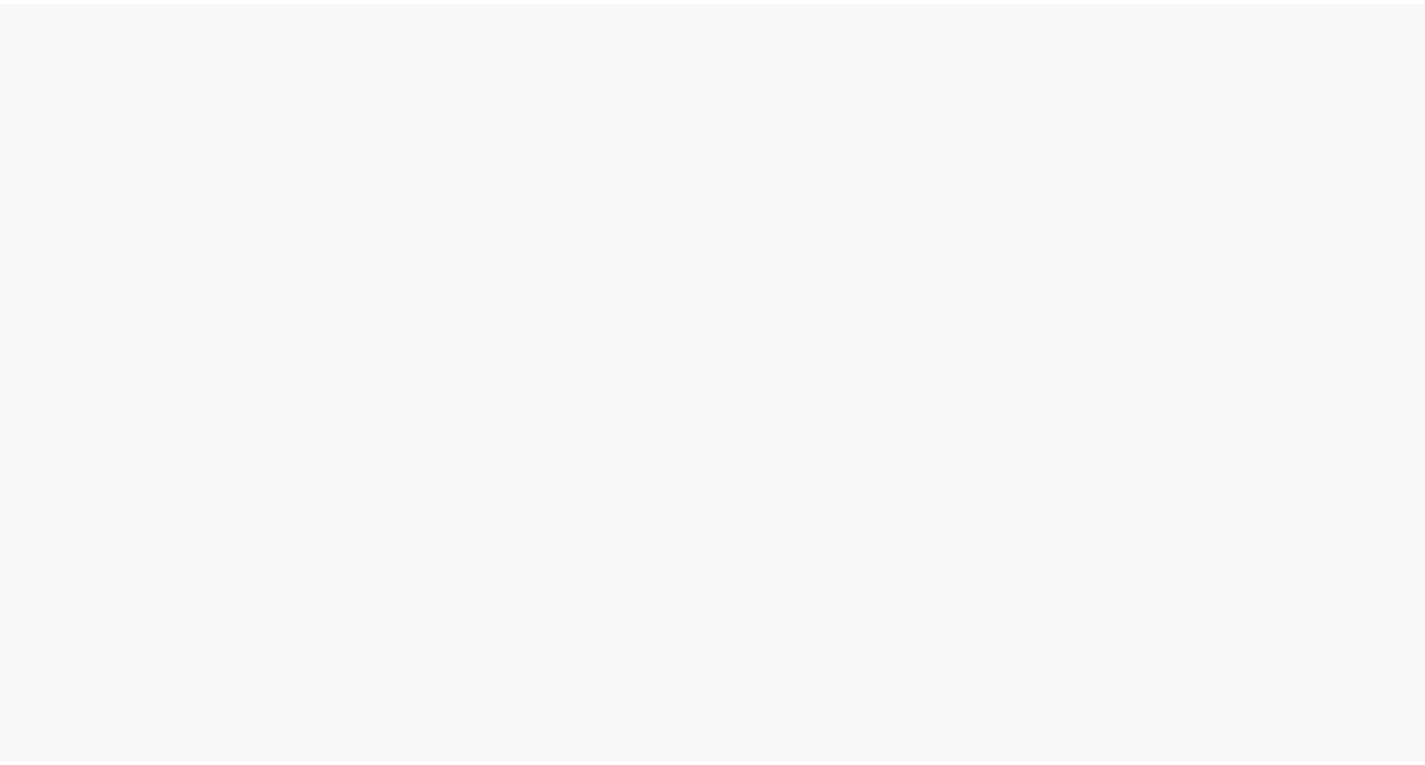 scroll, scrollTop: 0, scrollLeft: 0, axis: both 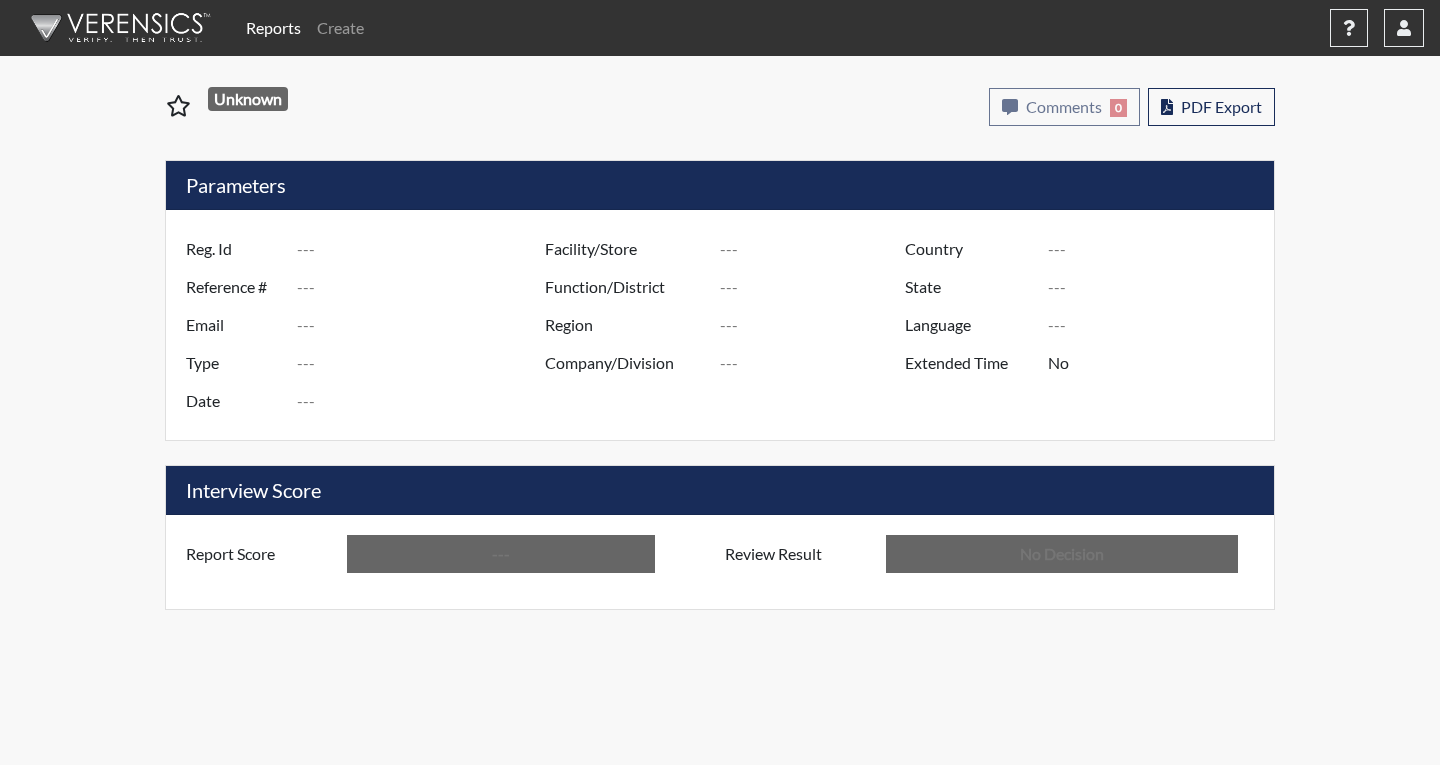 type on "trc7927" 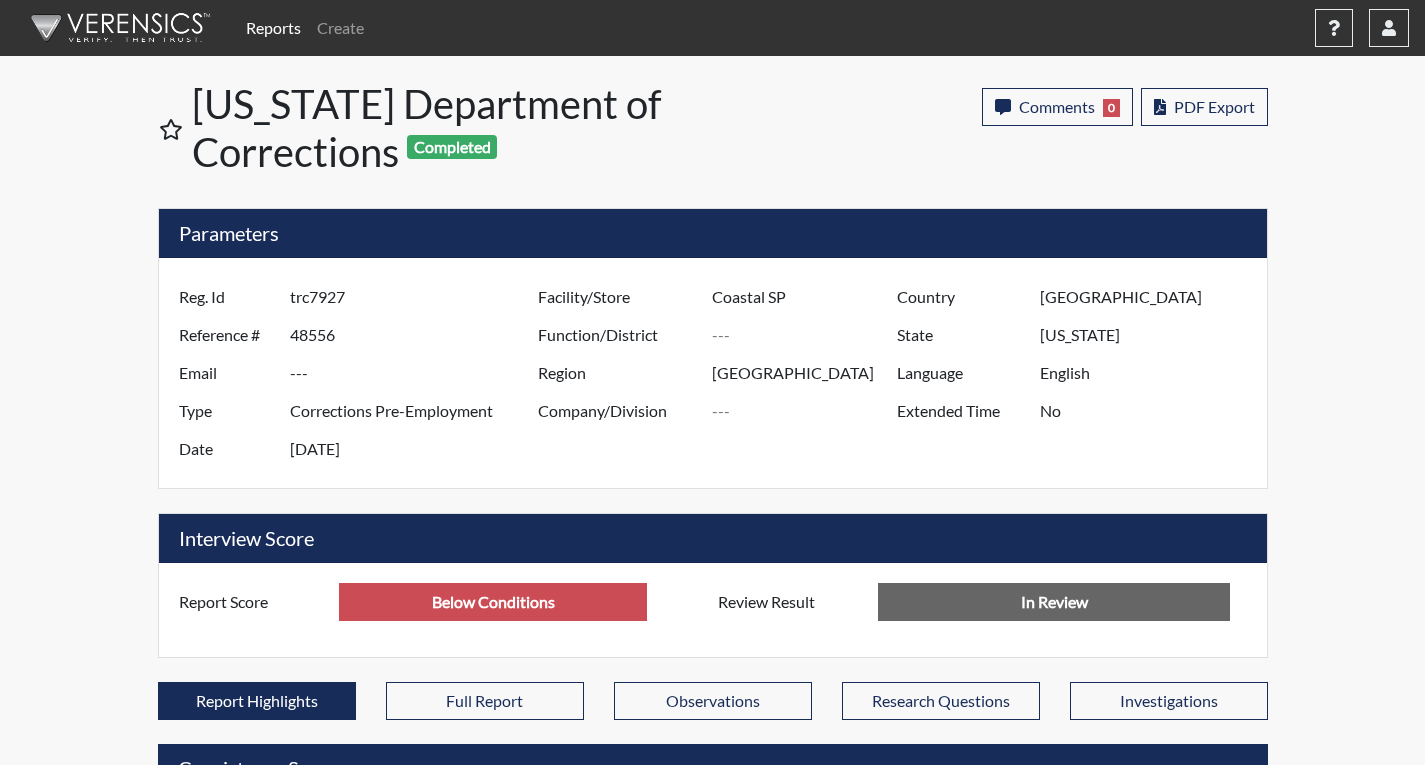 scroll, scrollTop: 999668, scrollLeft: 999169, axis: both 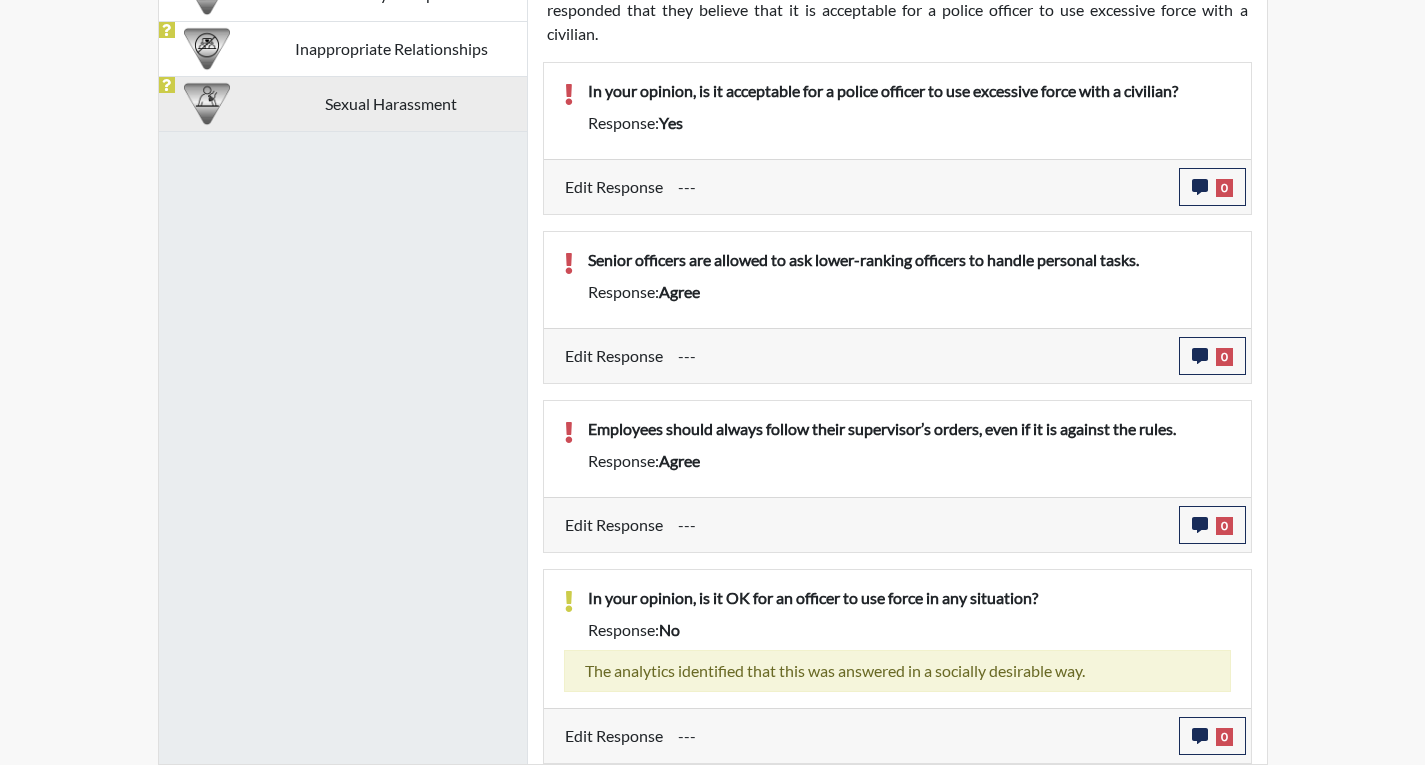 click on "Sexual Harassment" at bounding box center [391, 103] 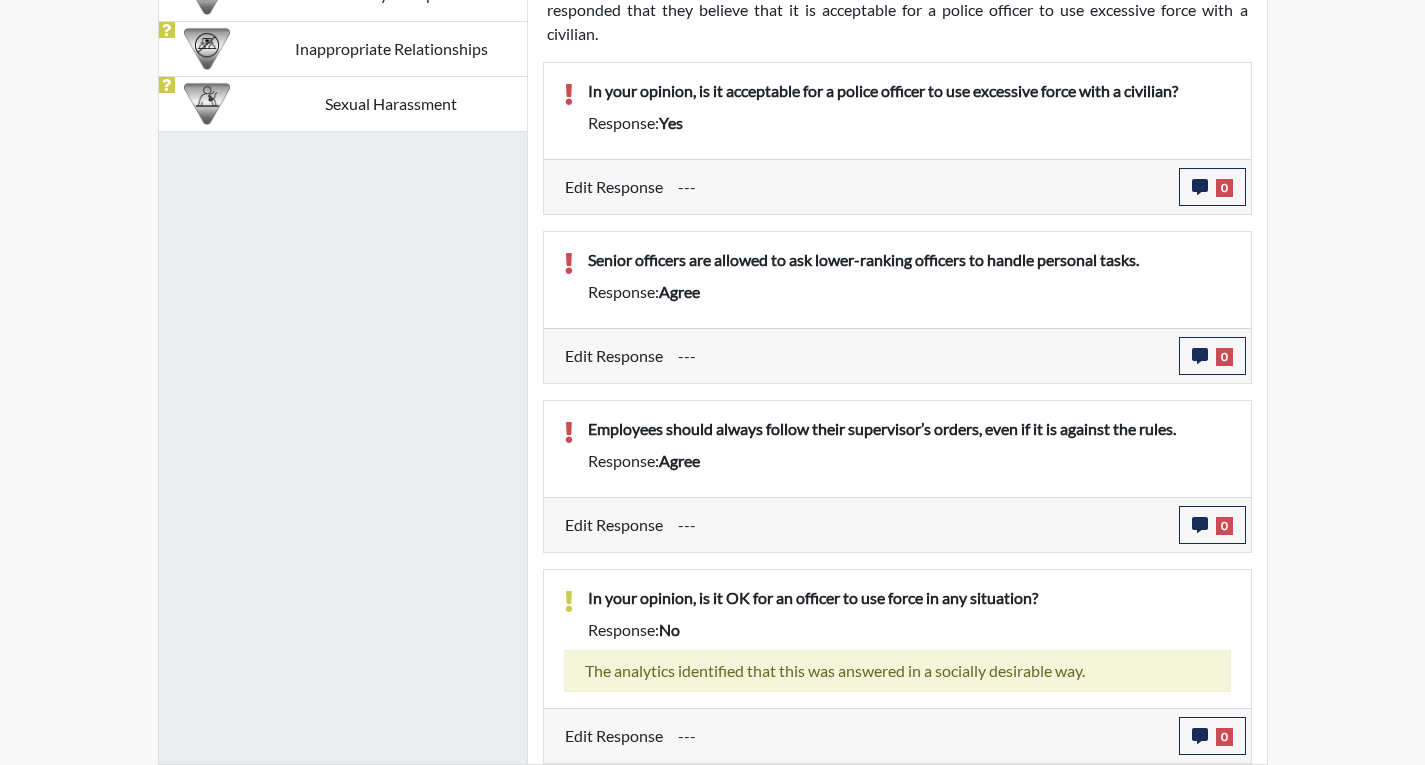 scroll, scrollTop: 831, scrollLeft: 0, axis: vertical 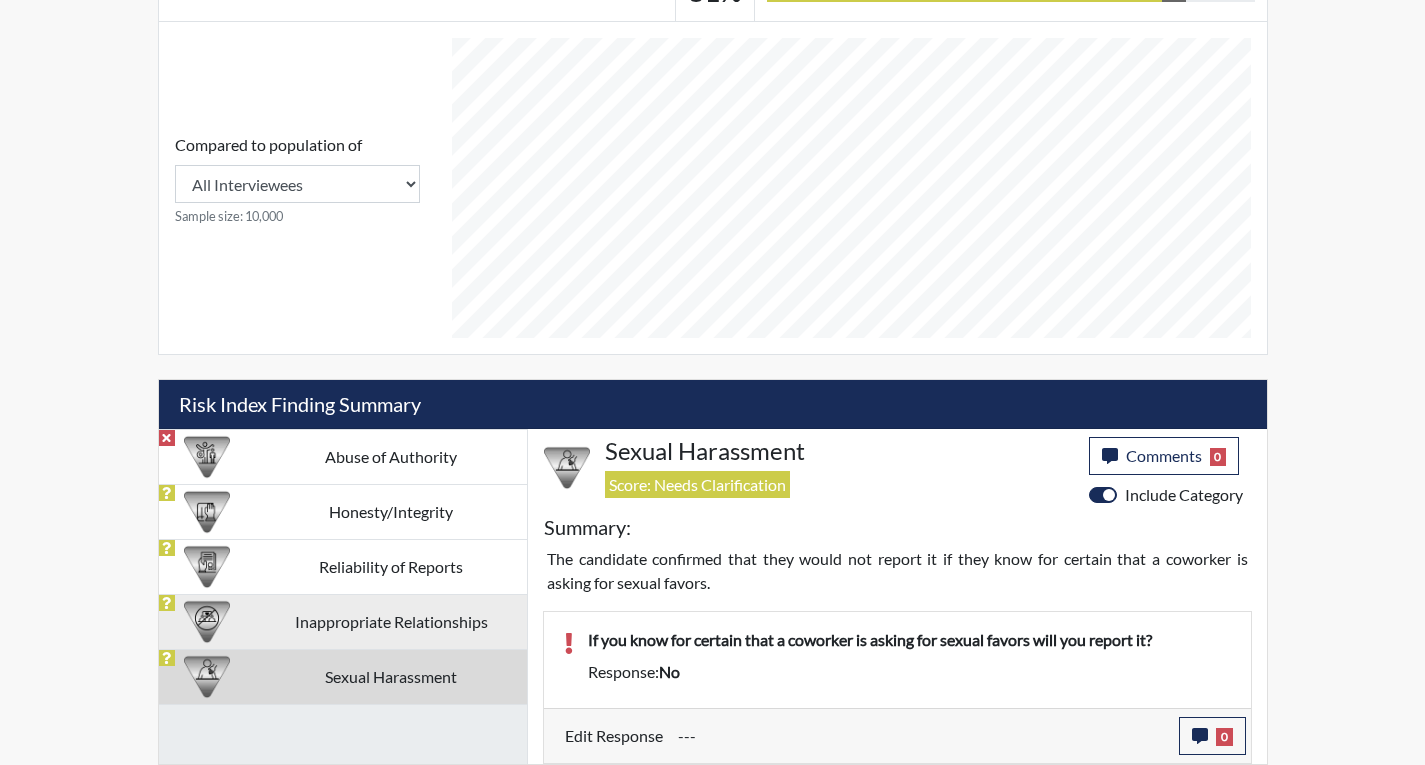 click on "Inappropriate Relationships" at bounding box center (391, 621) 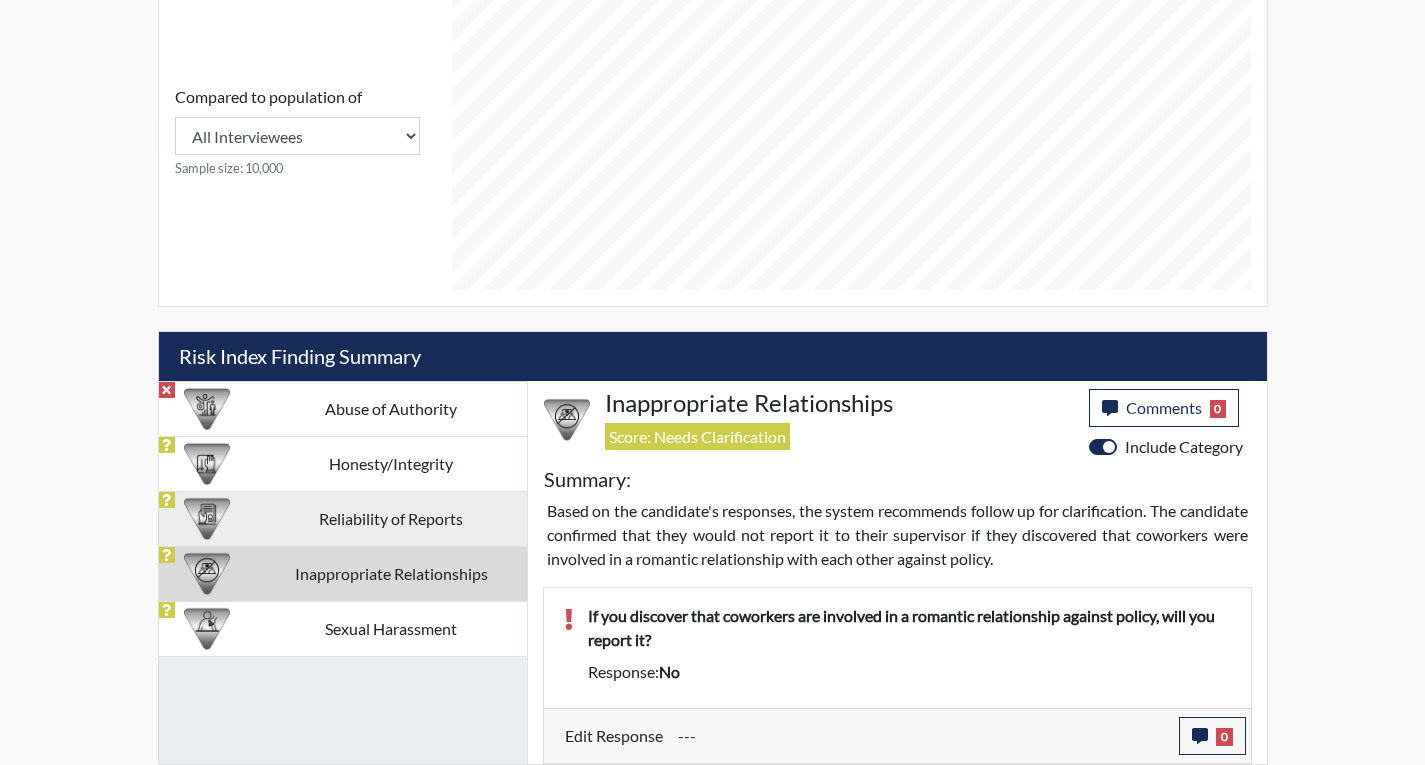 click on "Reliability of Reports" at bounding box center [391, 518] 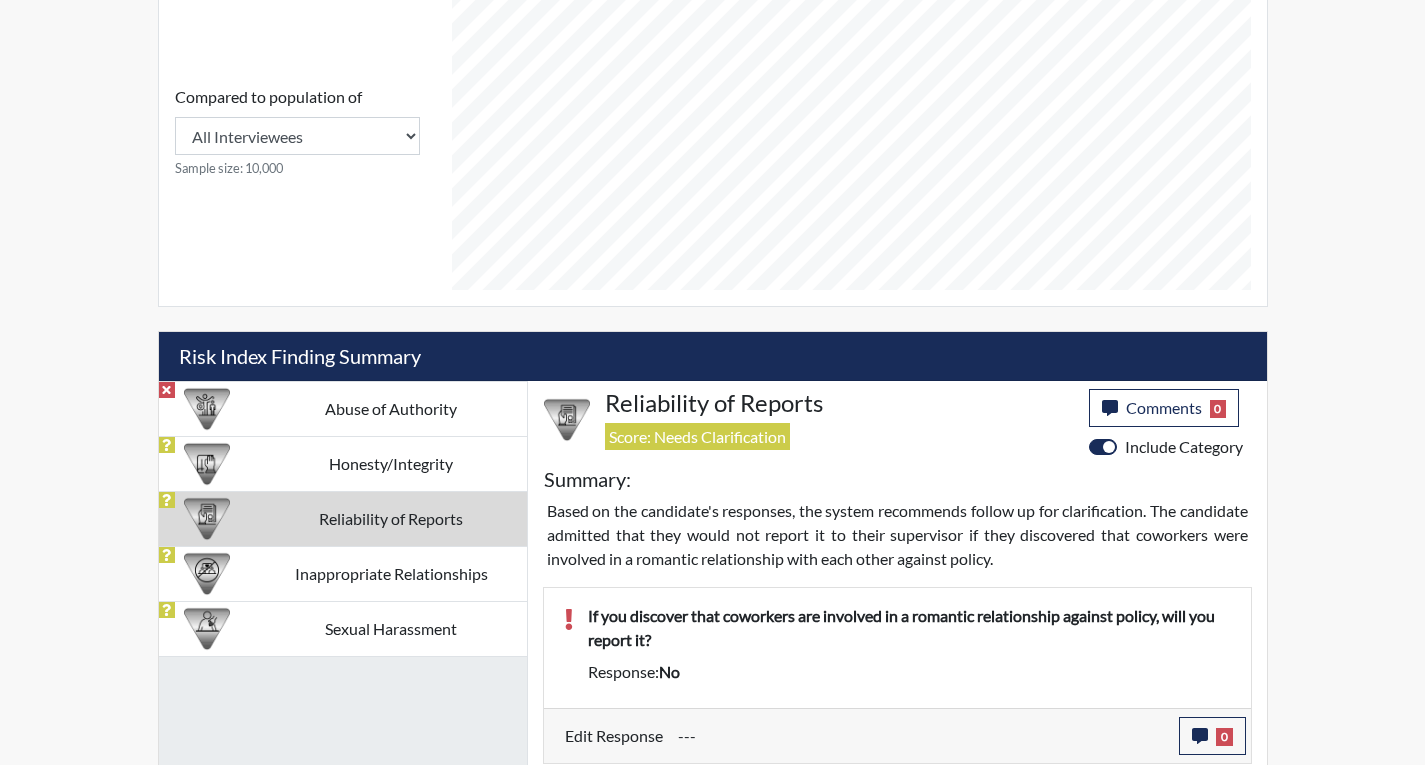scroll, scrollTop: 1048, scrollLeft: 0, axis: vertical 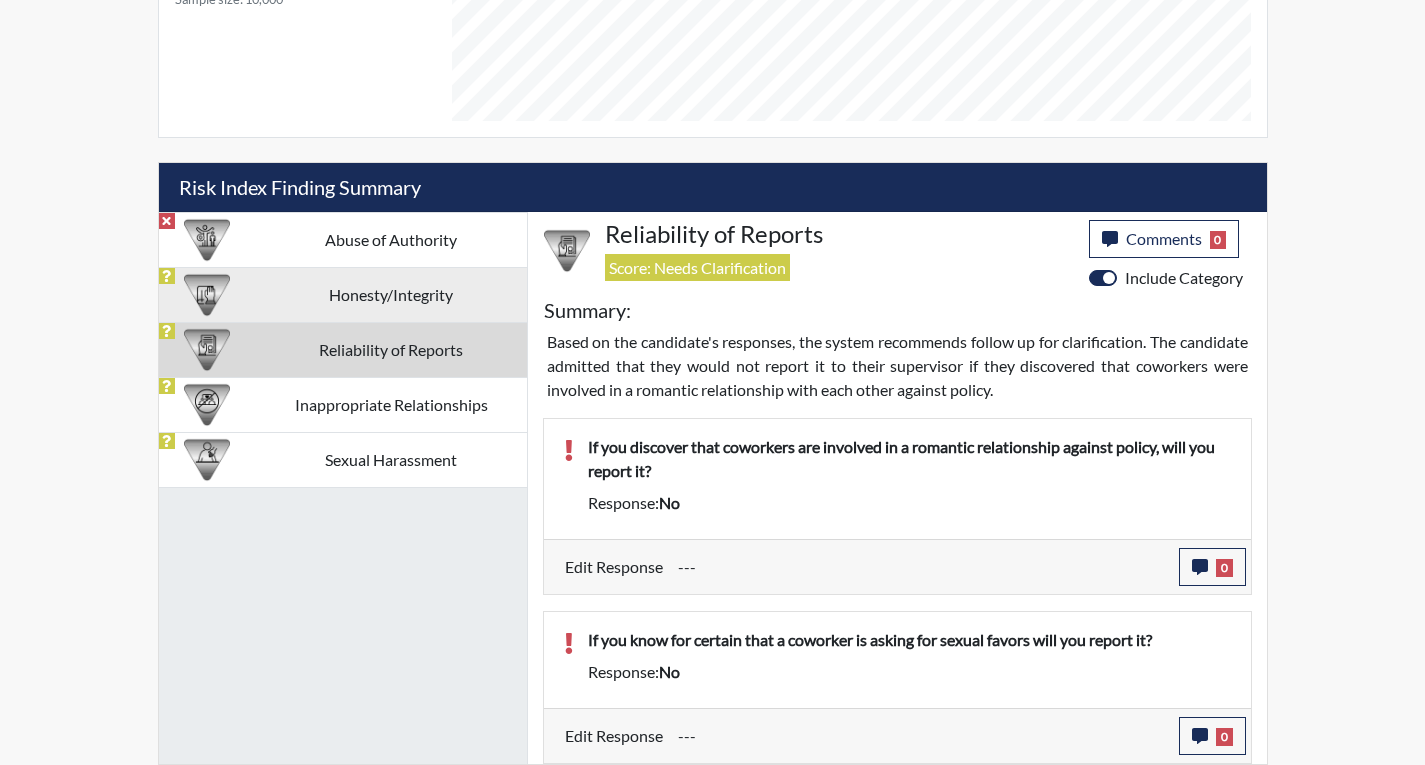 click on "Honesty/Integrity" at bounding box center [391, 294] 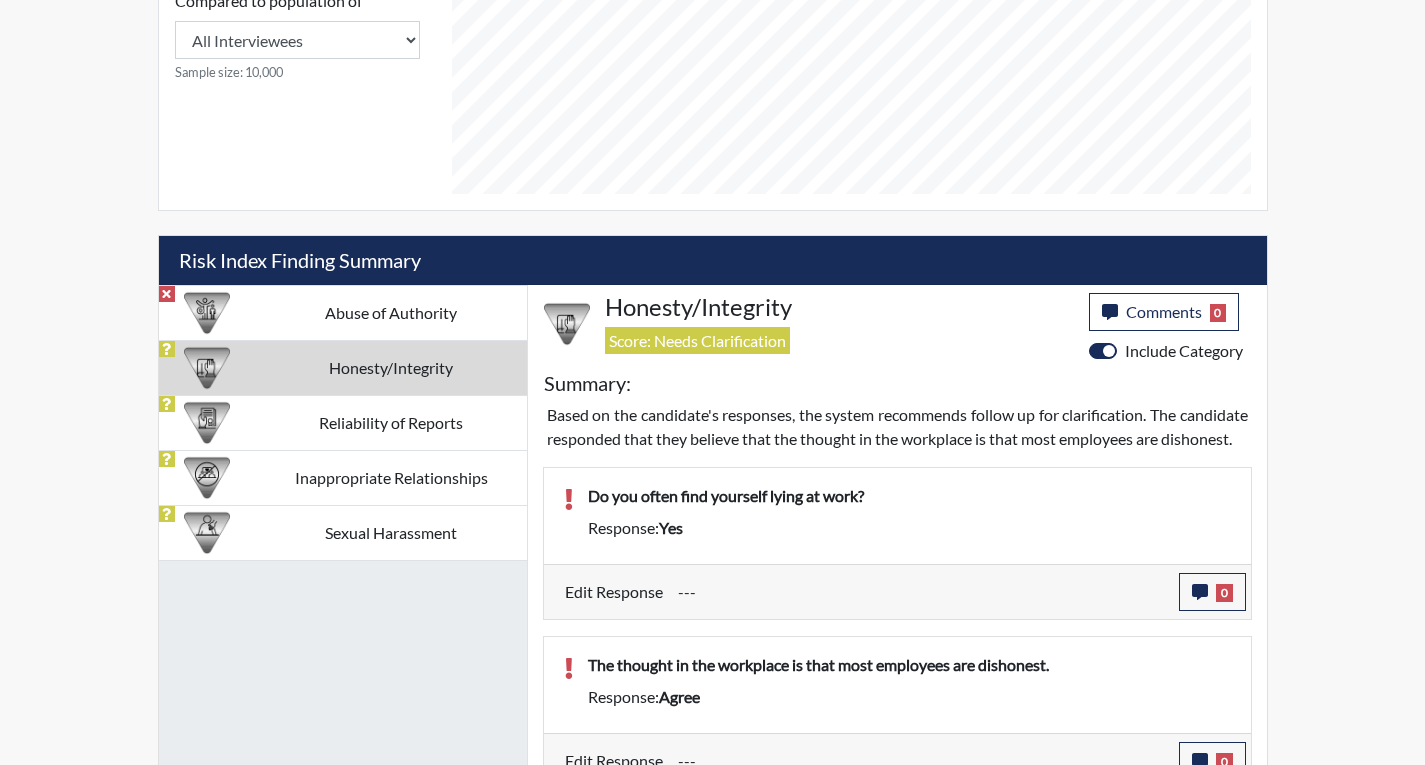 scroll, scrollTop: 972, scrollLeft: 0, axis: vertical 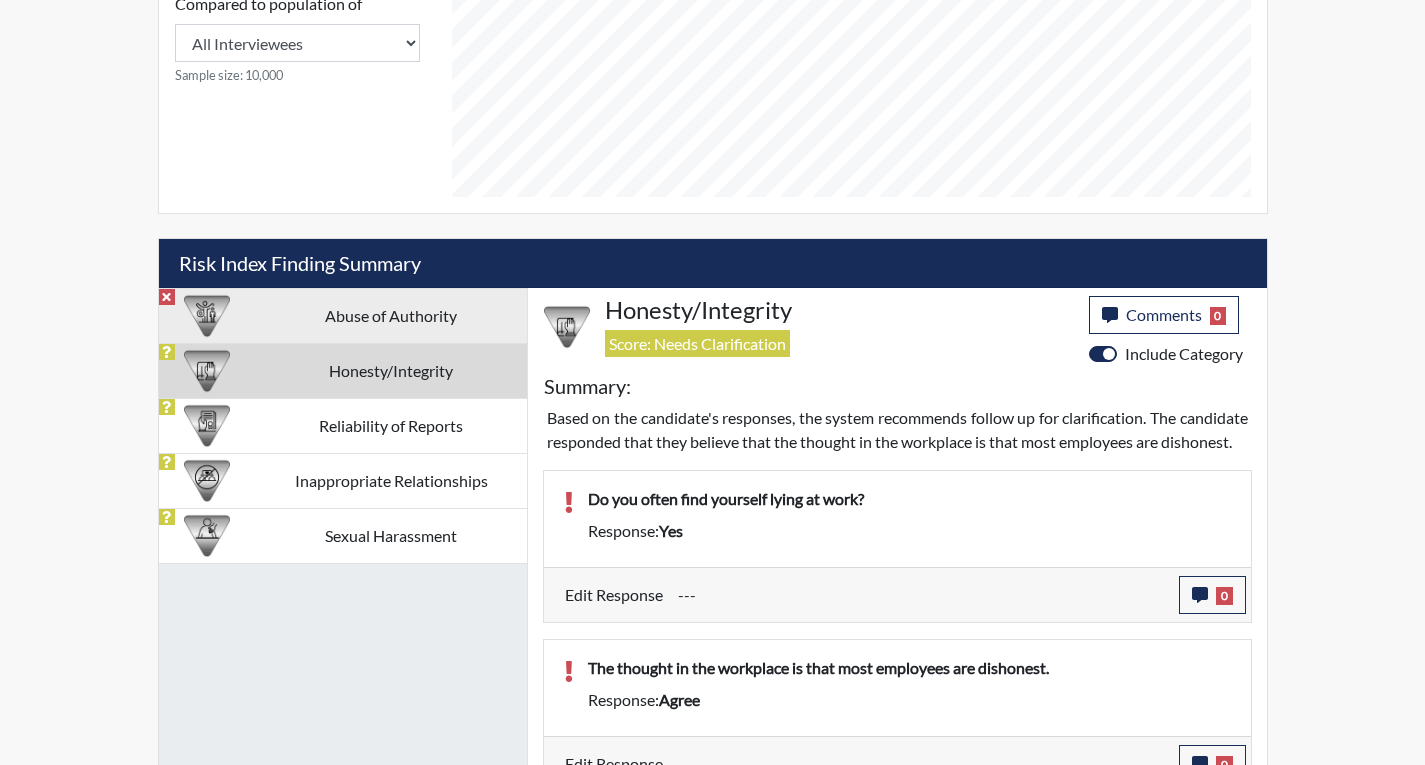 click on "Abuse of Authority" at bounding box center [391, 315] 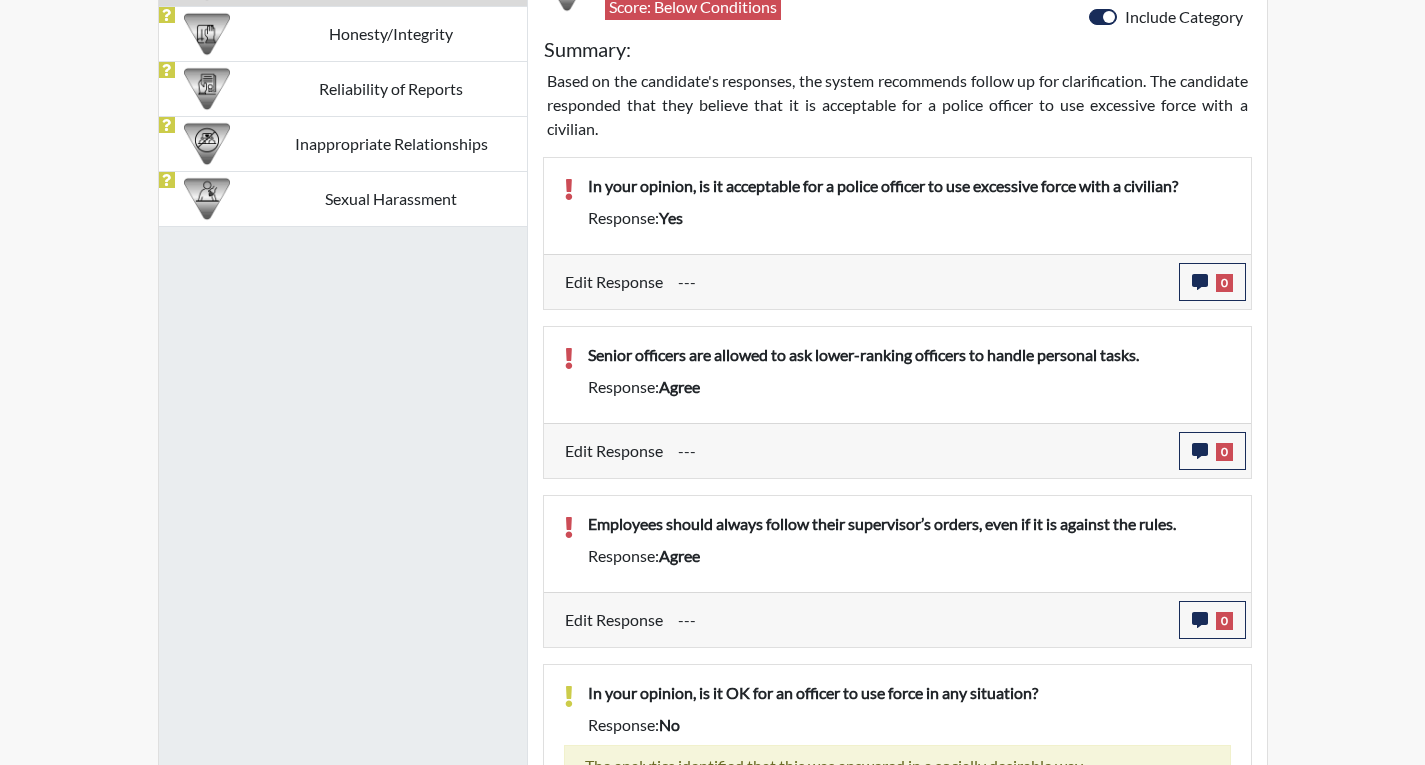 scroll, scrollTop: 1104, scrollLeft: 0, axis: vertical 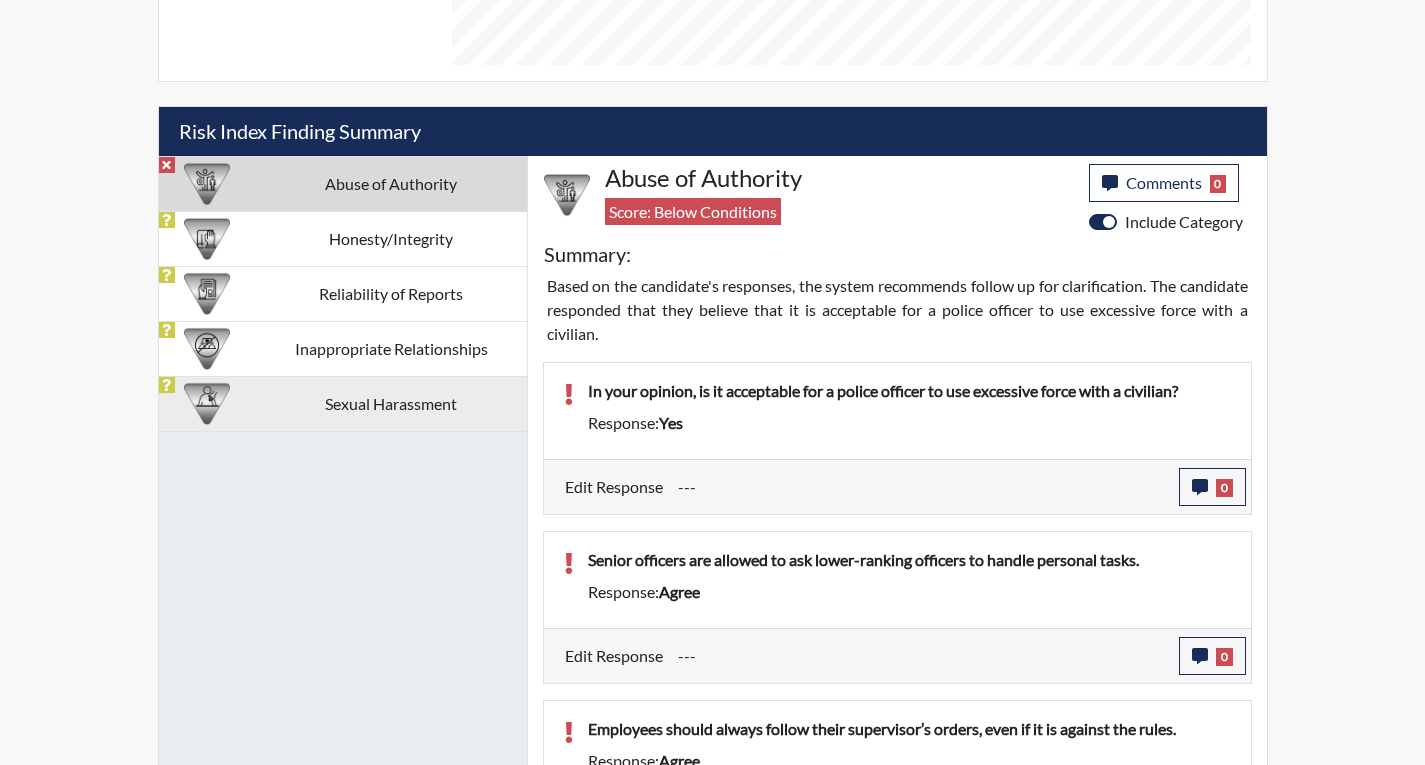 click on "Sexual Harassment" at bounding box center [391, 403] 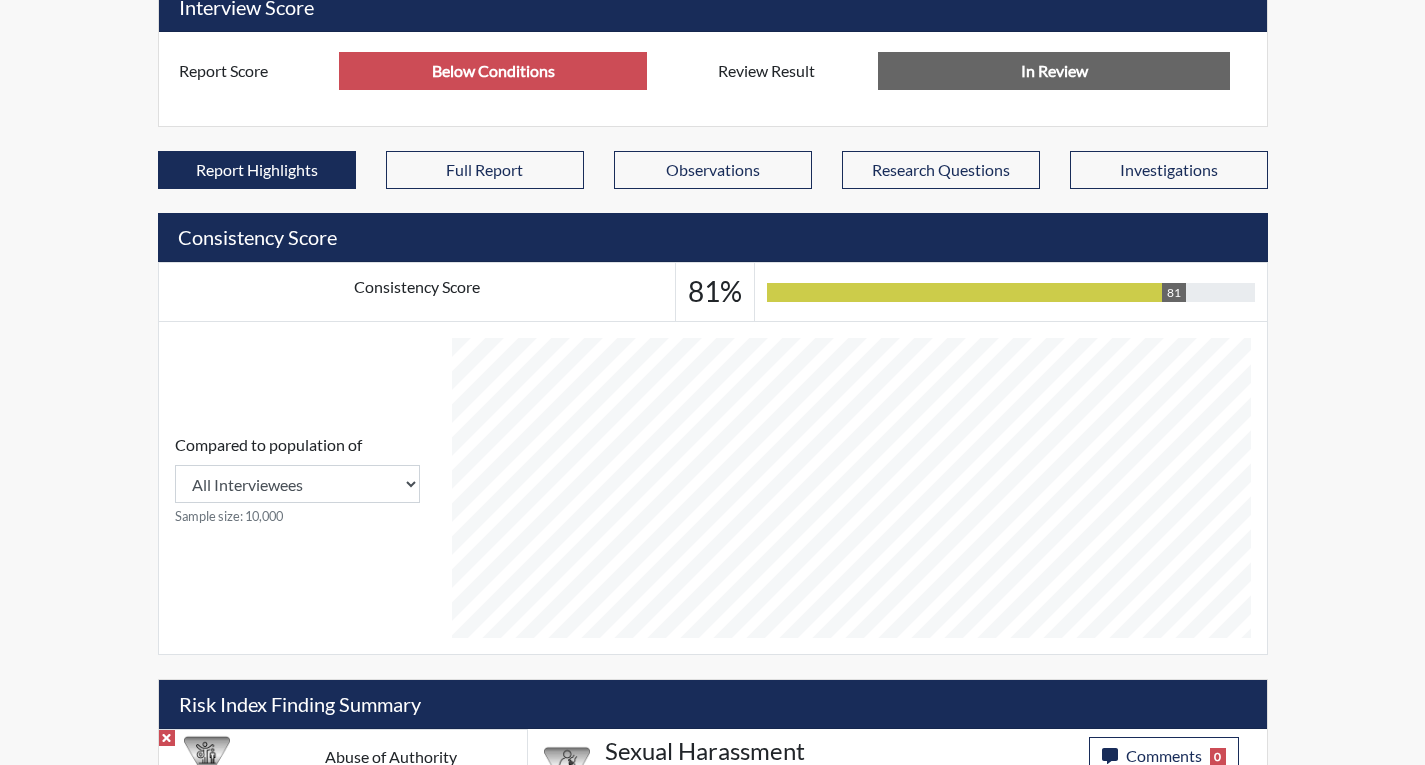 scroll, scrollTop: 831, scrollLeft: 0, axis: vertical 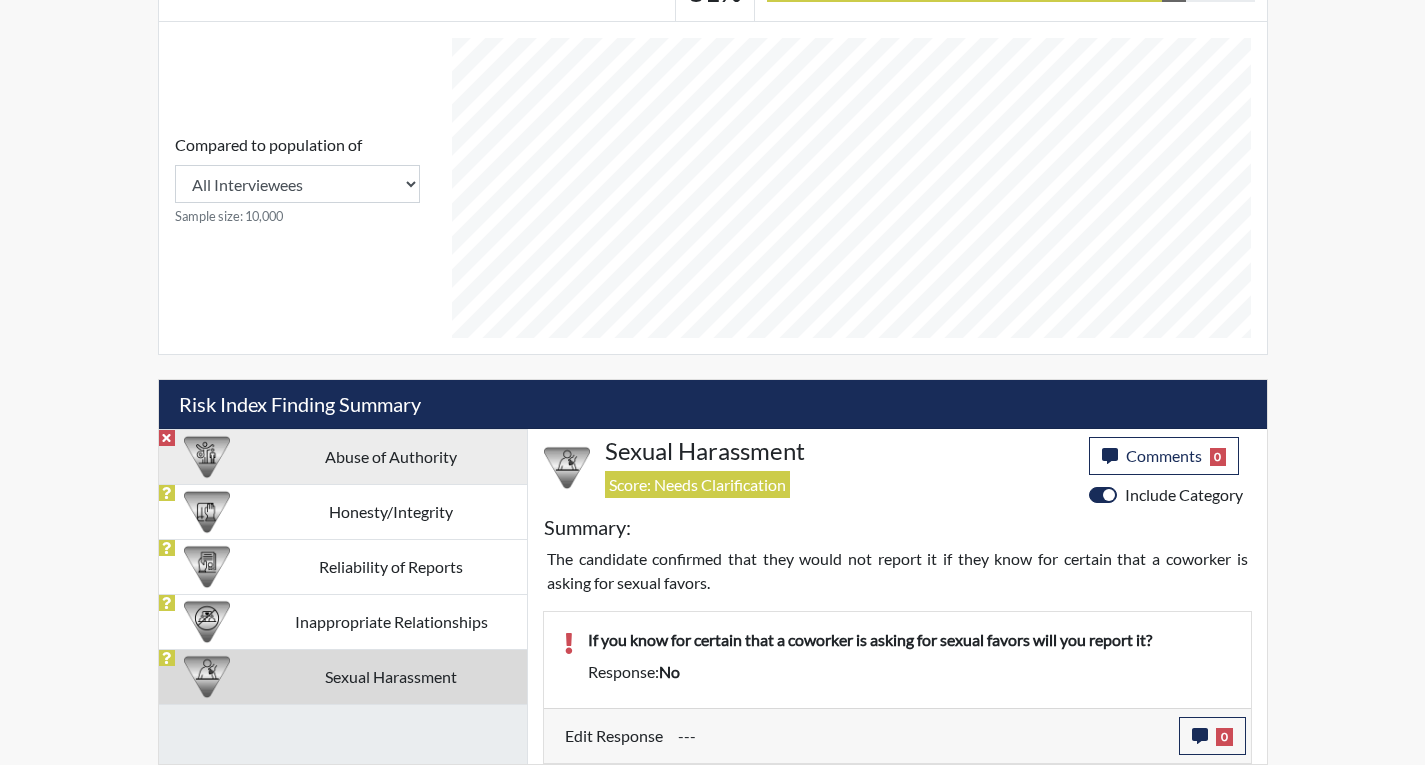 click on "Abuse of Authority" at bounding box center (391, 456) 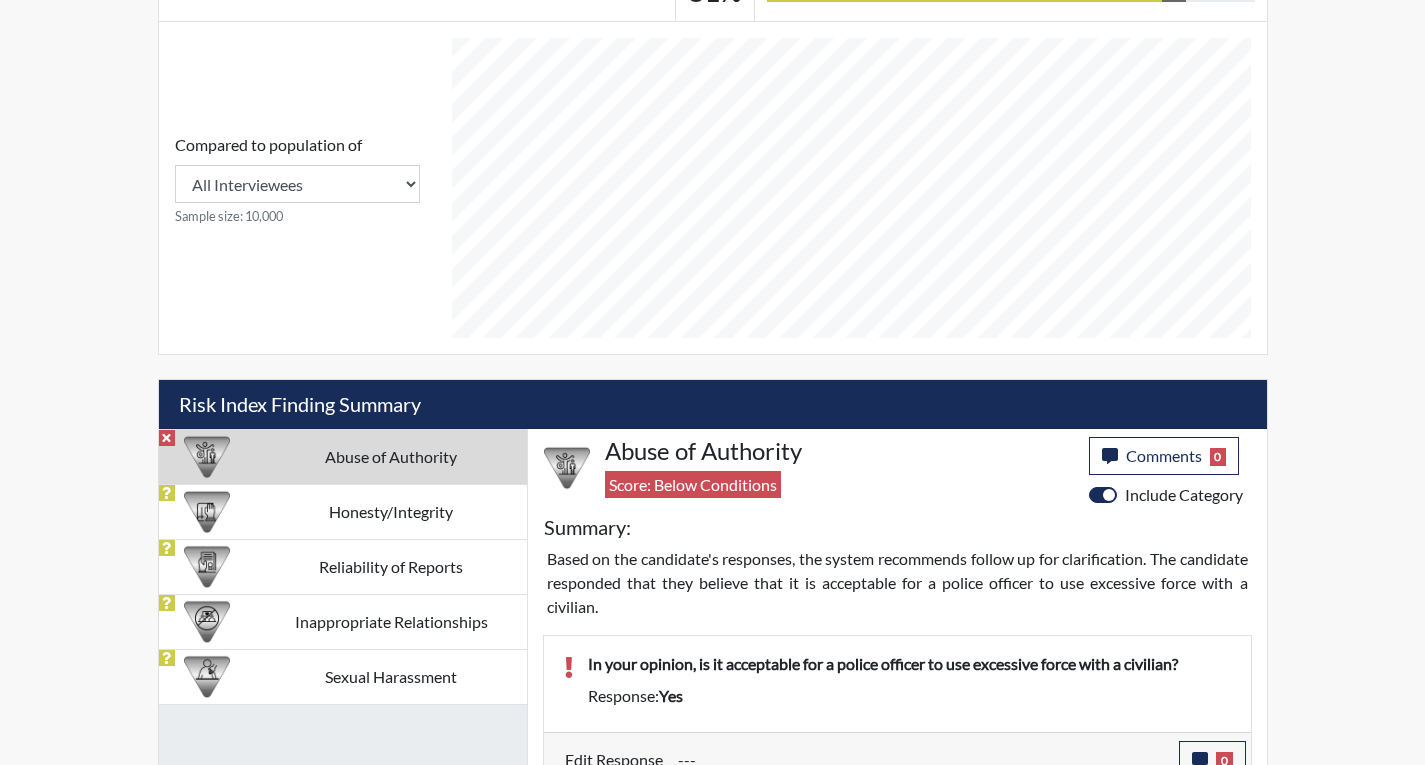 scroll, scrollTop: 931, scrollLeft: 0, axis: vertical 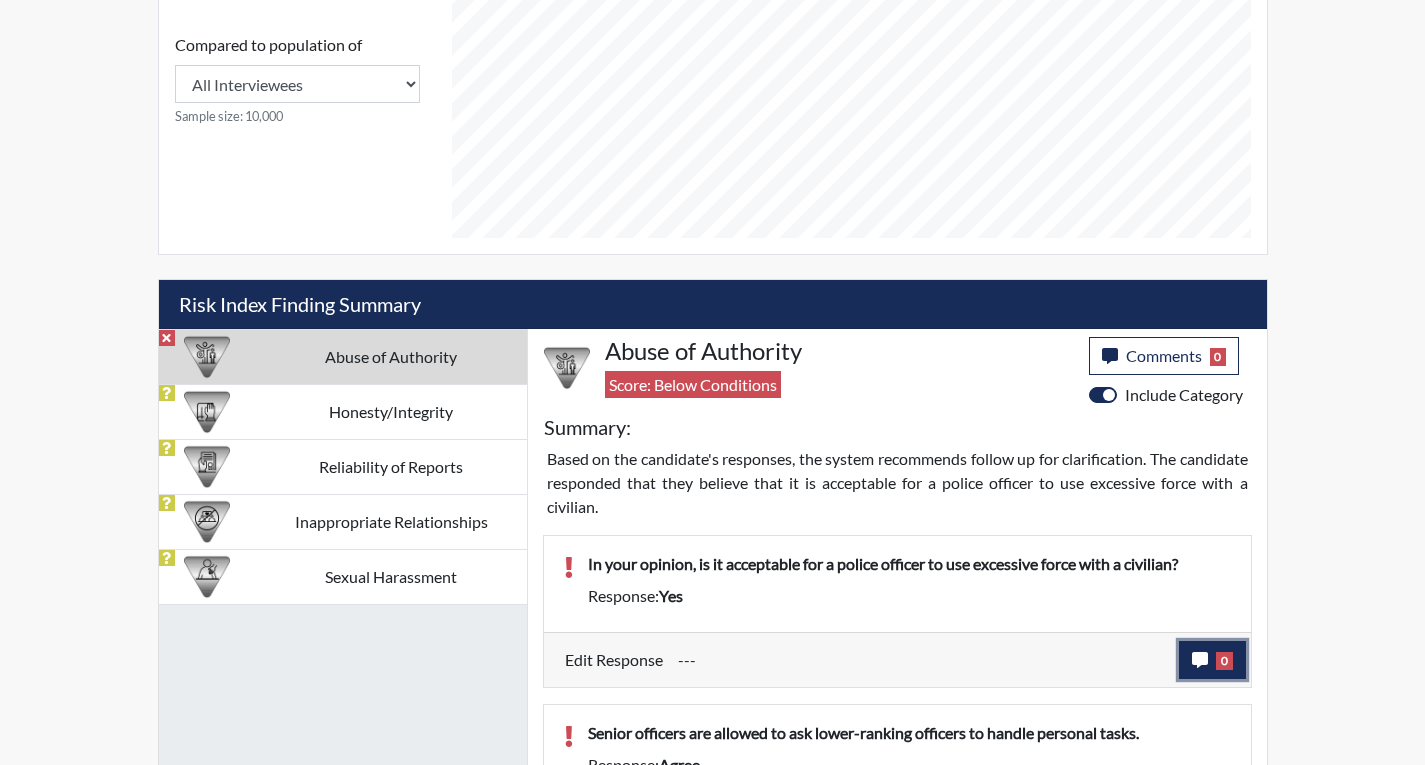 click 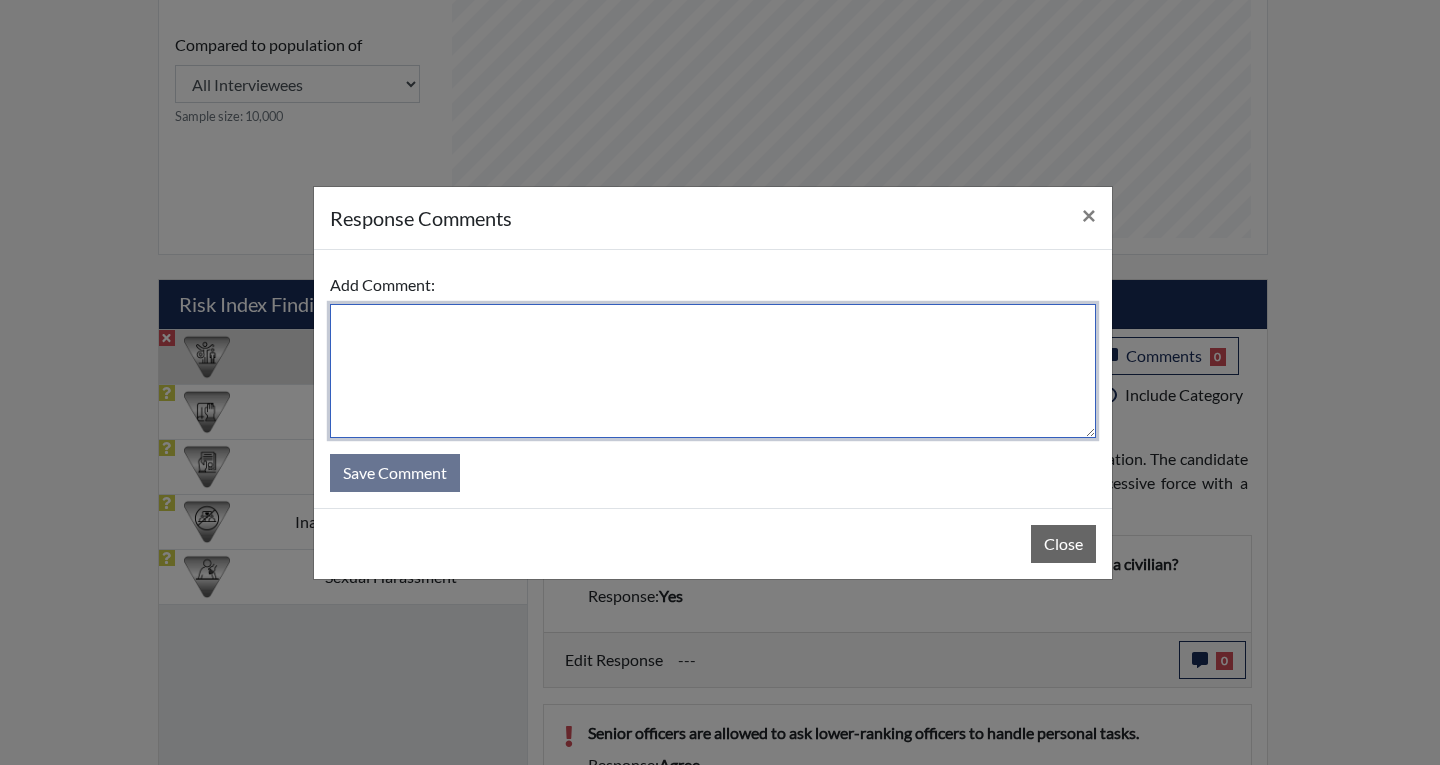 click at bounding box center (713, 371) 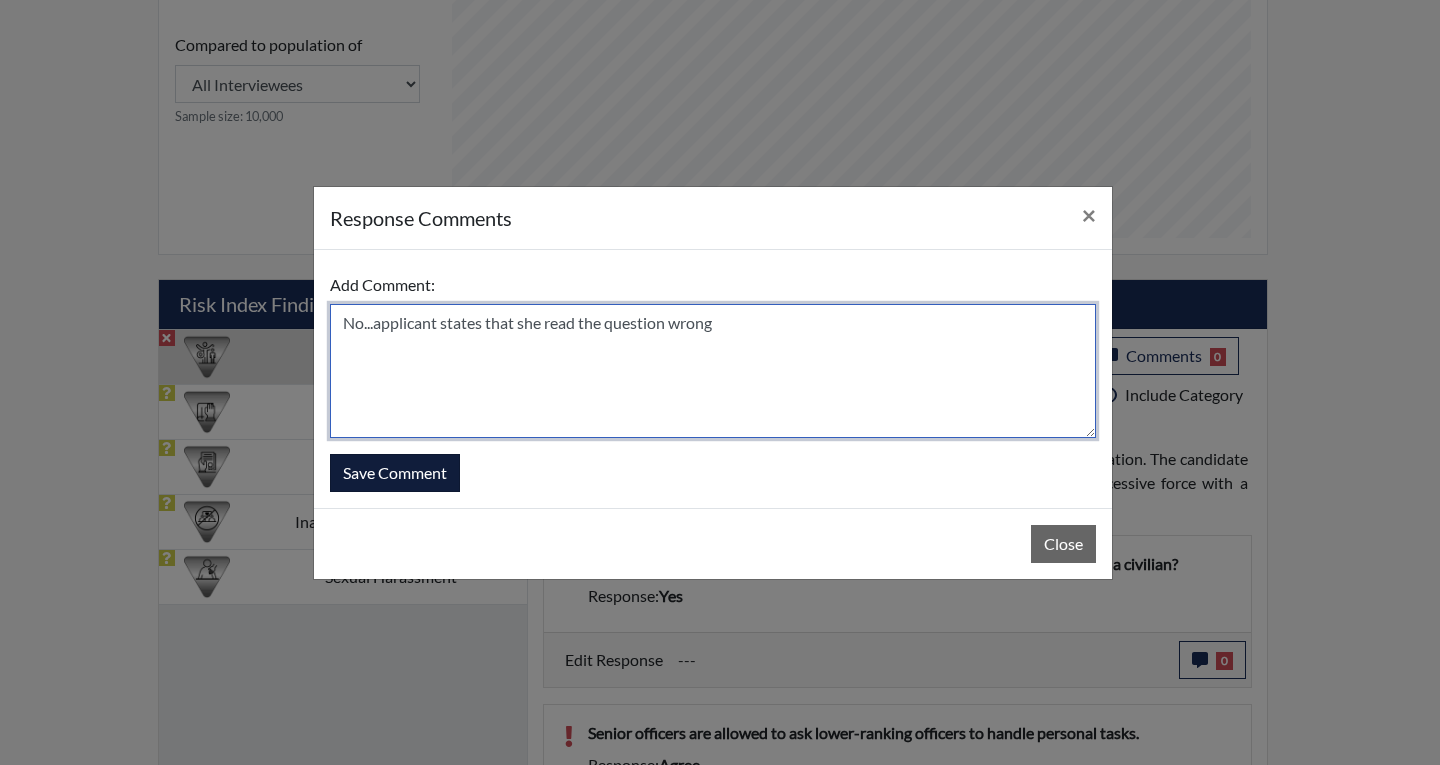 type on "No...applicant states that she read the question wrong" 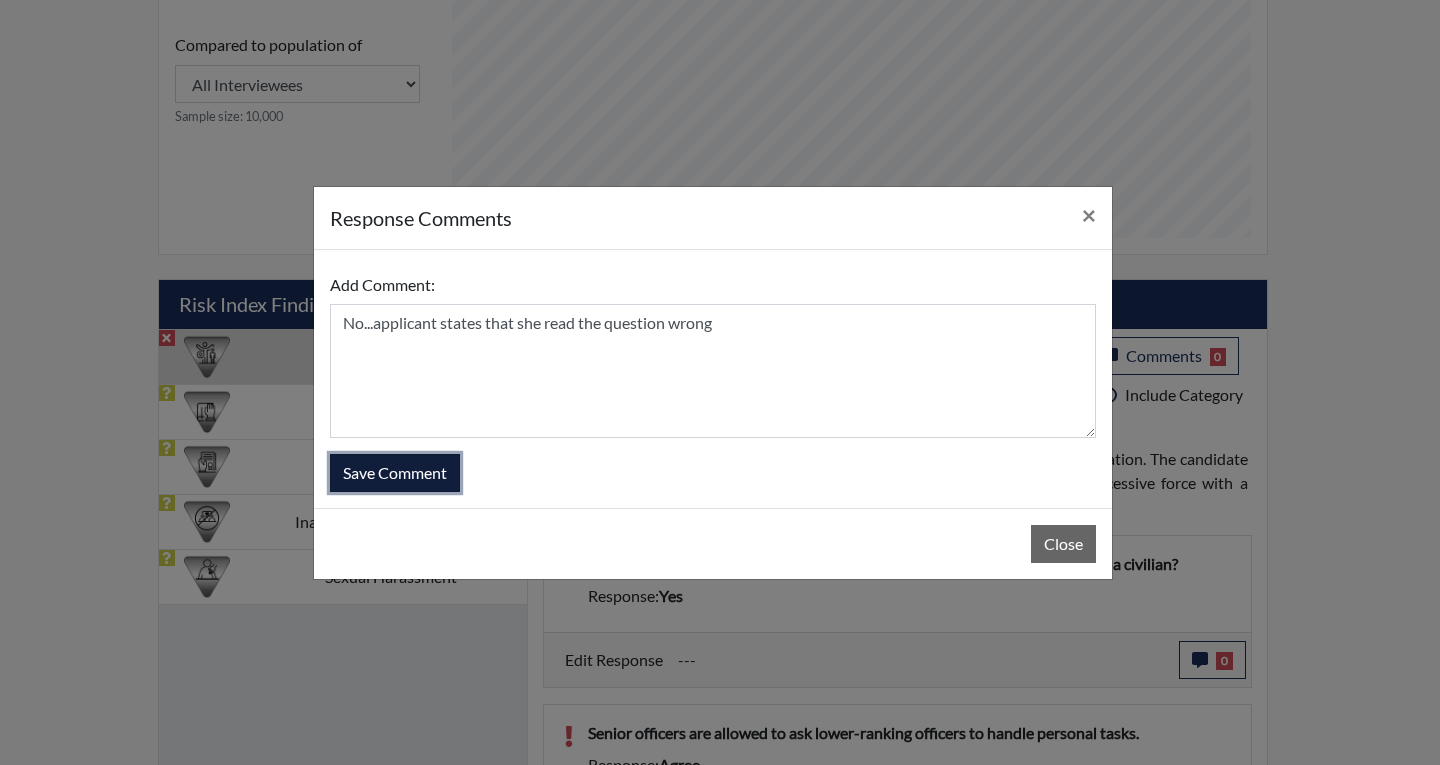 click on "Save Comment" at bounding box center (395, 473) 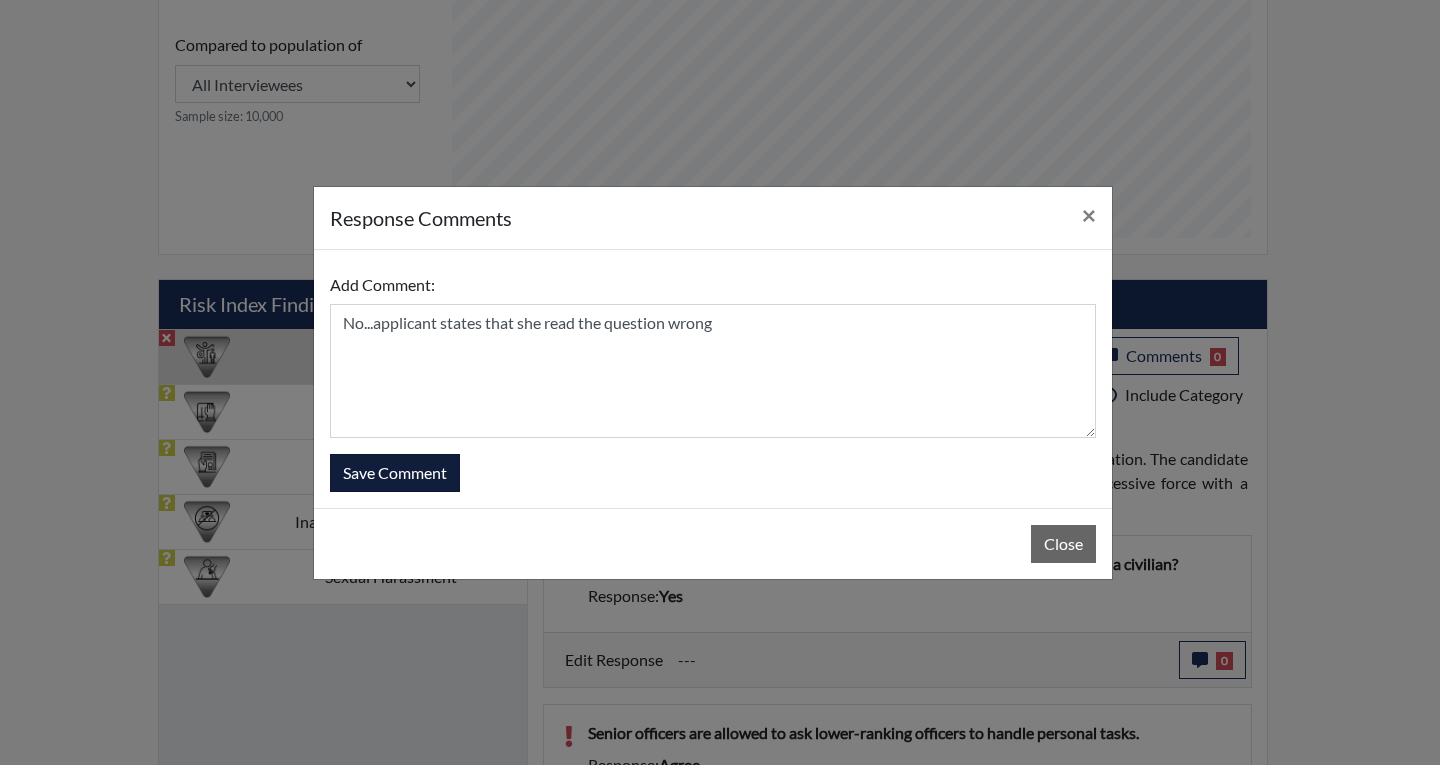 type 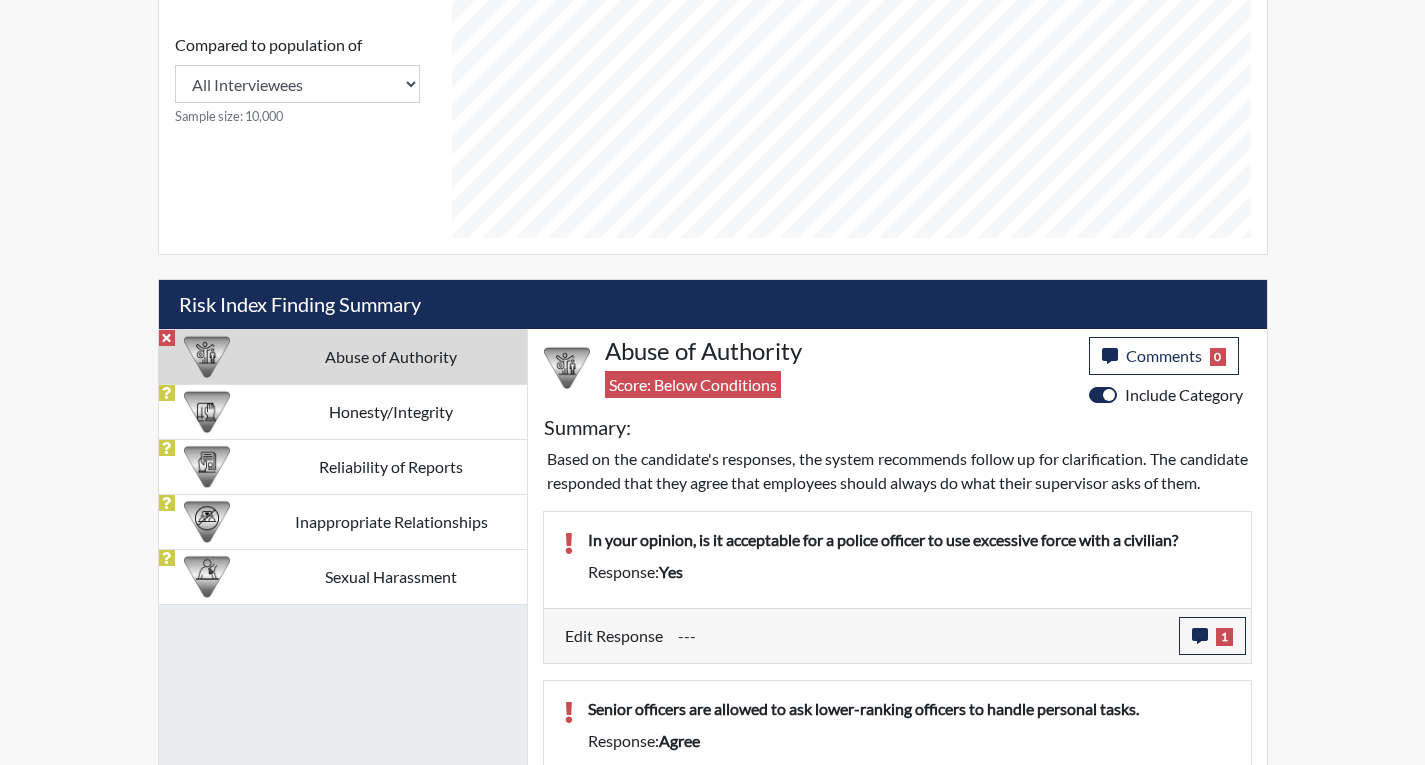 scroll, scrollTop: 999668, scrollLeft: 999169, axis: both 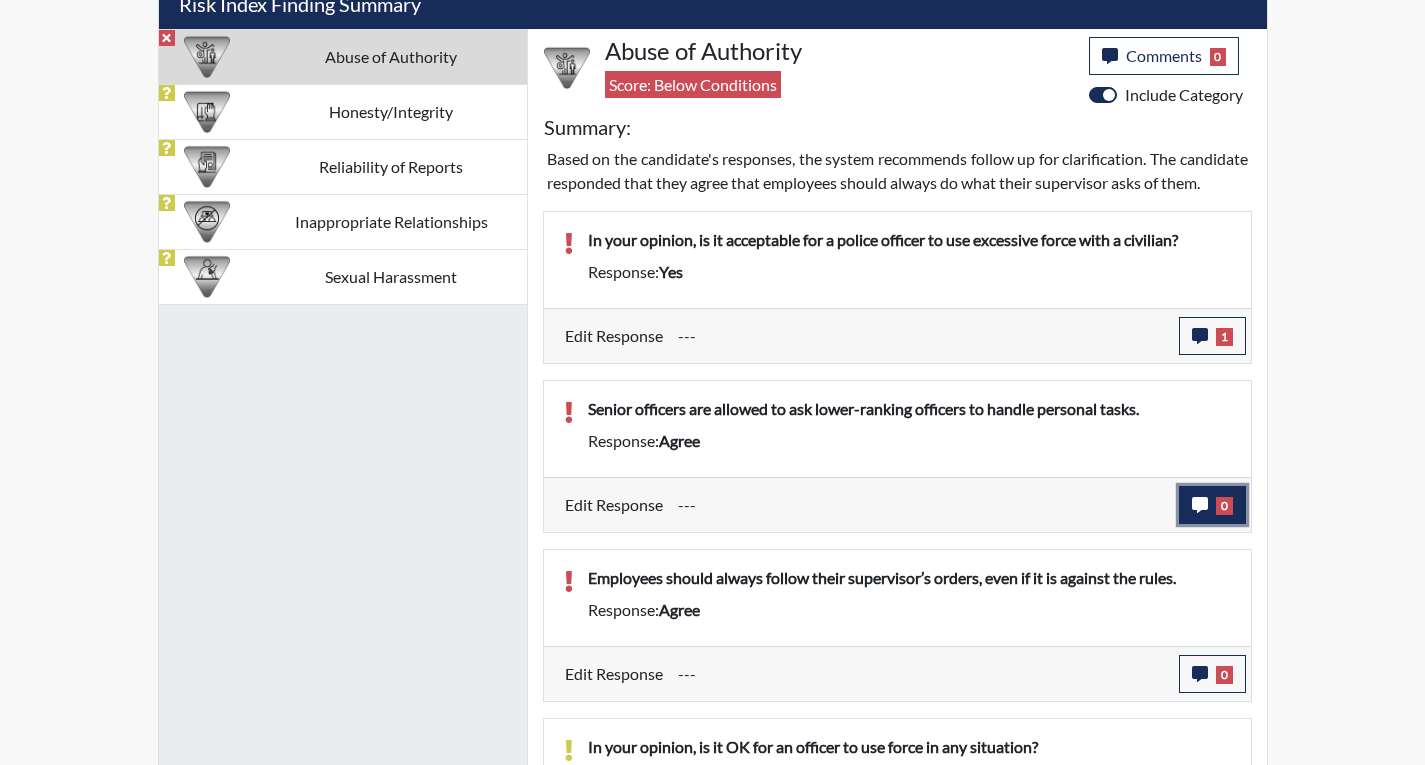 click 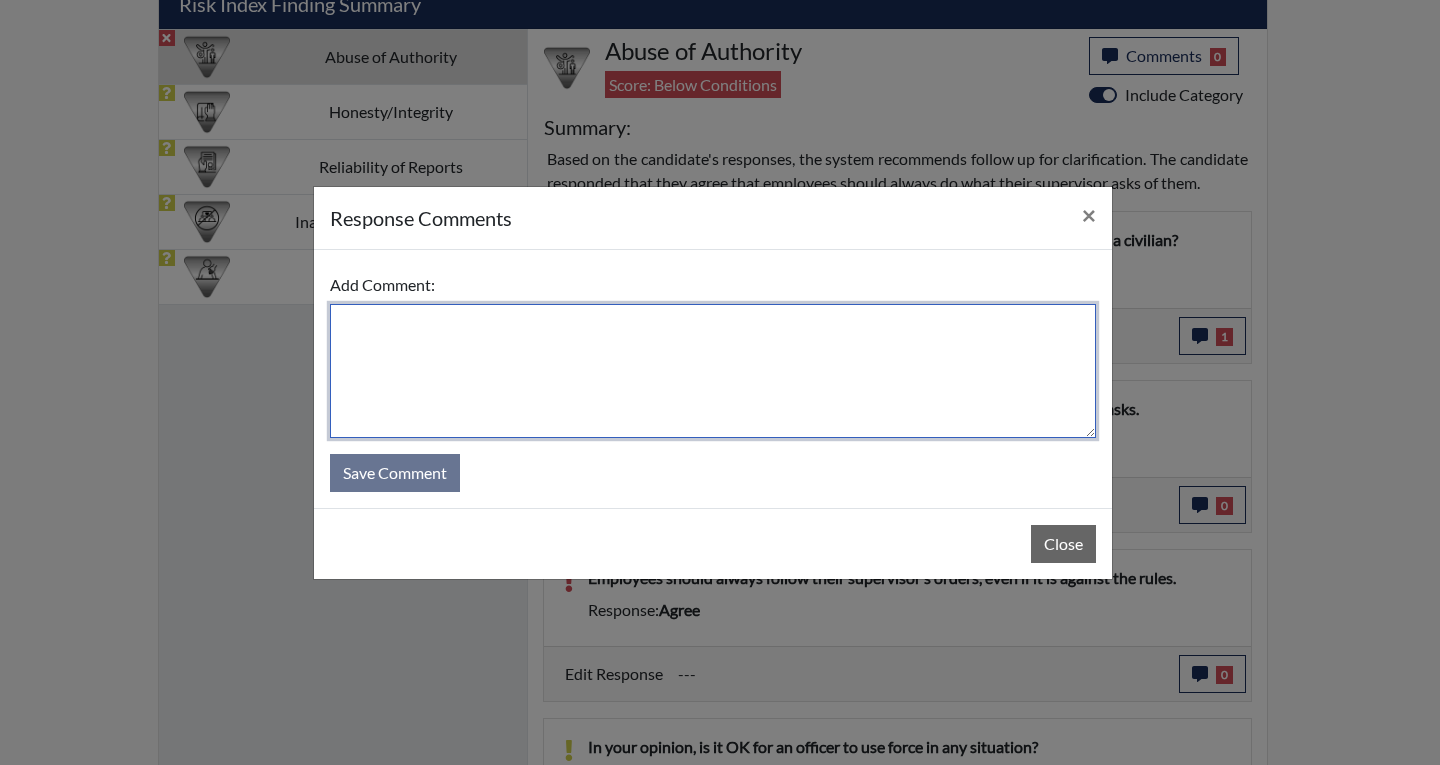 click at bounding box center (713, 371) 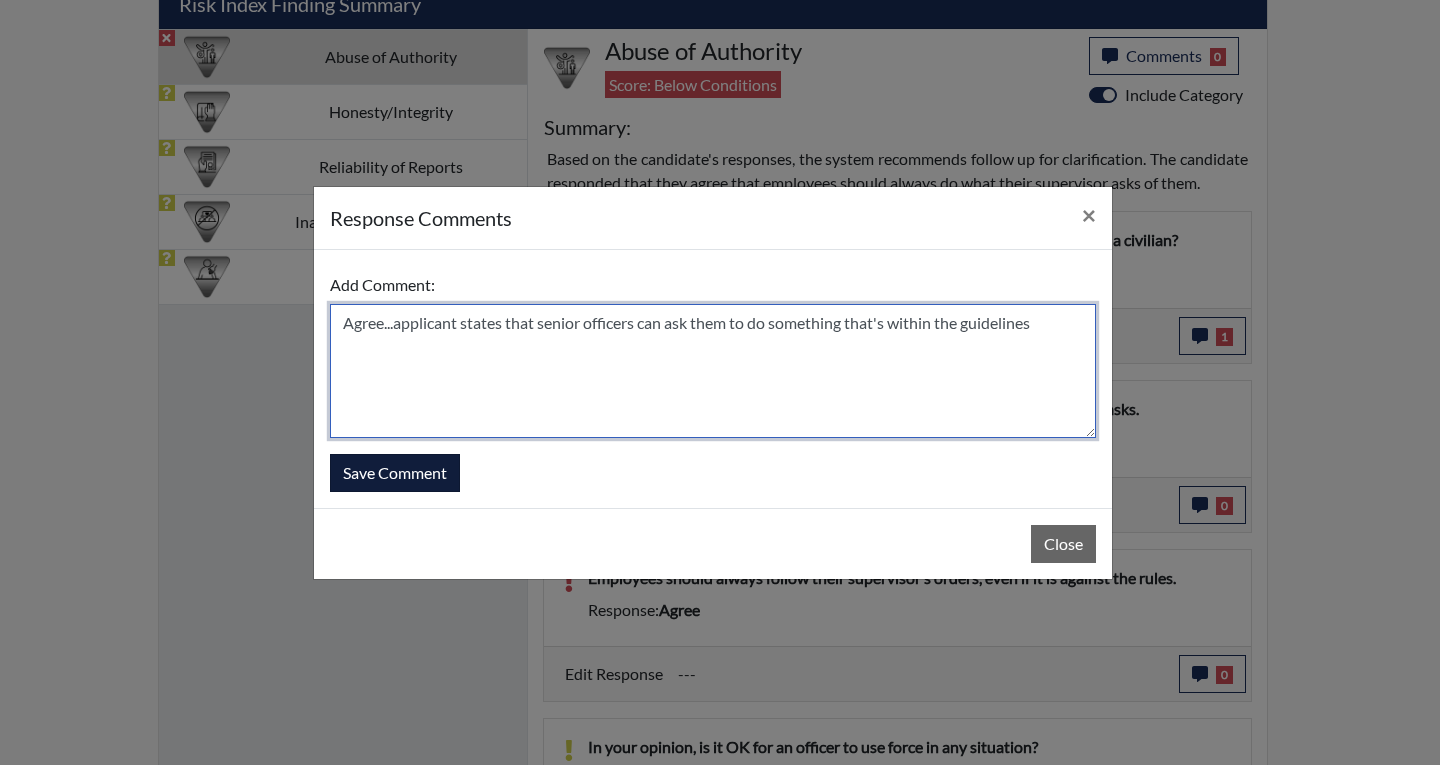 type on "Agree...applicant states that senior officers can ask them to do something that's within the guidelines" 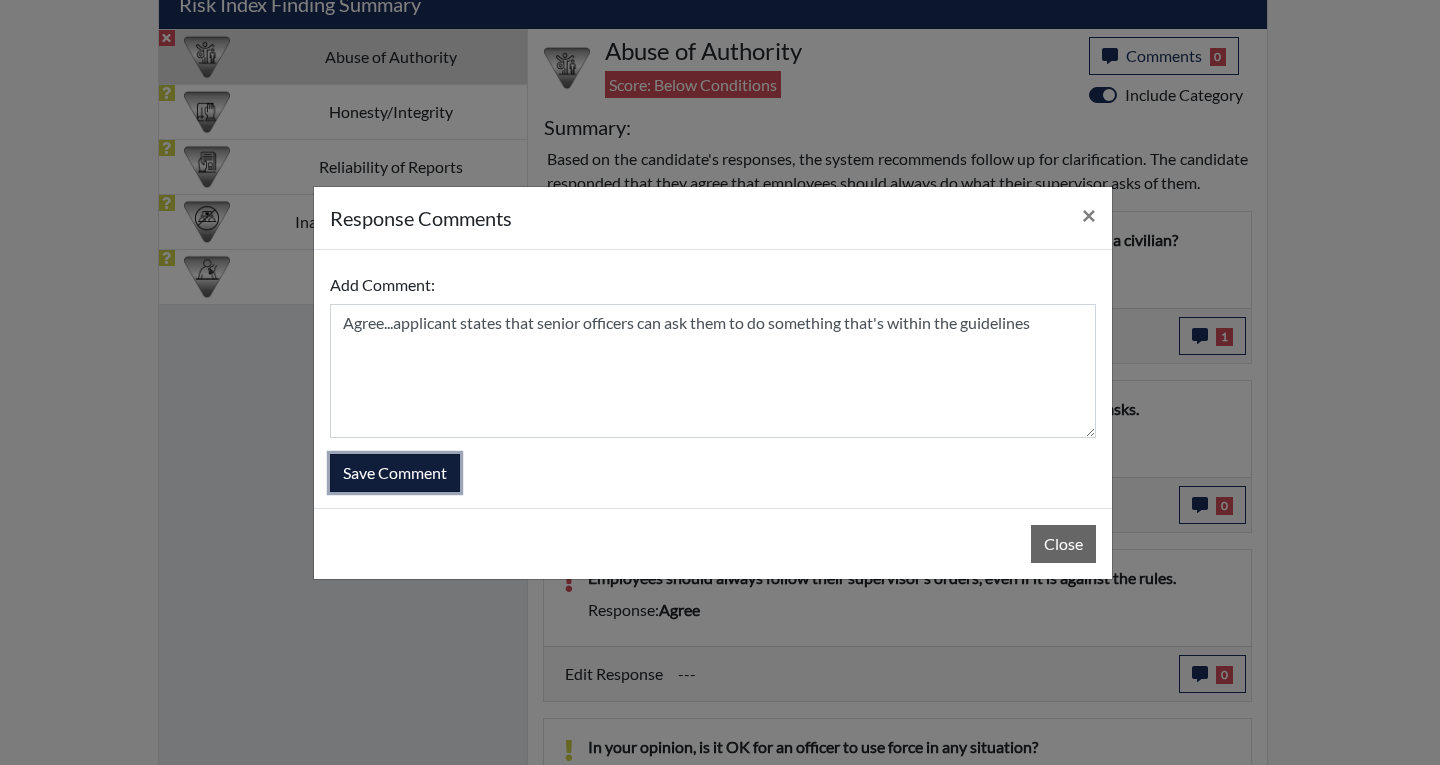click on "Save Comment" at bounding box center [395, 473] 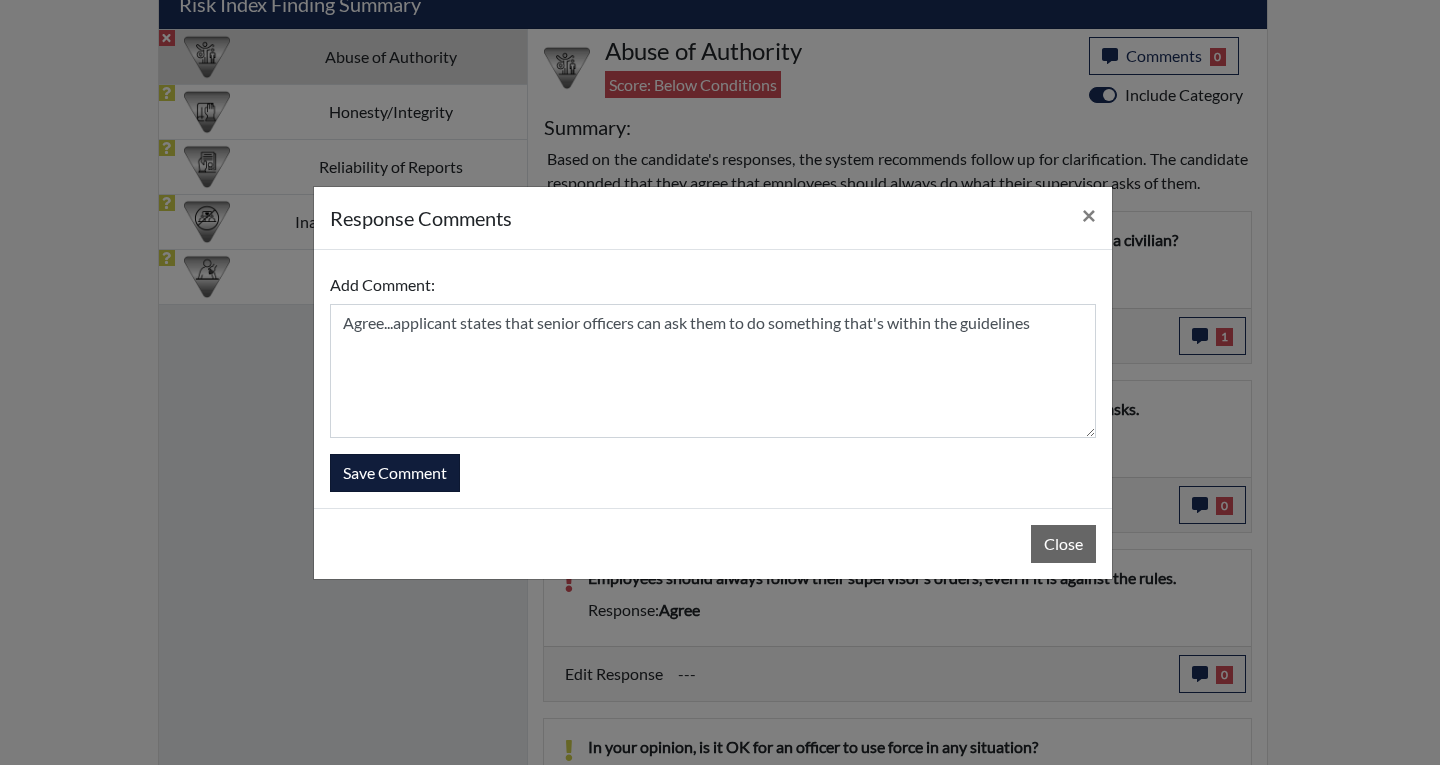 type 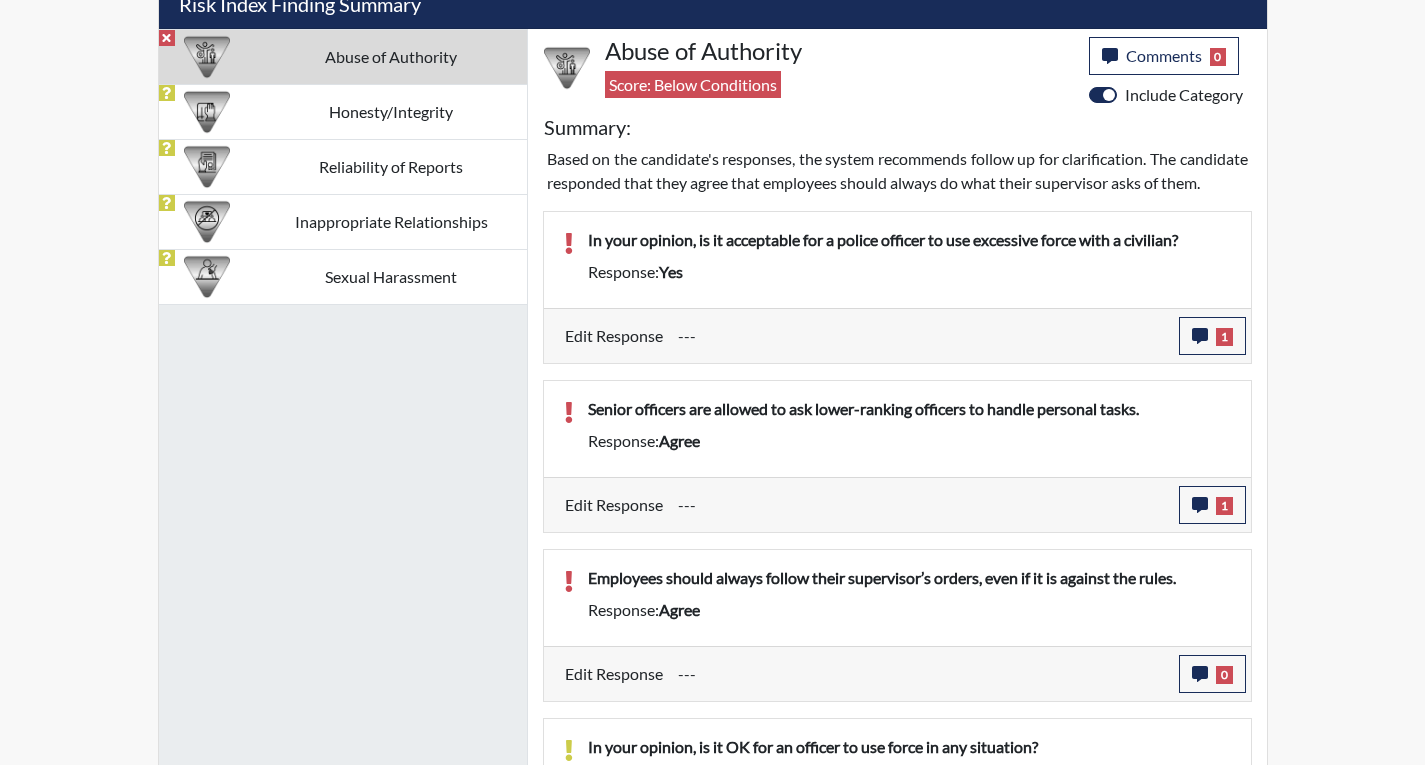 scroll, scrollTop: 999668, scrollLeft: 999169, axis: both 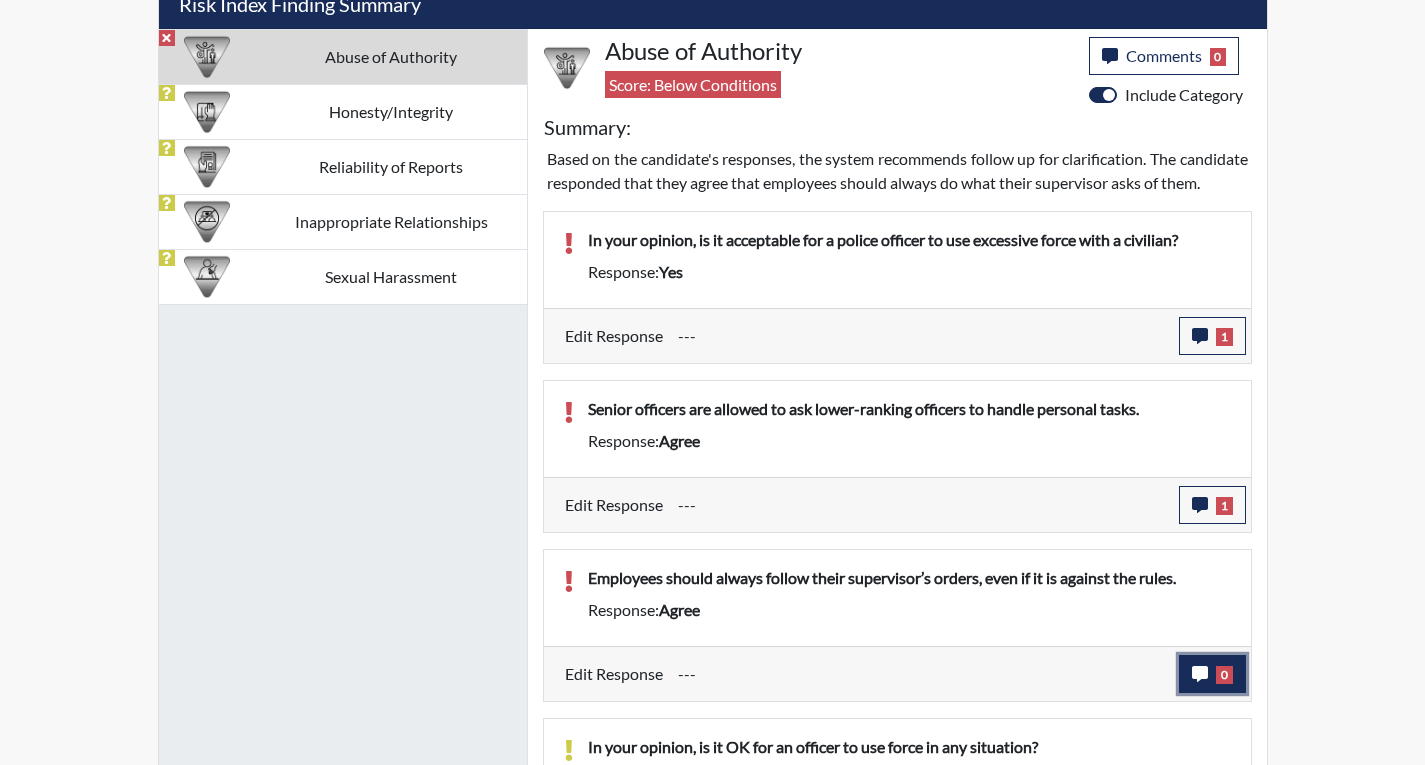 click on "0" at bounding box center [1212, 674] 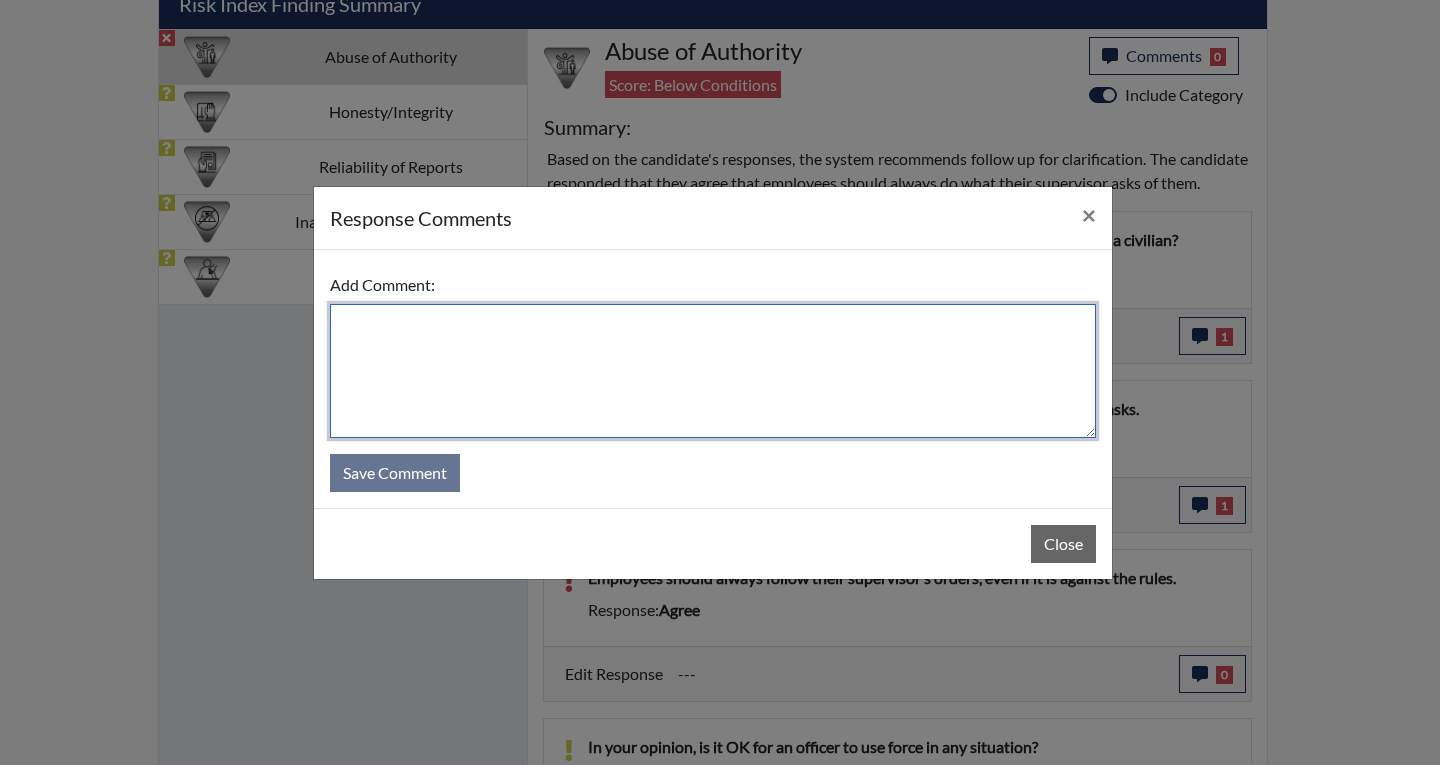 click at bounding box center (713, 371) 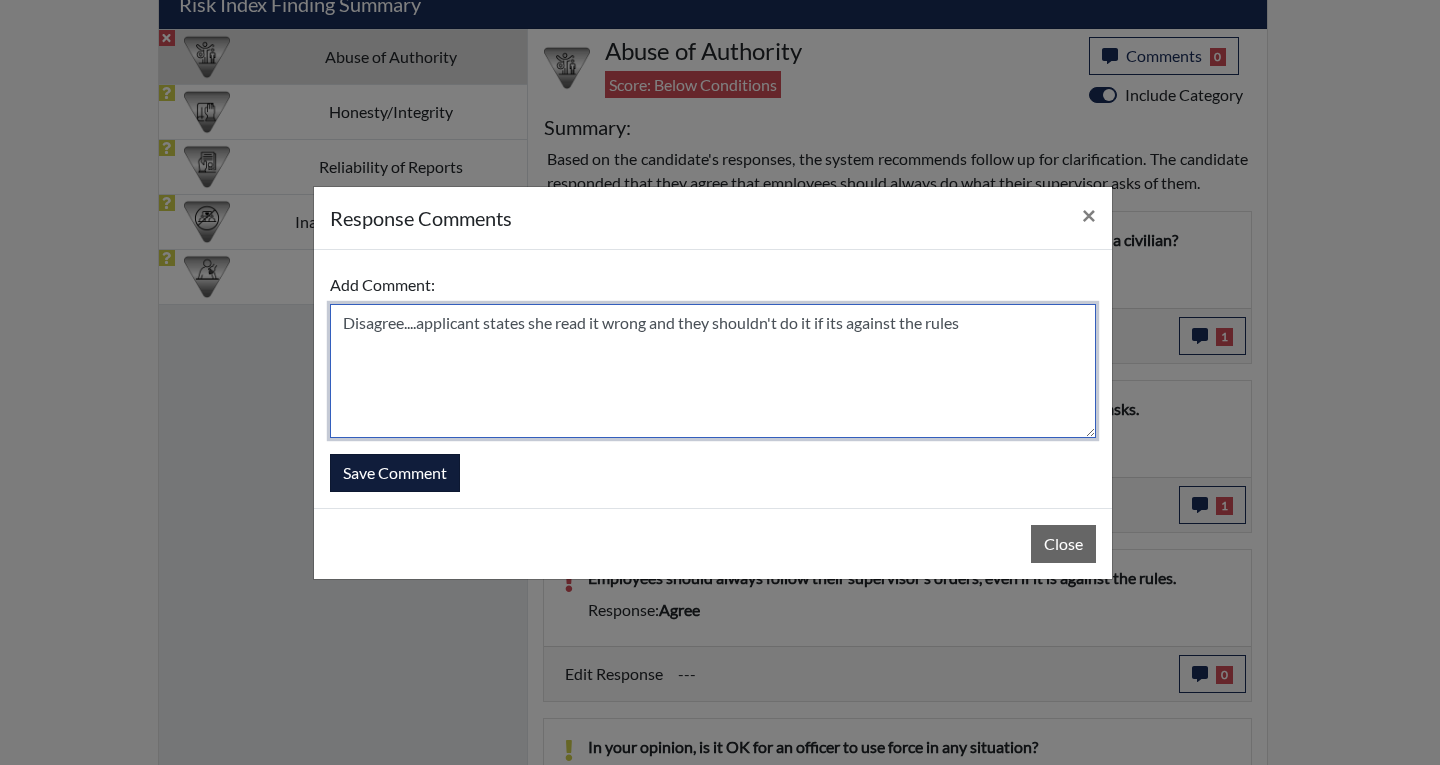 type on "Disagree....applicant states she read it wrong and they shouldn't do it if its against the rules" 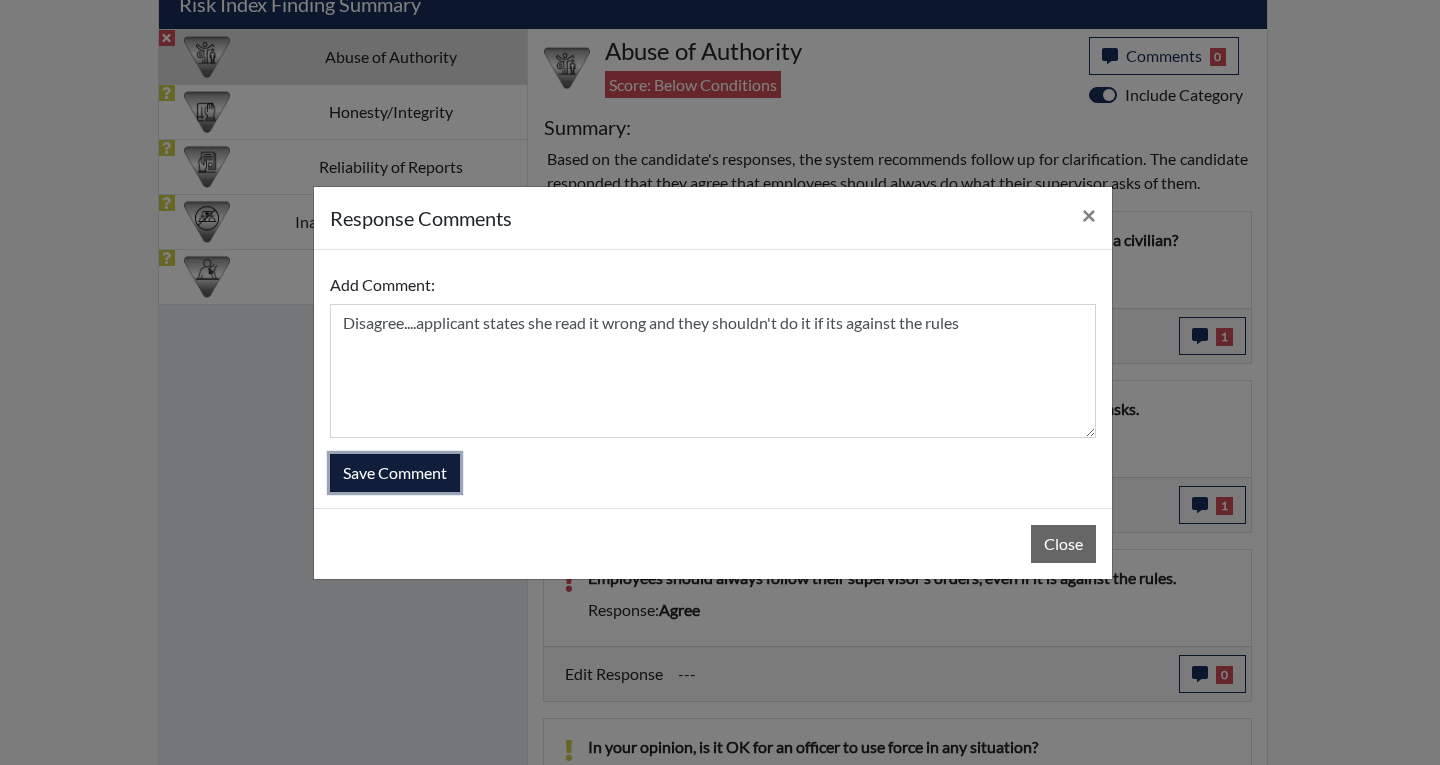 click on "Save Comment" at bounding box center [395, 473] 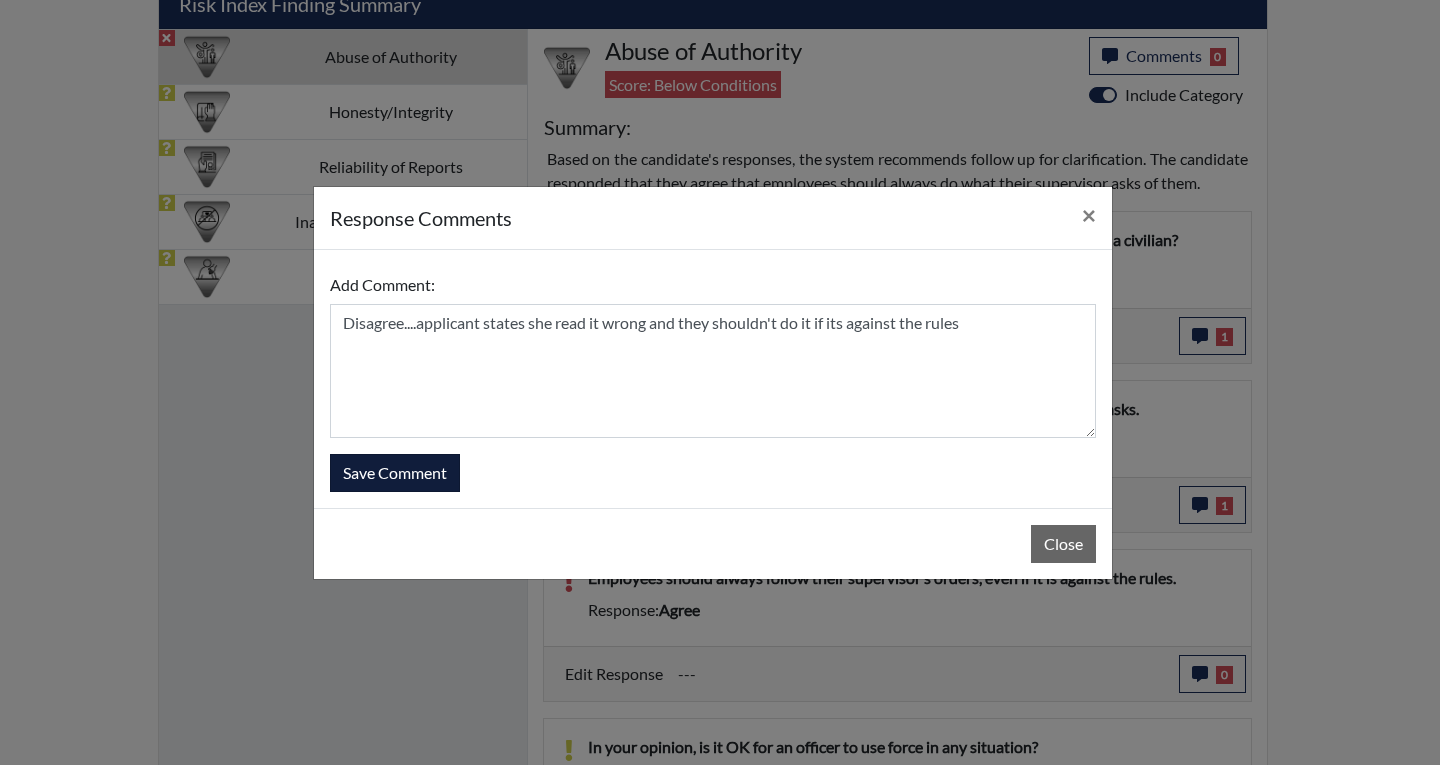 type 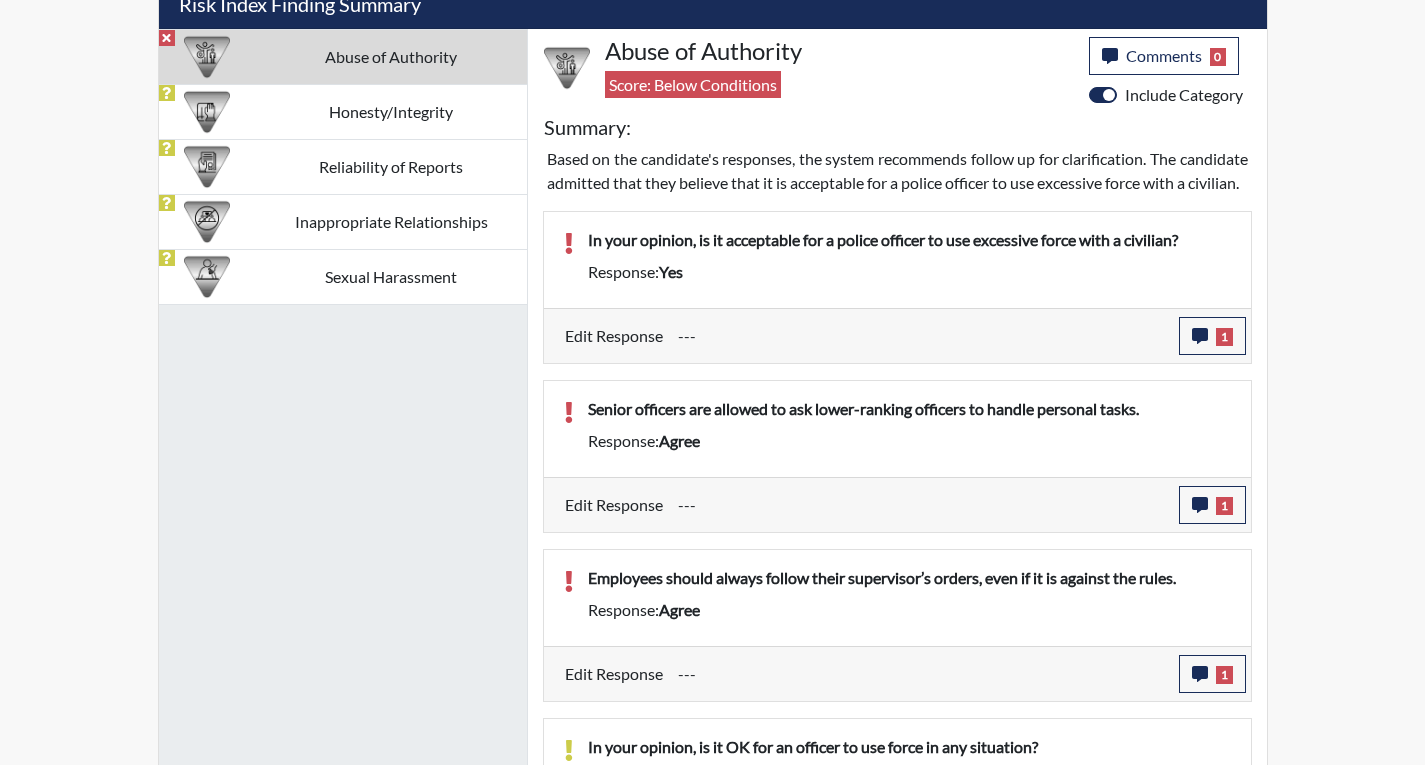 scroll, scrollTop: 999668, scrollLeft: 999169, axis: both 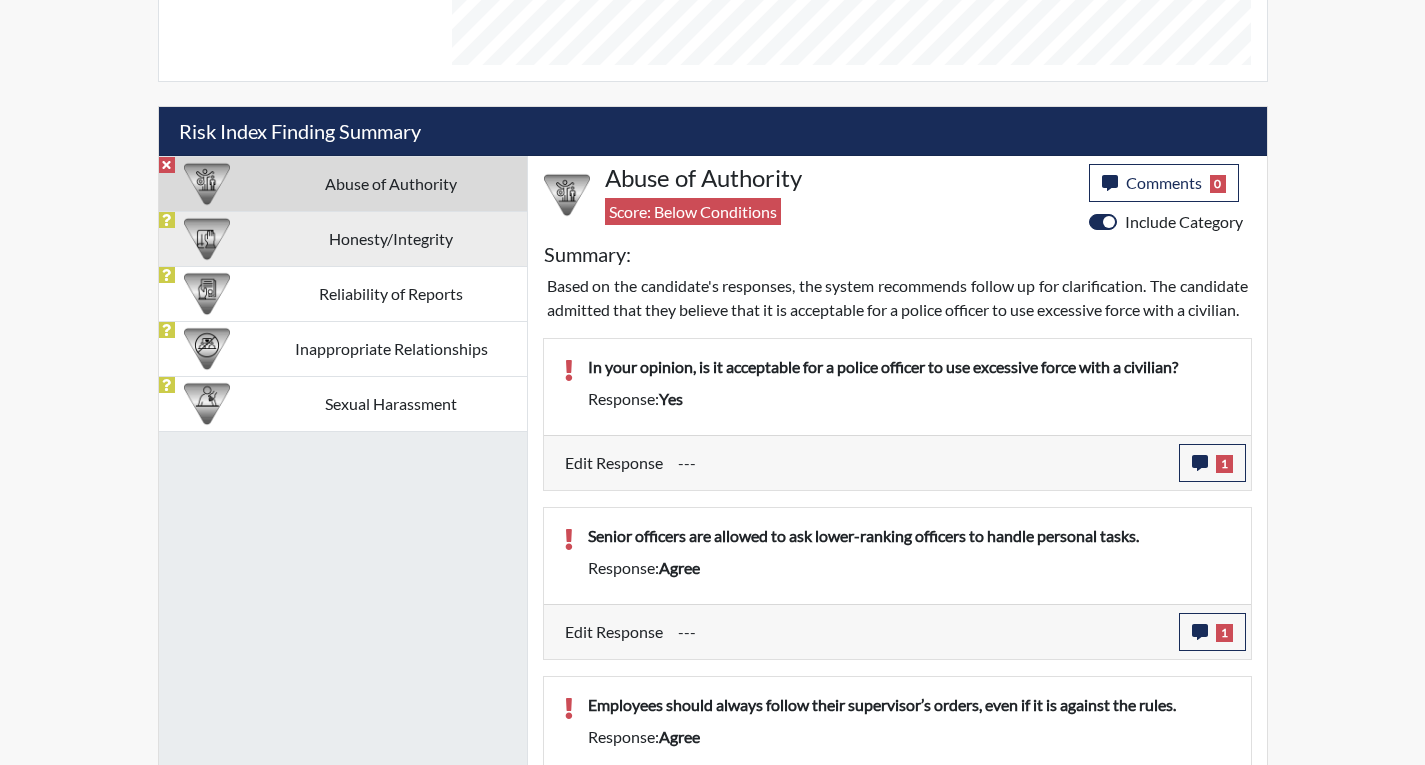 click on "Honesty/Integrity" at bounding box center (391, 238) 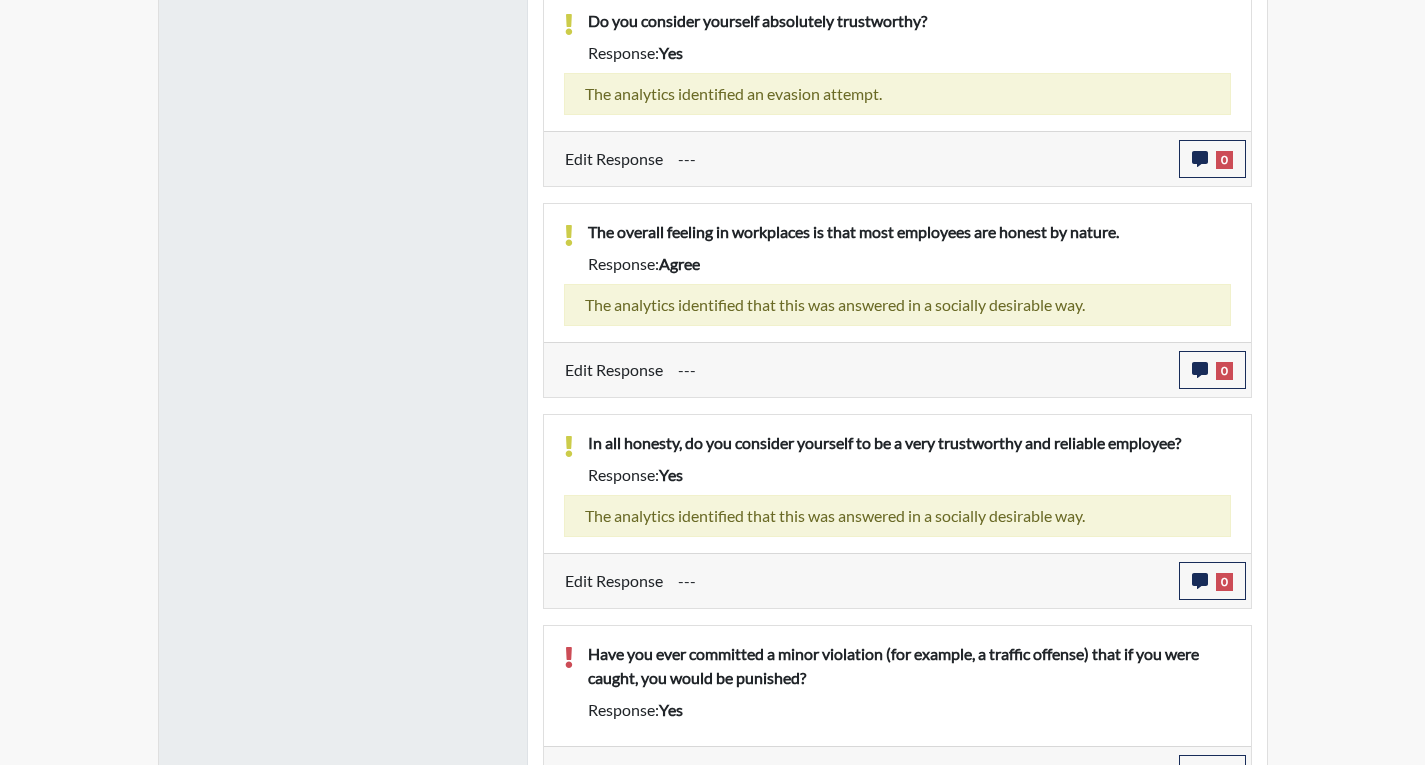 scroll, scrollTop: 2248, scrollLeft: 0, axis: vertical 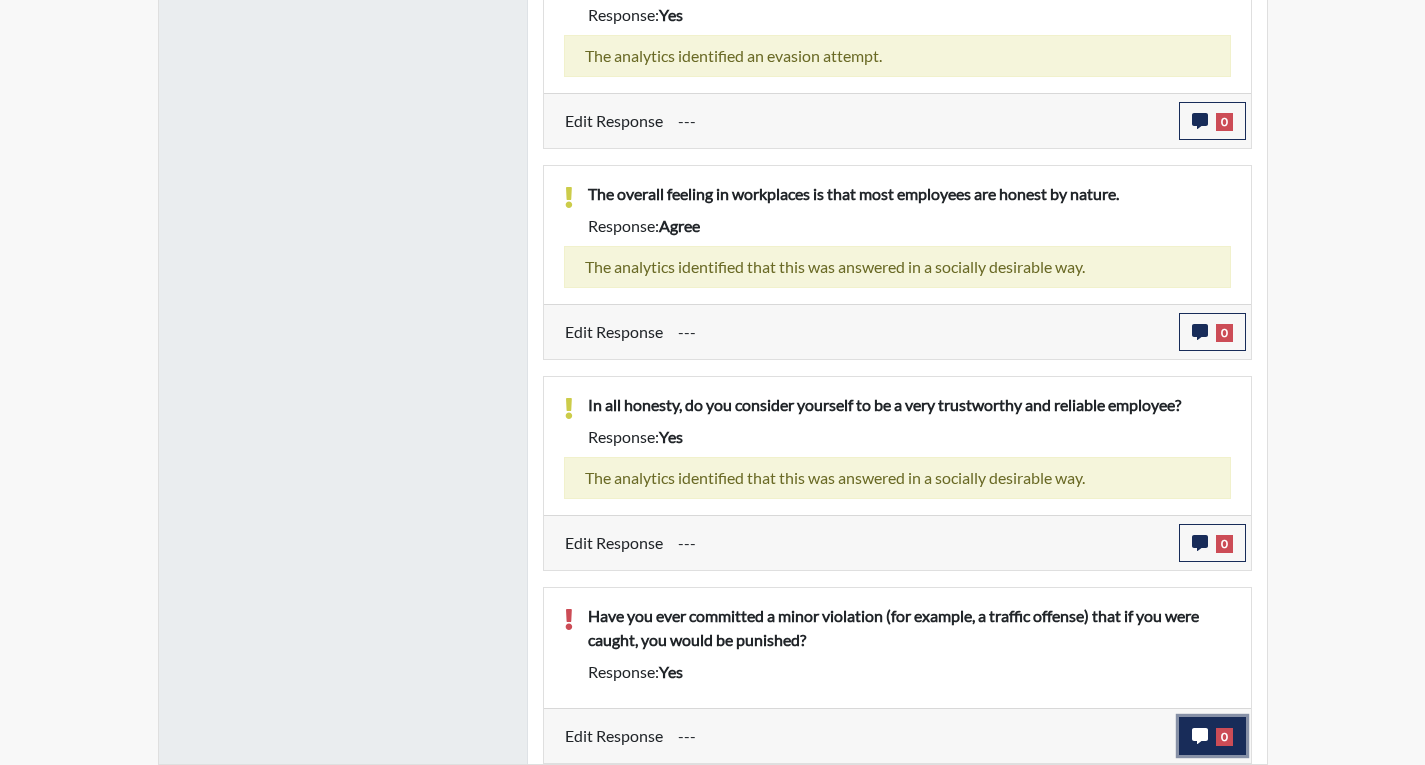 click on "0" at bounding box center [1212, 736] 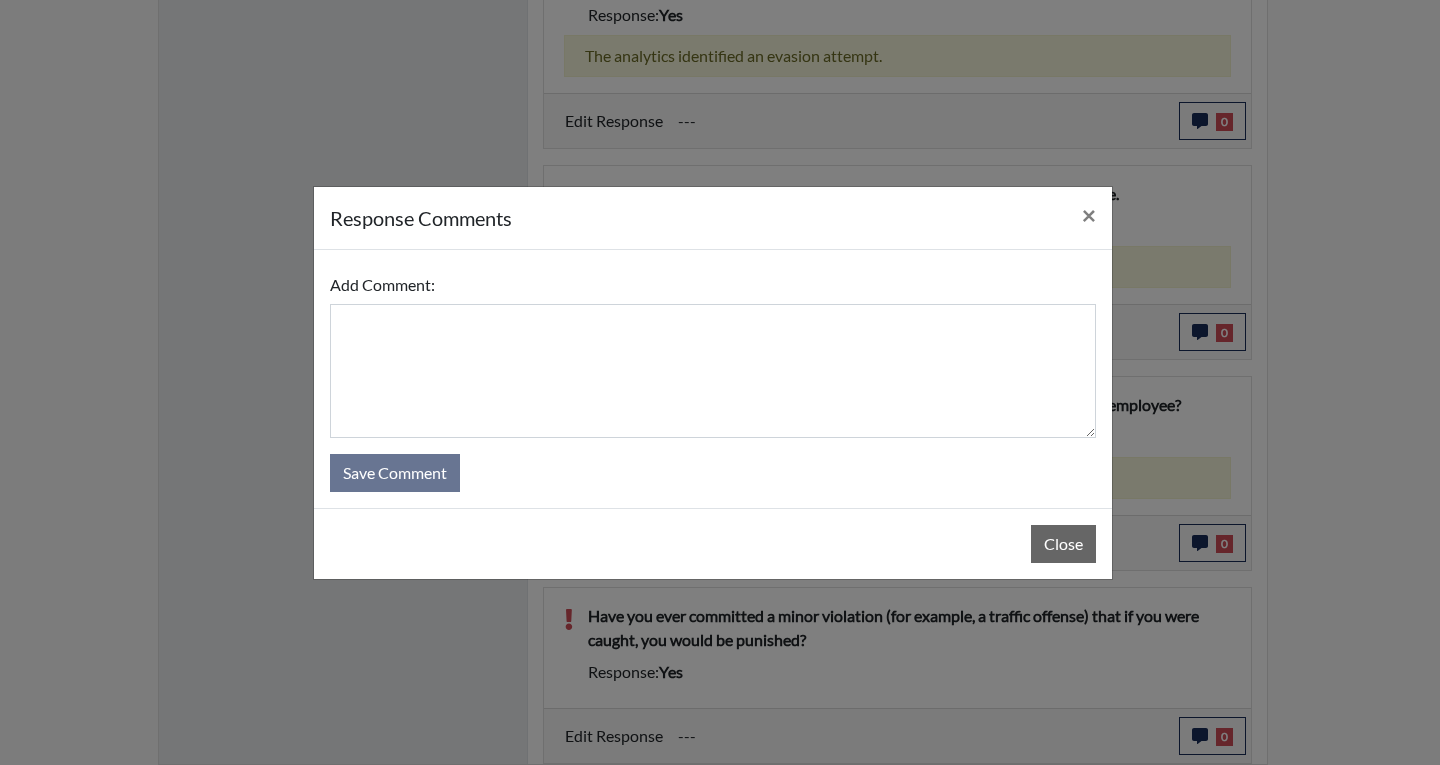click on "Add Comment: Save Comment" at bounding box center [713, 379] 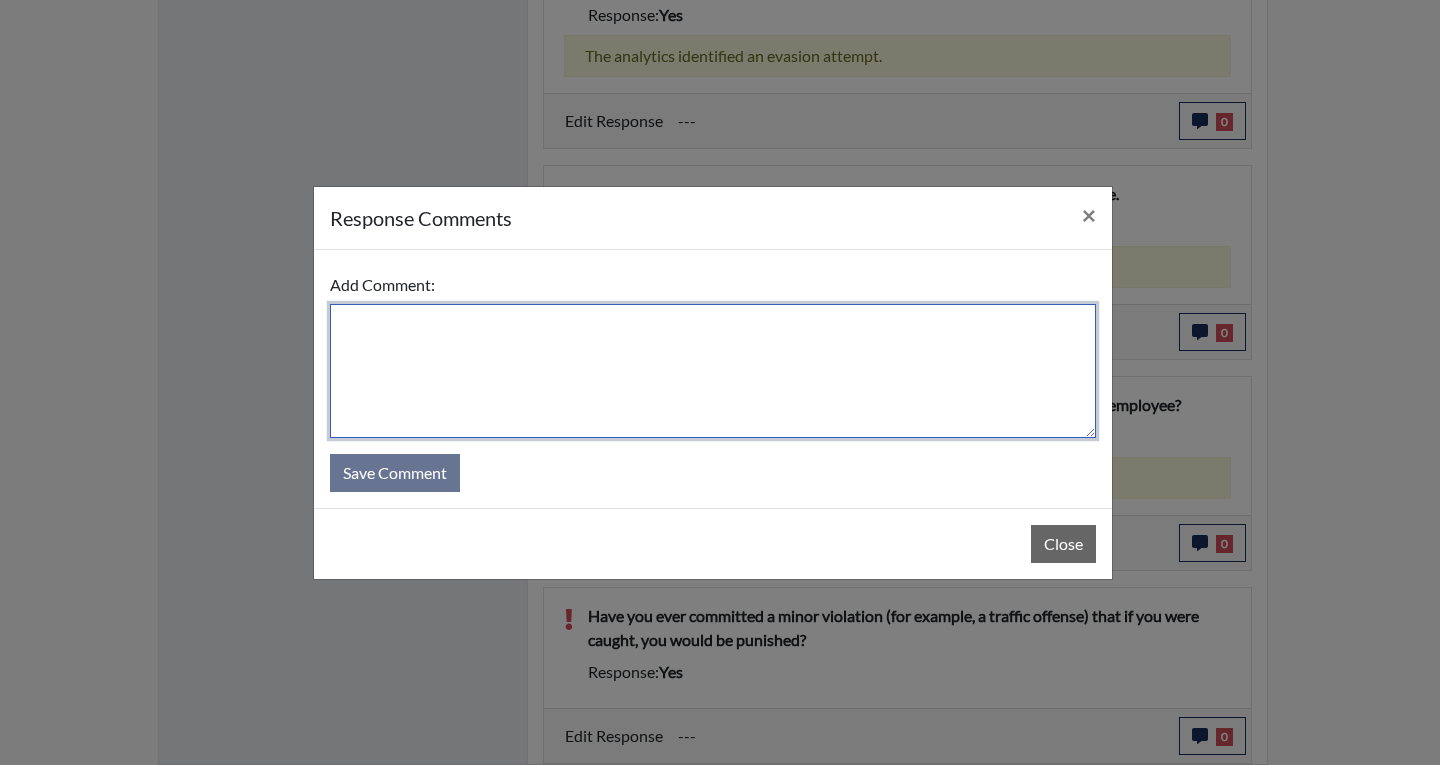 click at bounding box center [713, 371] 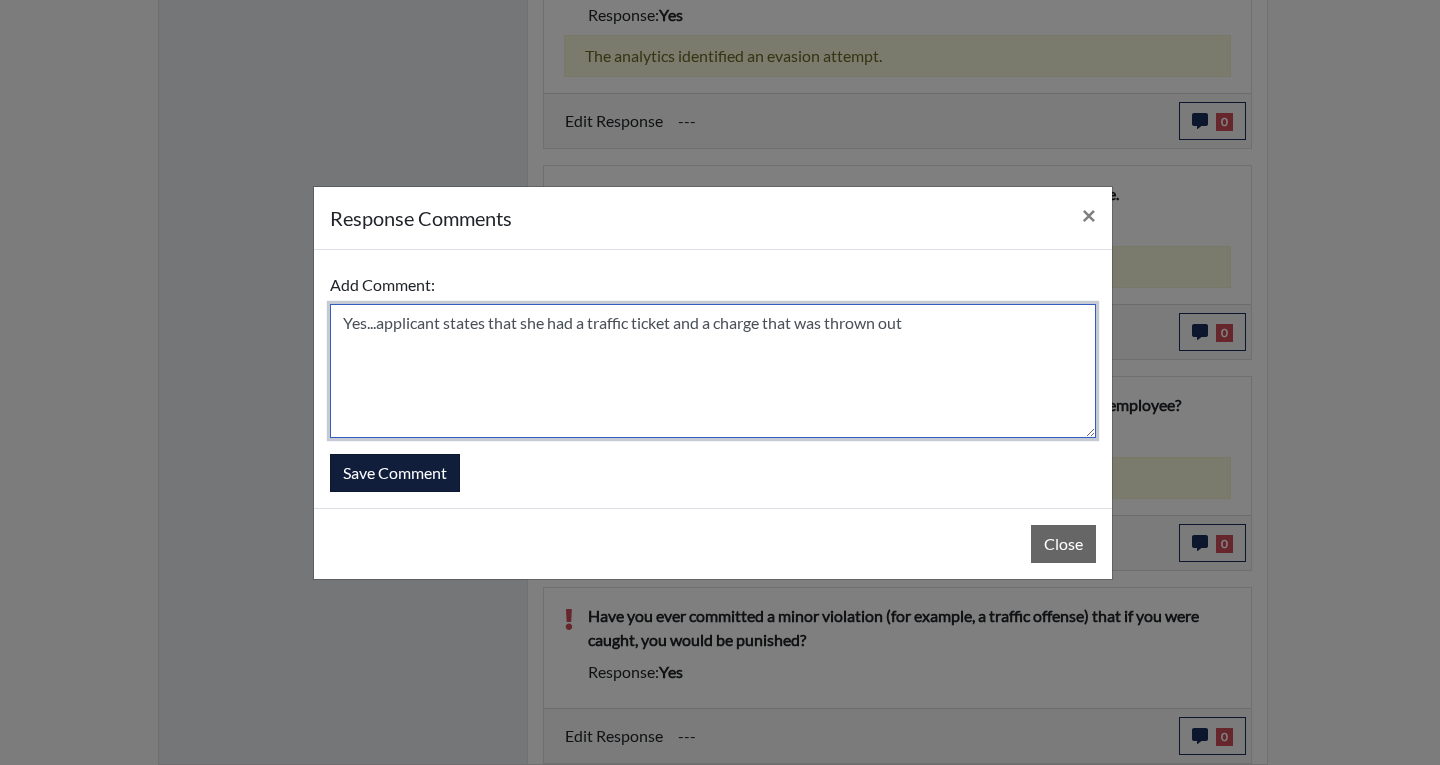 type on "Yes...applicant states that she had a traffic ticket and a charge that was thrown out" 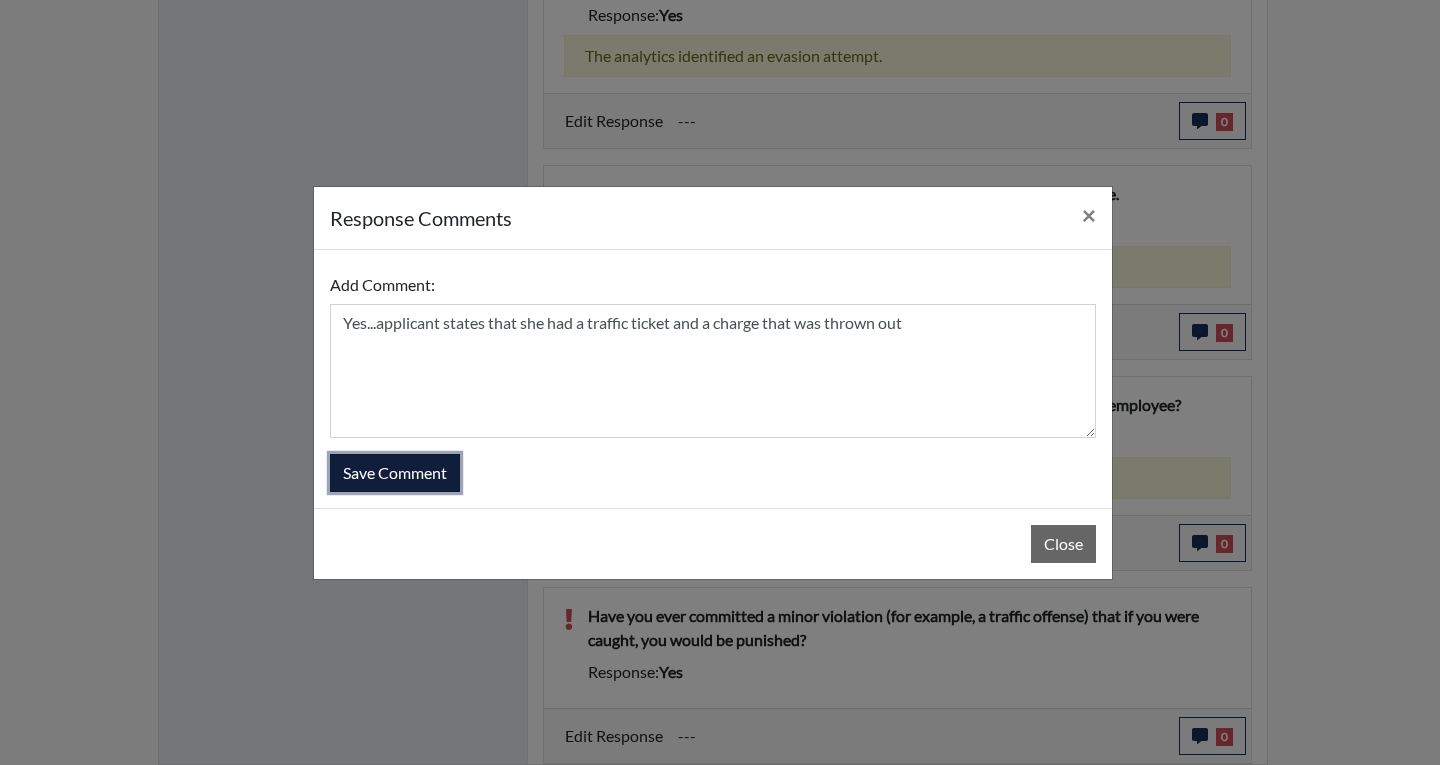 click on "Save Comment" at bounding box center (395, 473) 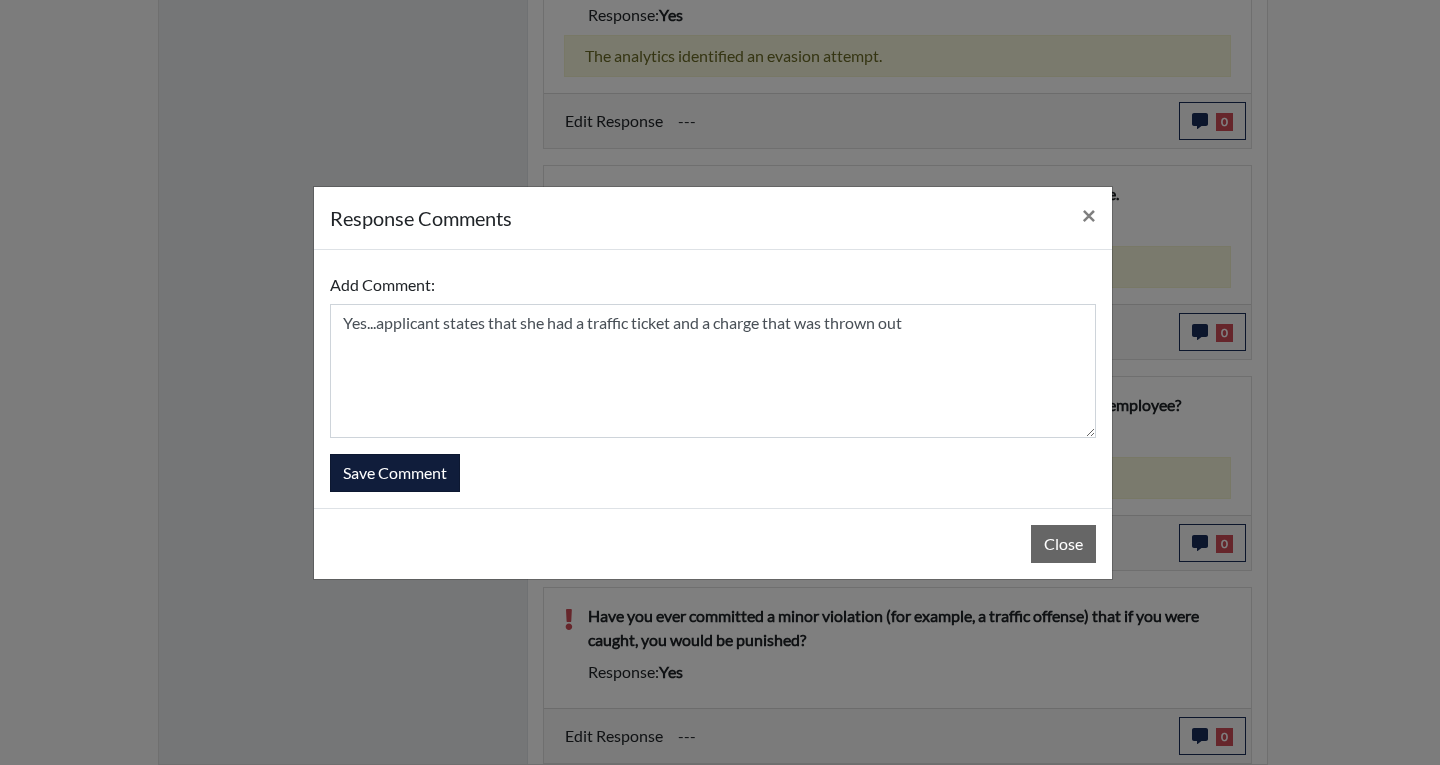 type 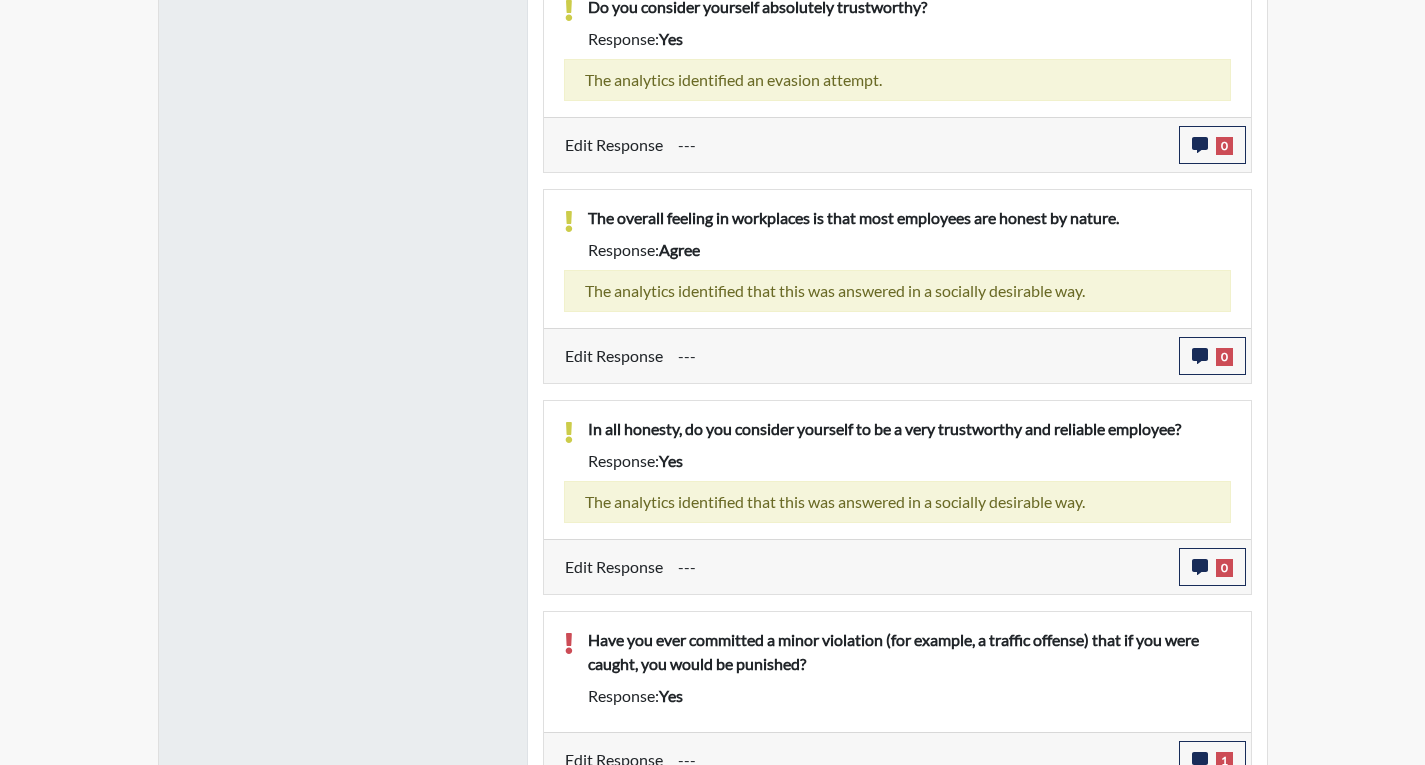 scroll, scrollTop: 999668, scrollLeft: 999169, axis: both 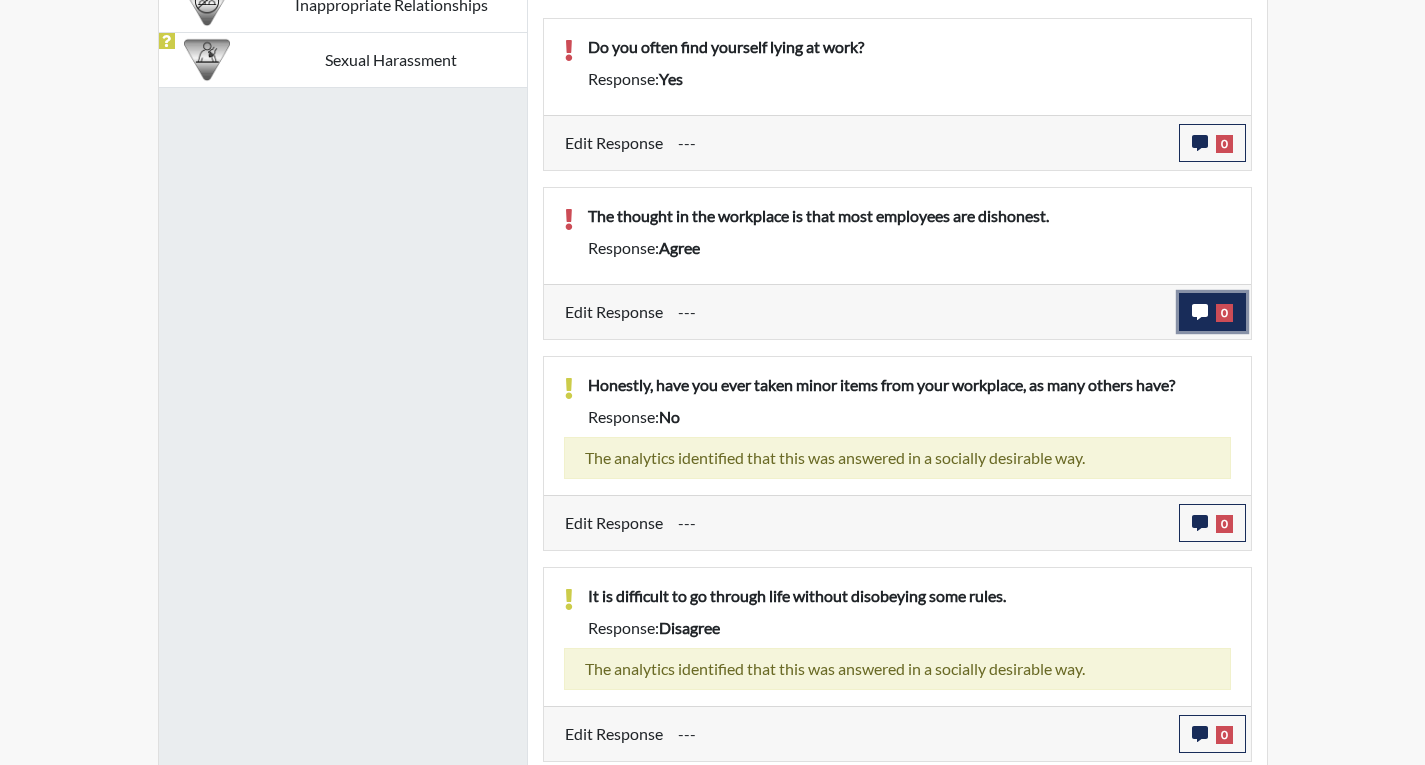 click on "0" at bounding box center (1212, 312) 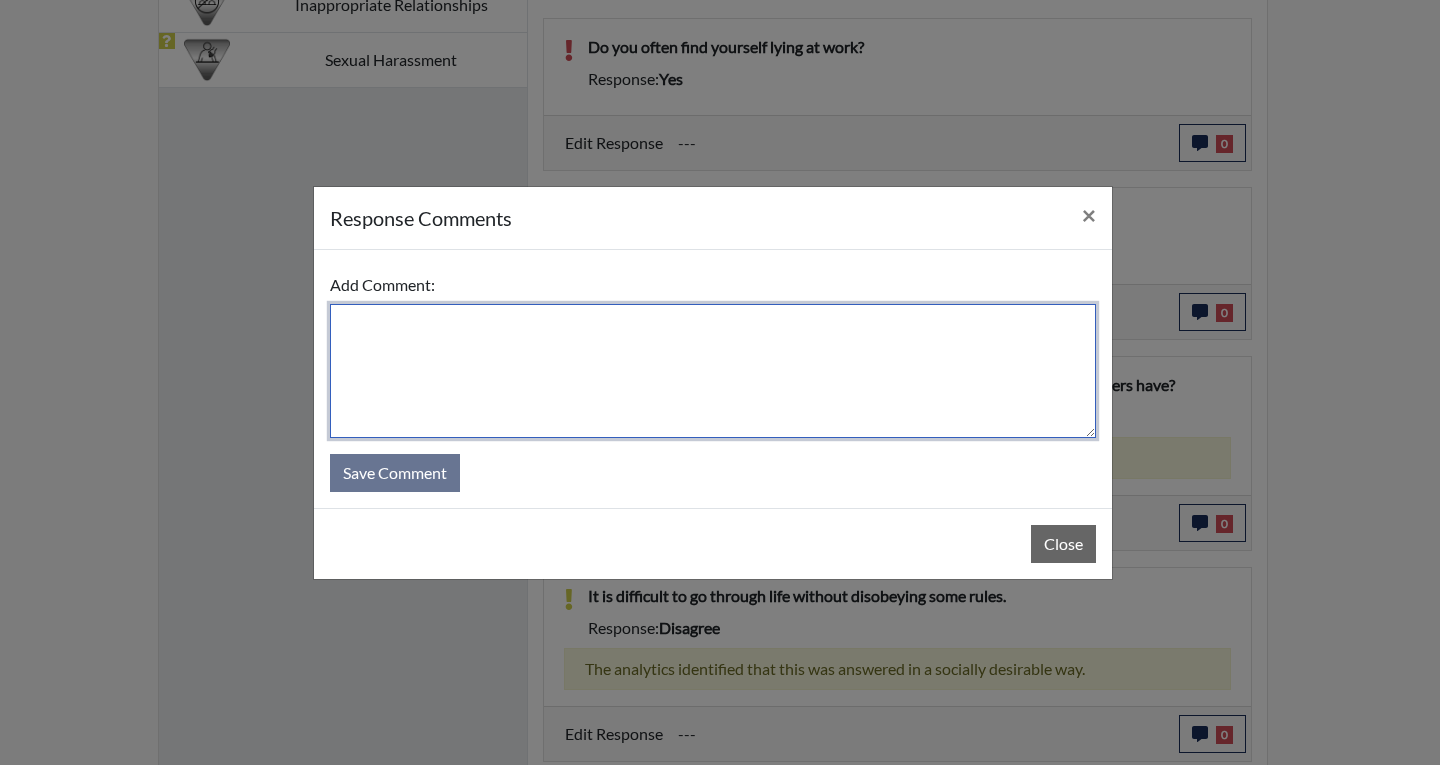 click at bounding box center (713, 371) 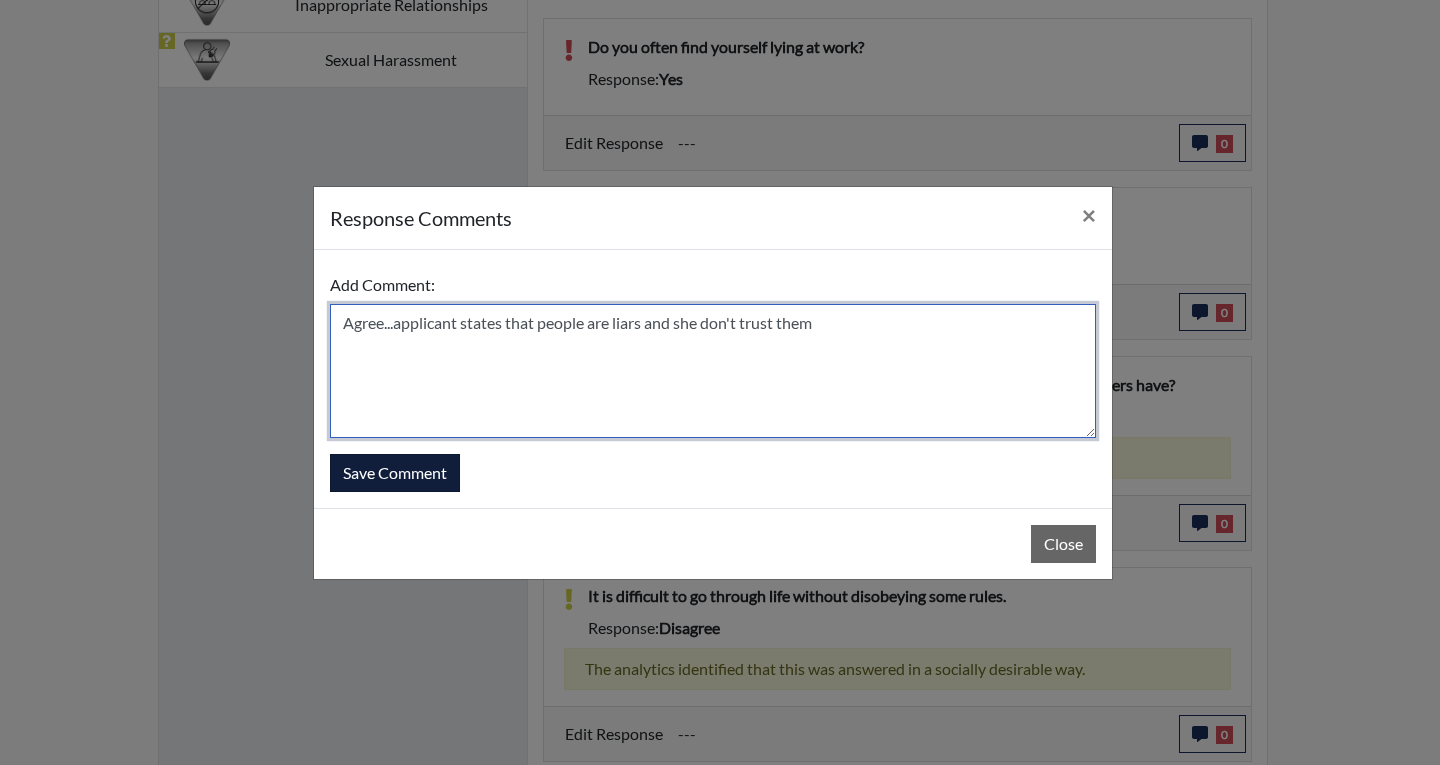 type on "Agree...applicant states that people are liars and she don't trust them" 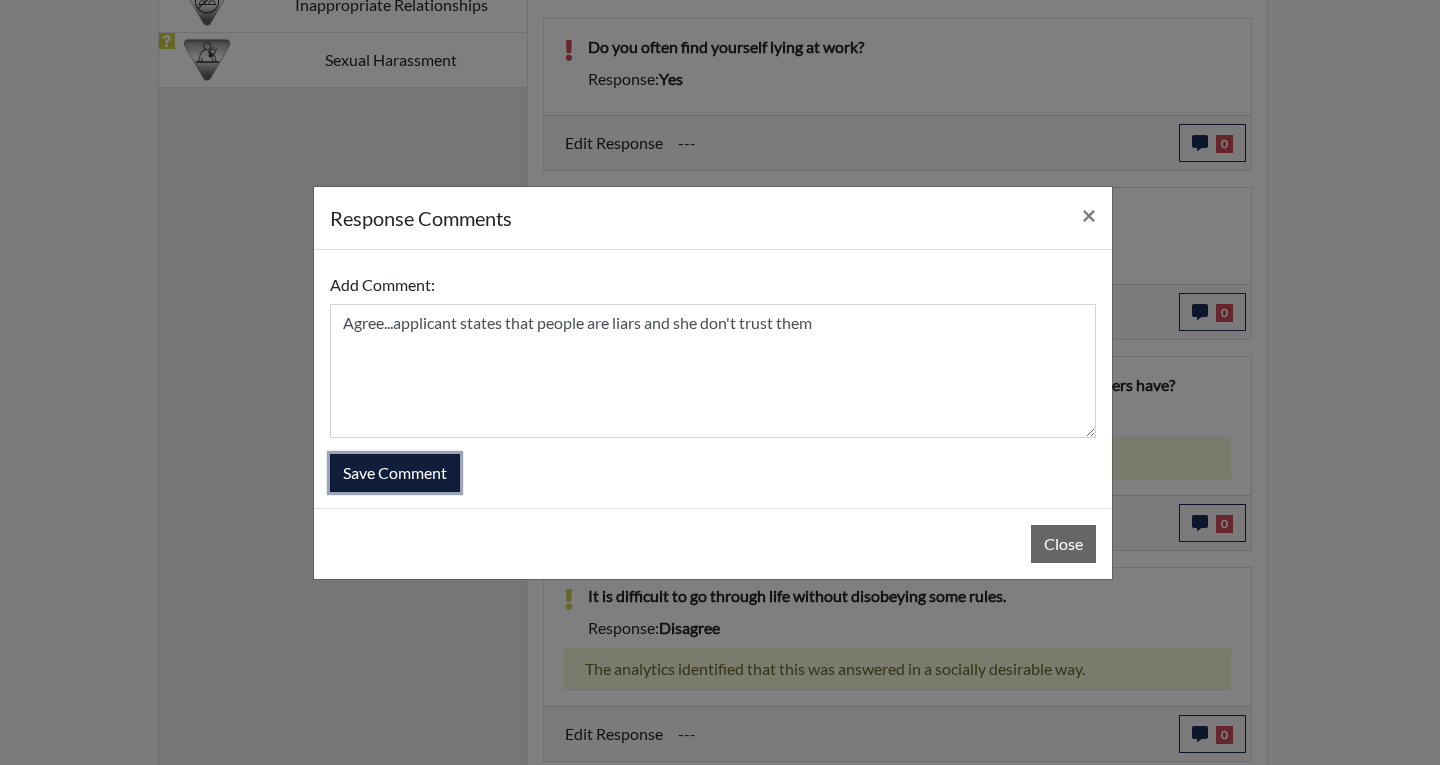 click on "Save Comment" at bounding box center (395, 473) 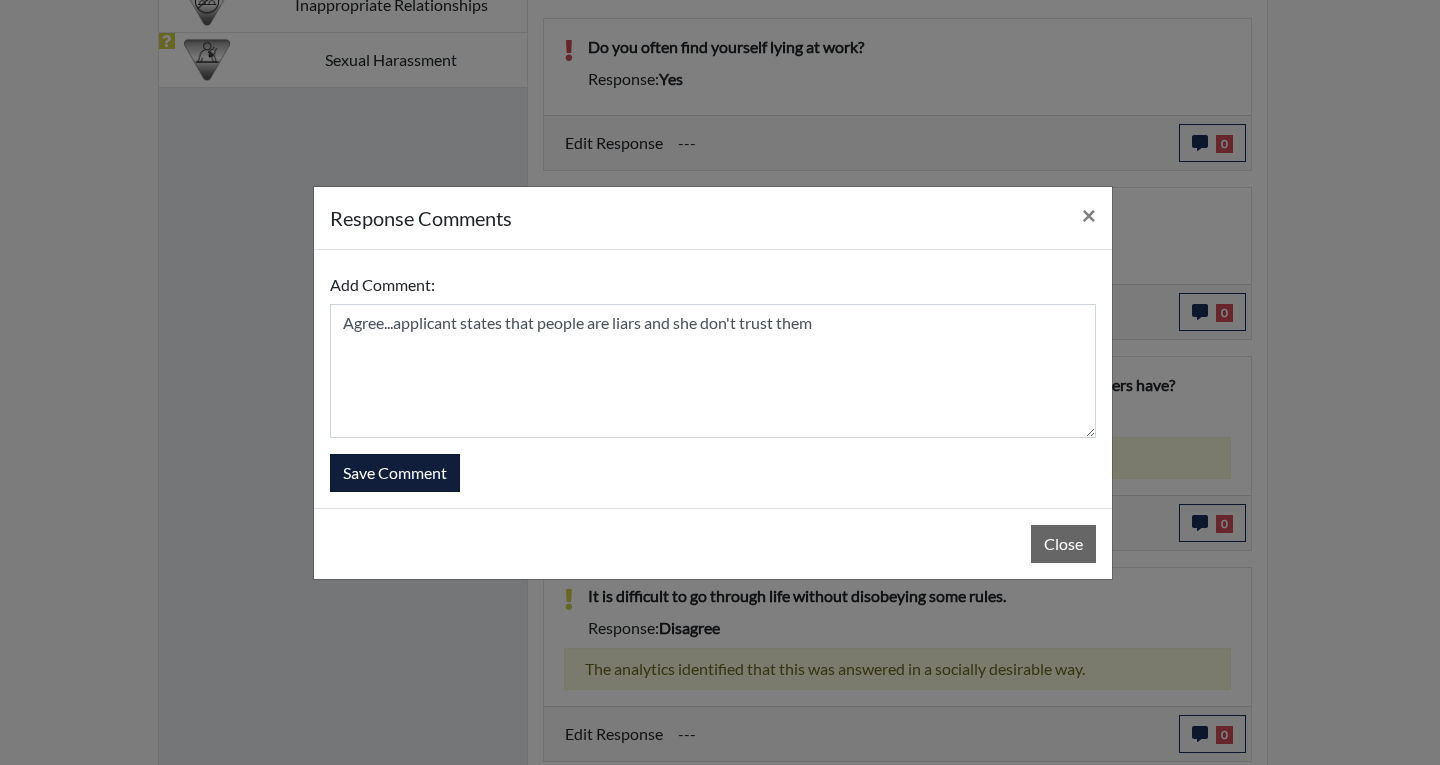 type 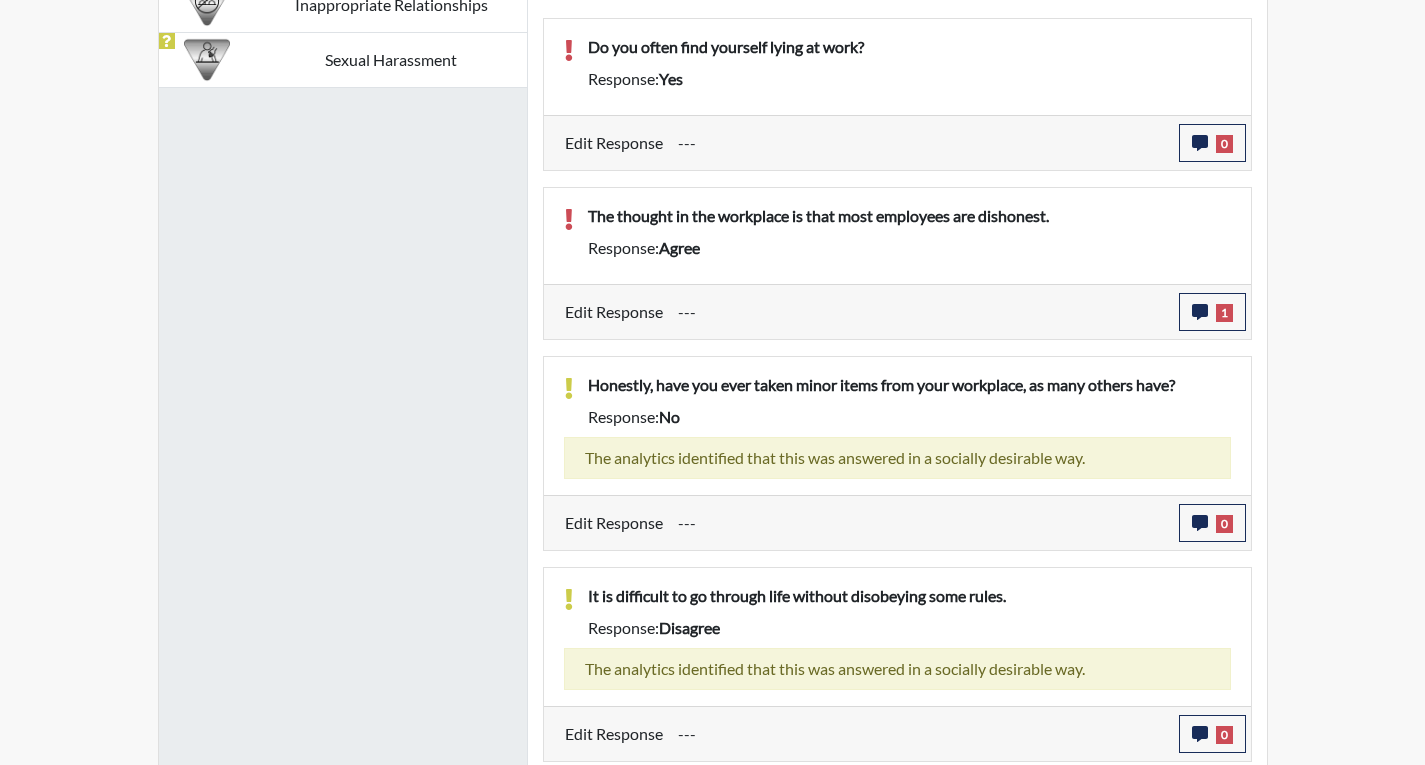 scroll, scrollTop: 999668, scrollLeft: 999169, axis: both 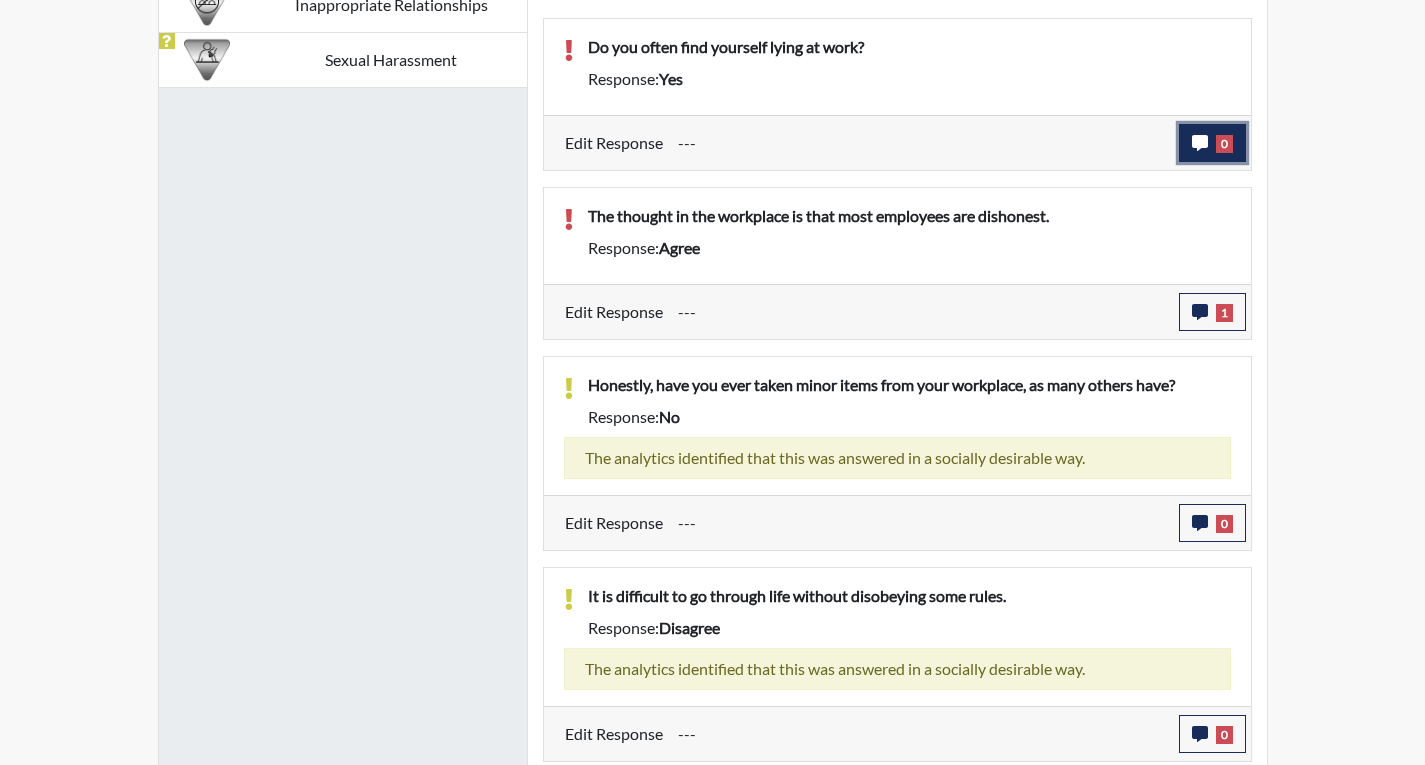click on "0" at bounding box center [1212, 143] 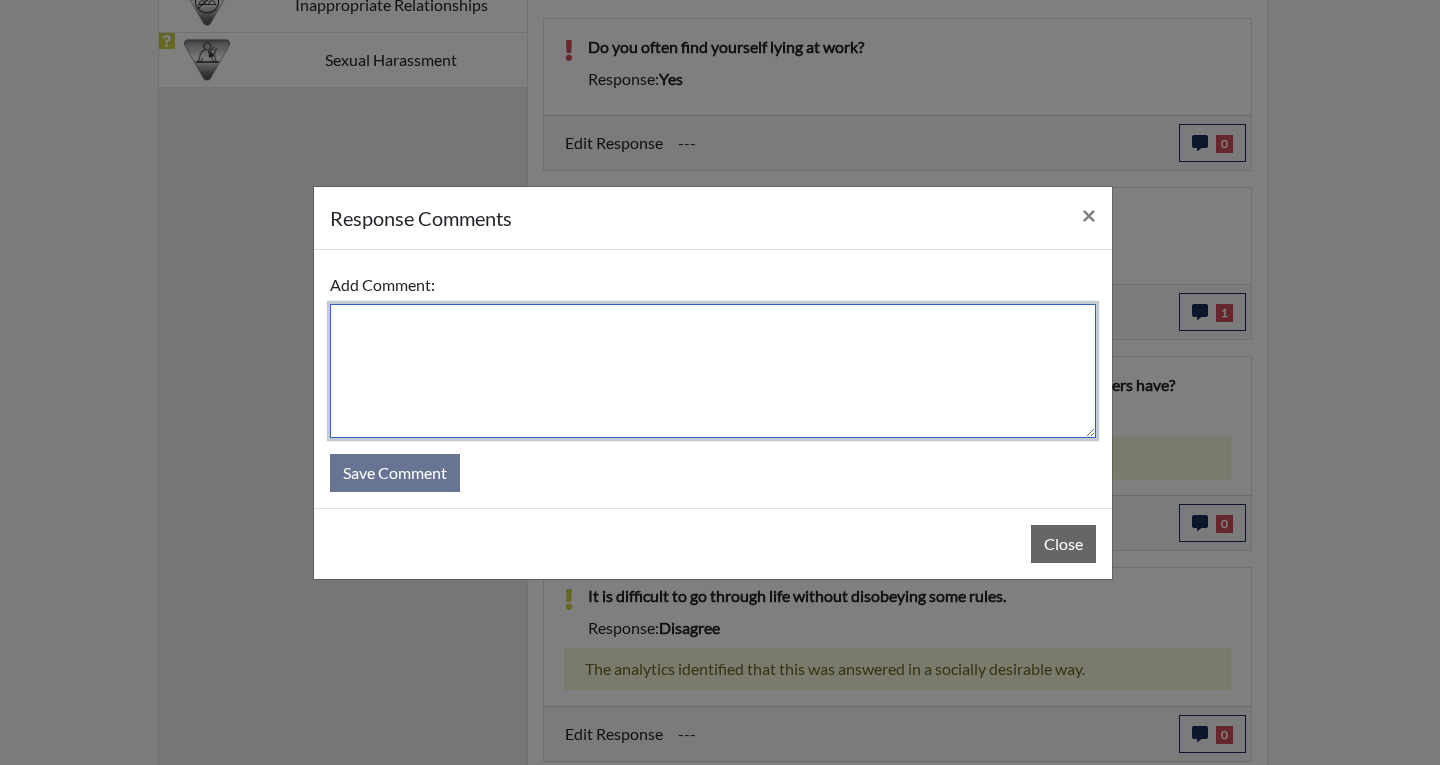 click at bounding box center [713, 371] 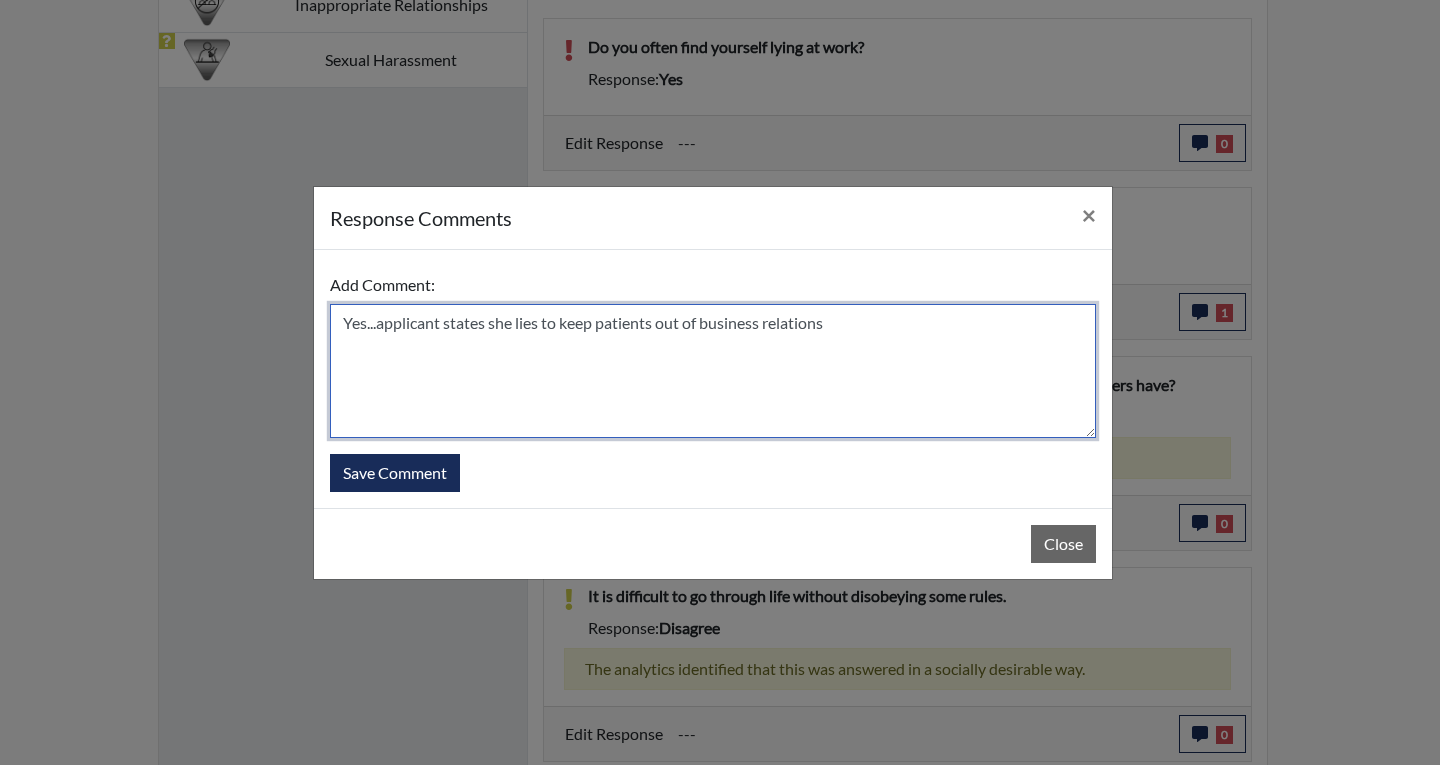 click on "Yes...applicant states she lies to keep patients out of business relations" at bounding box center [713, 371] 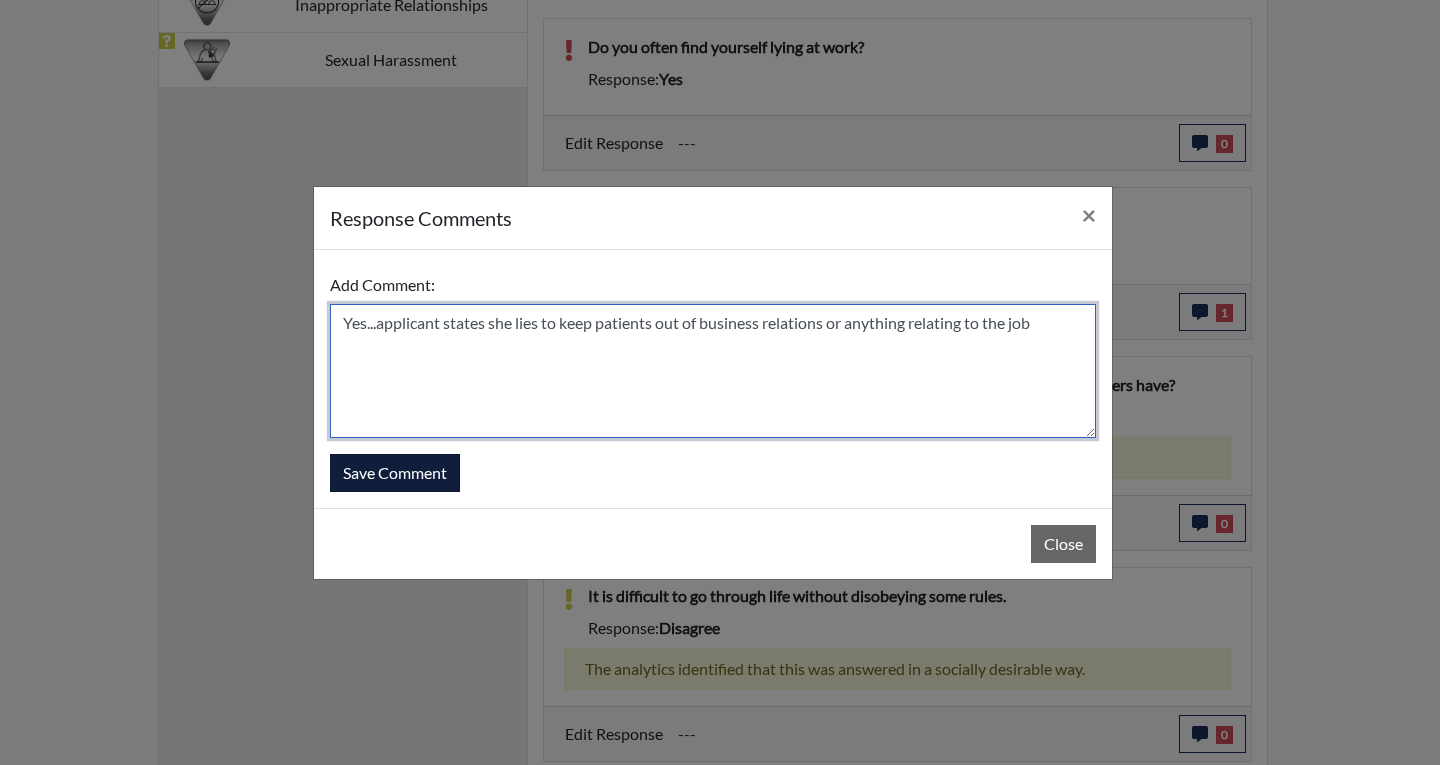 type on "Yes...applicant states she lies to keep patients out of business relations or anything relating to the job" 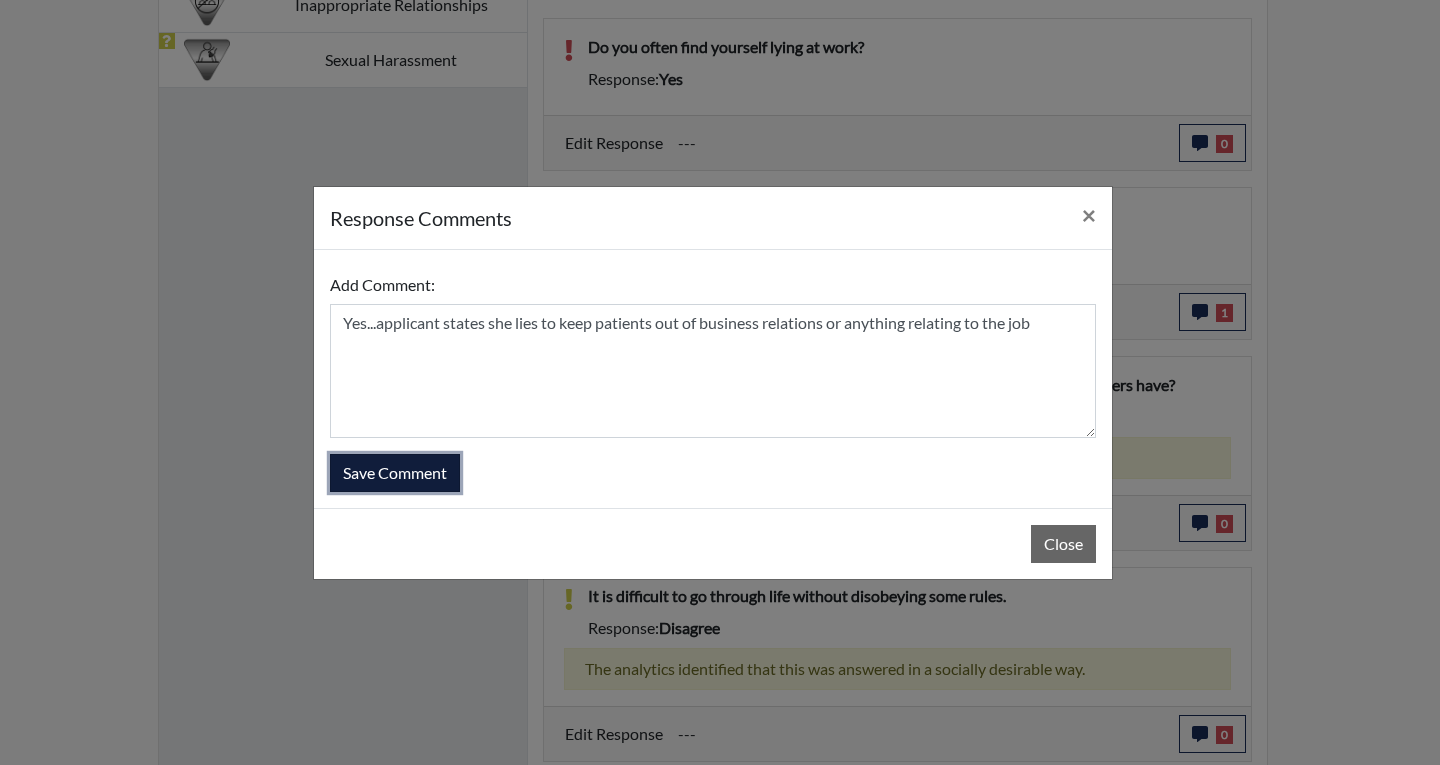 click on "Save Comment" at bounding box center (395, 473) 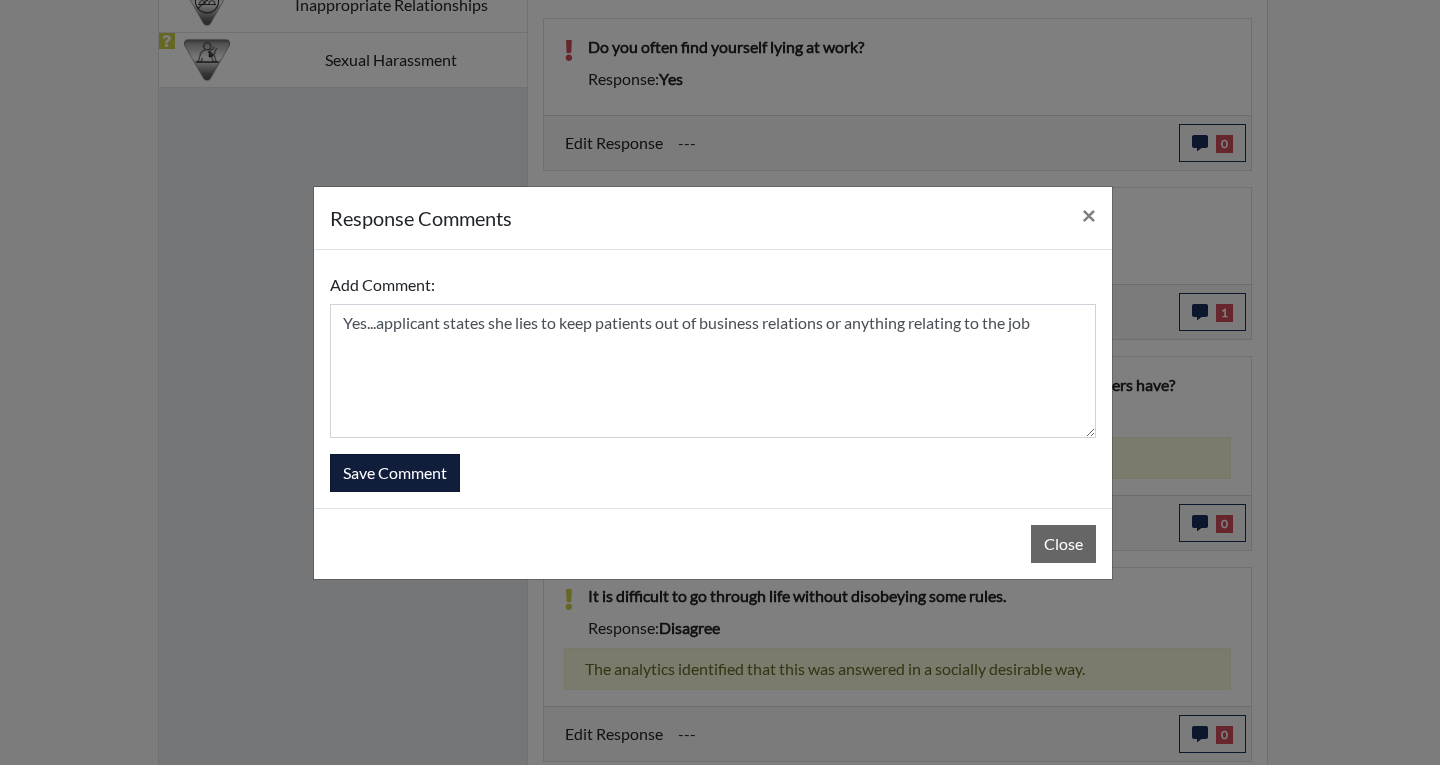 type 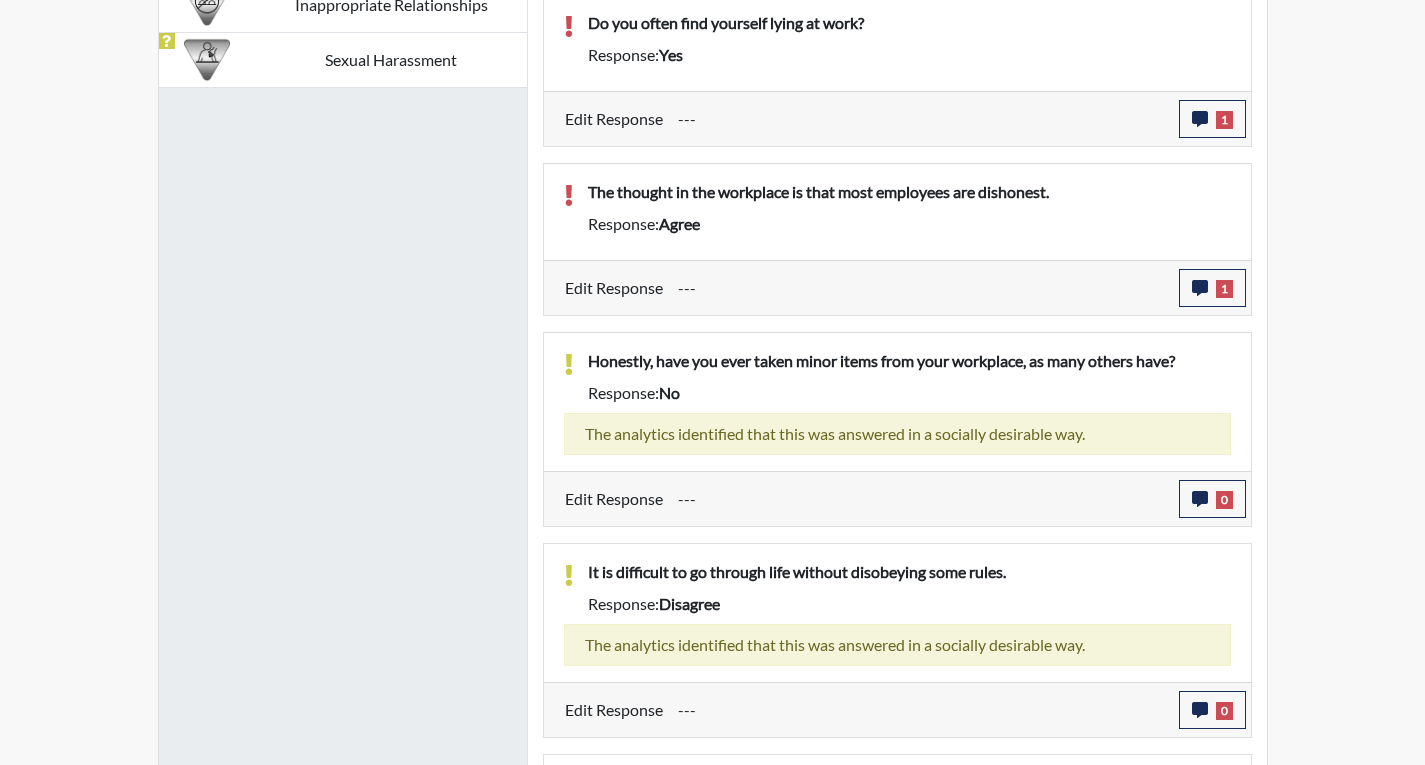scroll, scrollTop: 999668, scrollLeft: 999169, axis: both 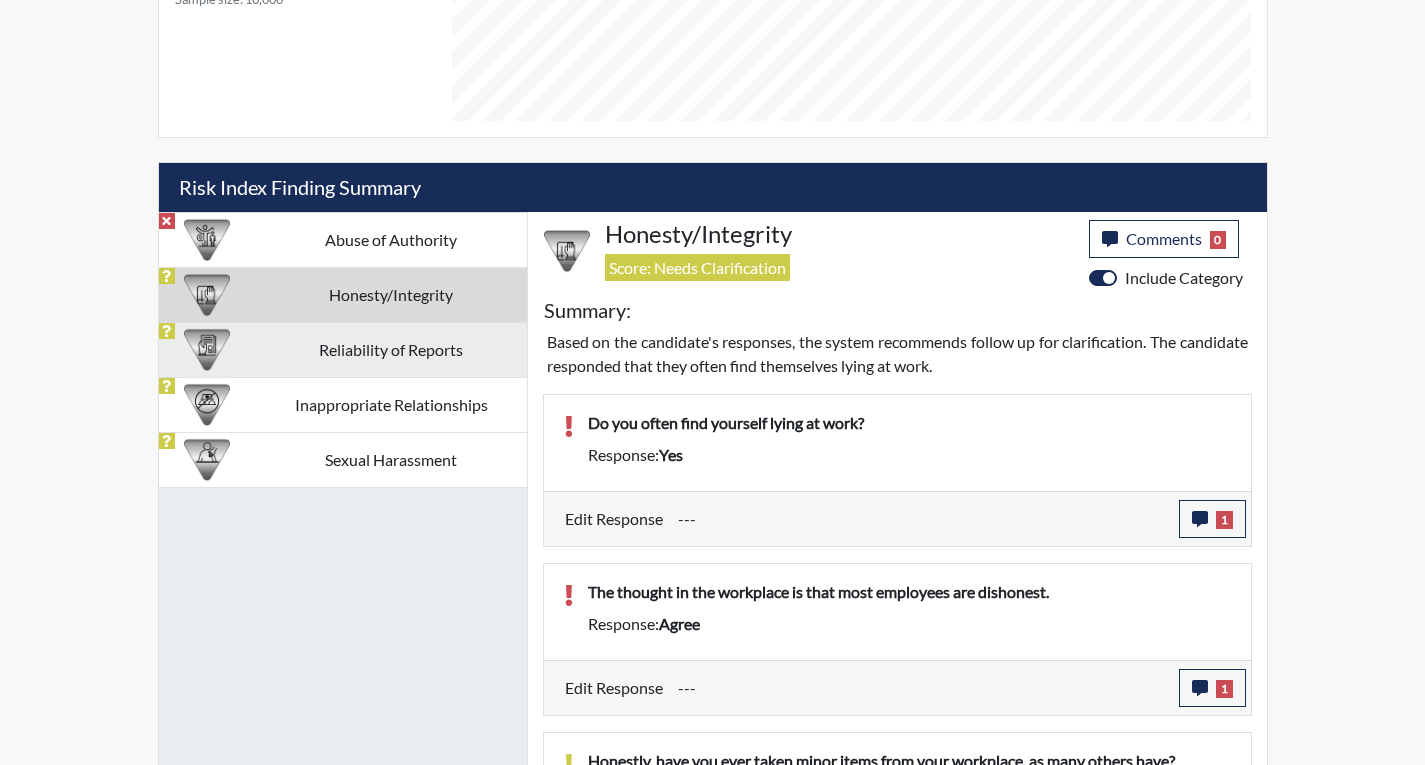 click on "Reliability of Reports" at bounding box center [391, 349] 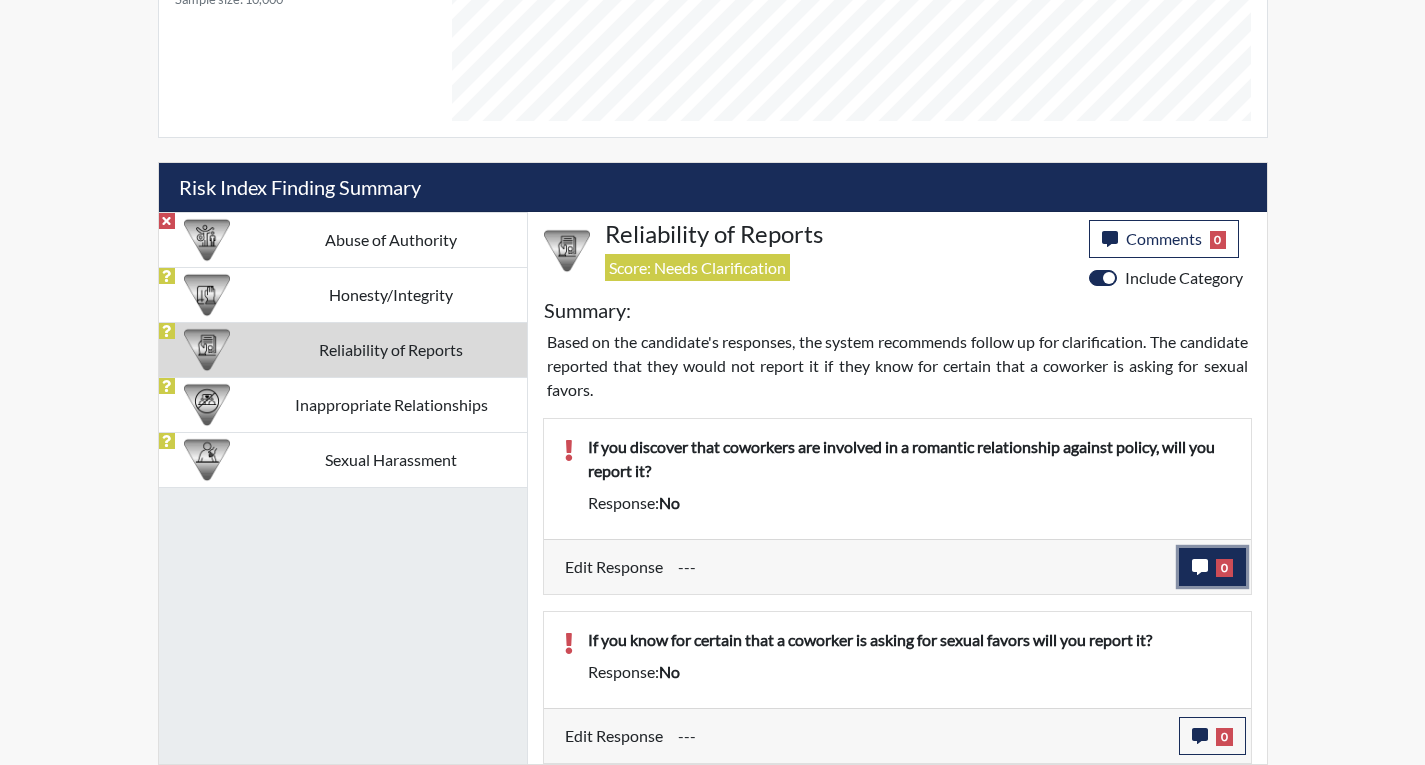 click on "0" at bounding box center (1212, 567) 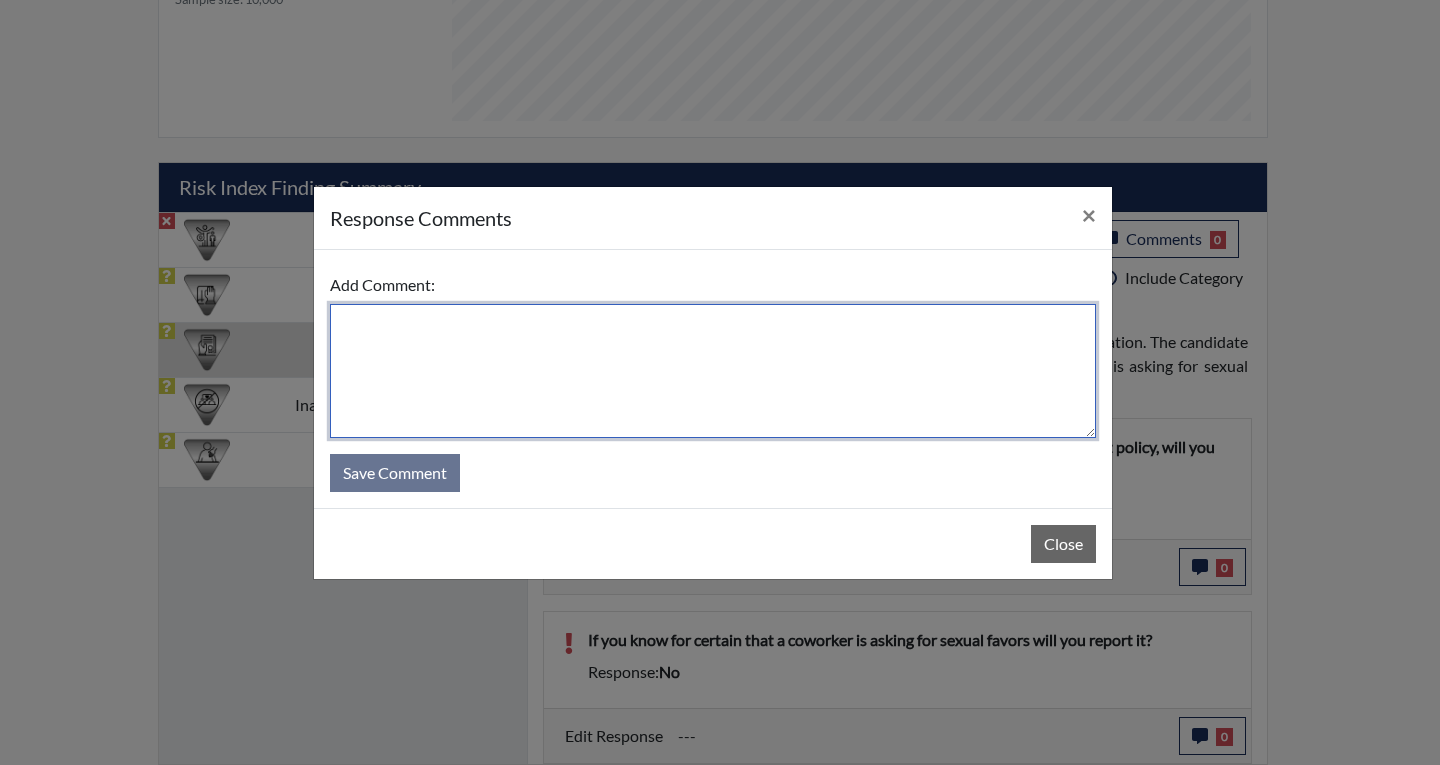 click at bounding box center (713, 371) 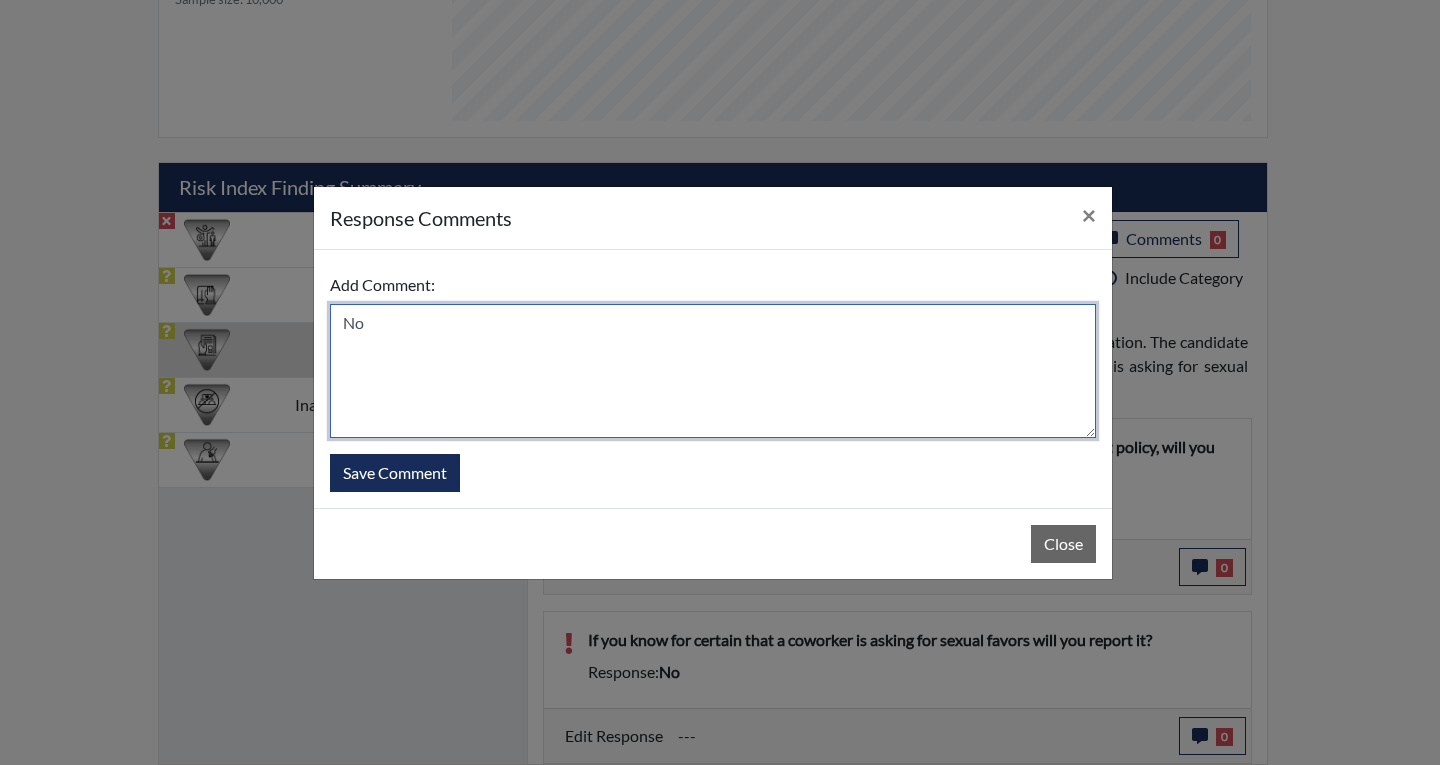 type on "N" 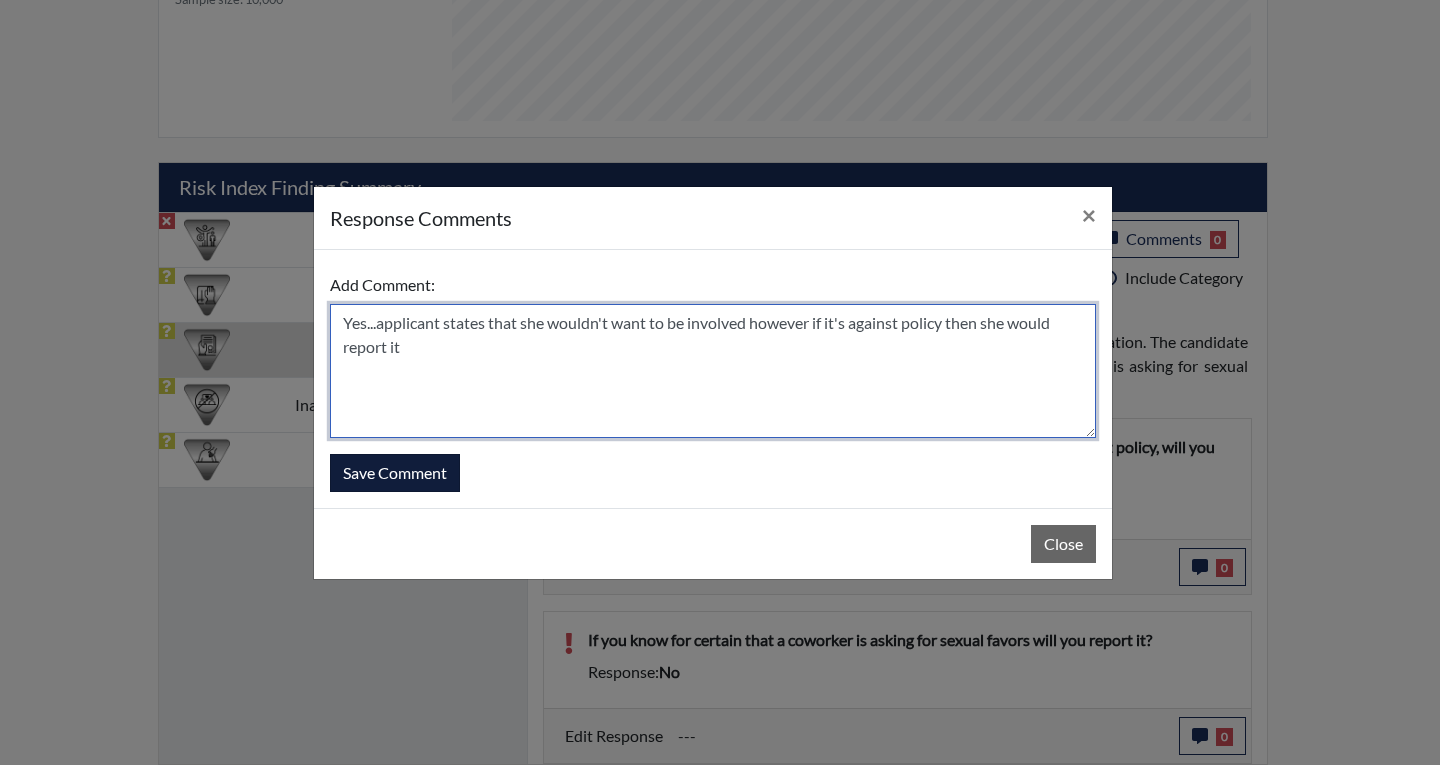 type on "Yes...applicant states that she wouldn't want to be involved however if it's against policy then she would report it" 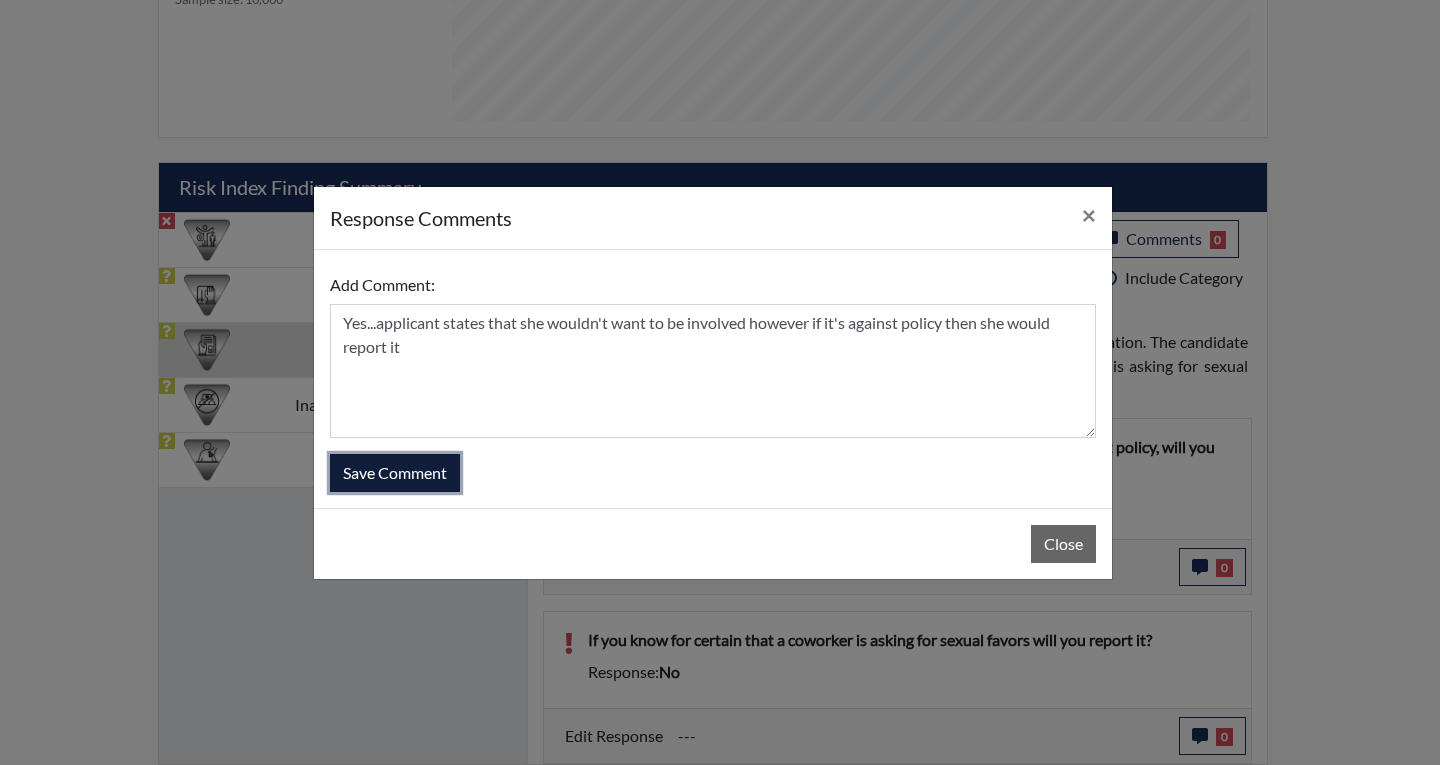click on "Save Comment" at bounding box center (395, 473) 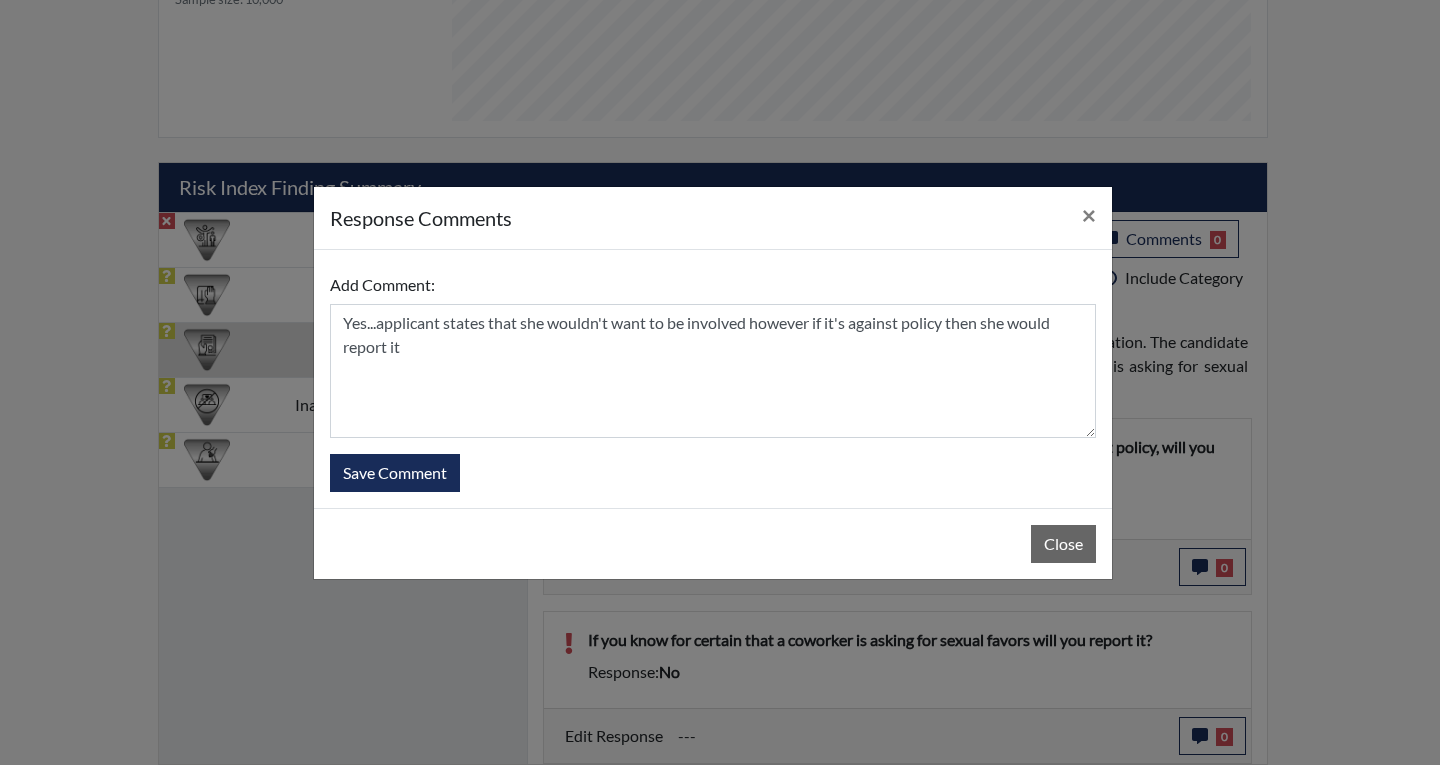 type 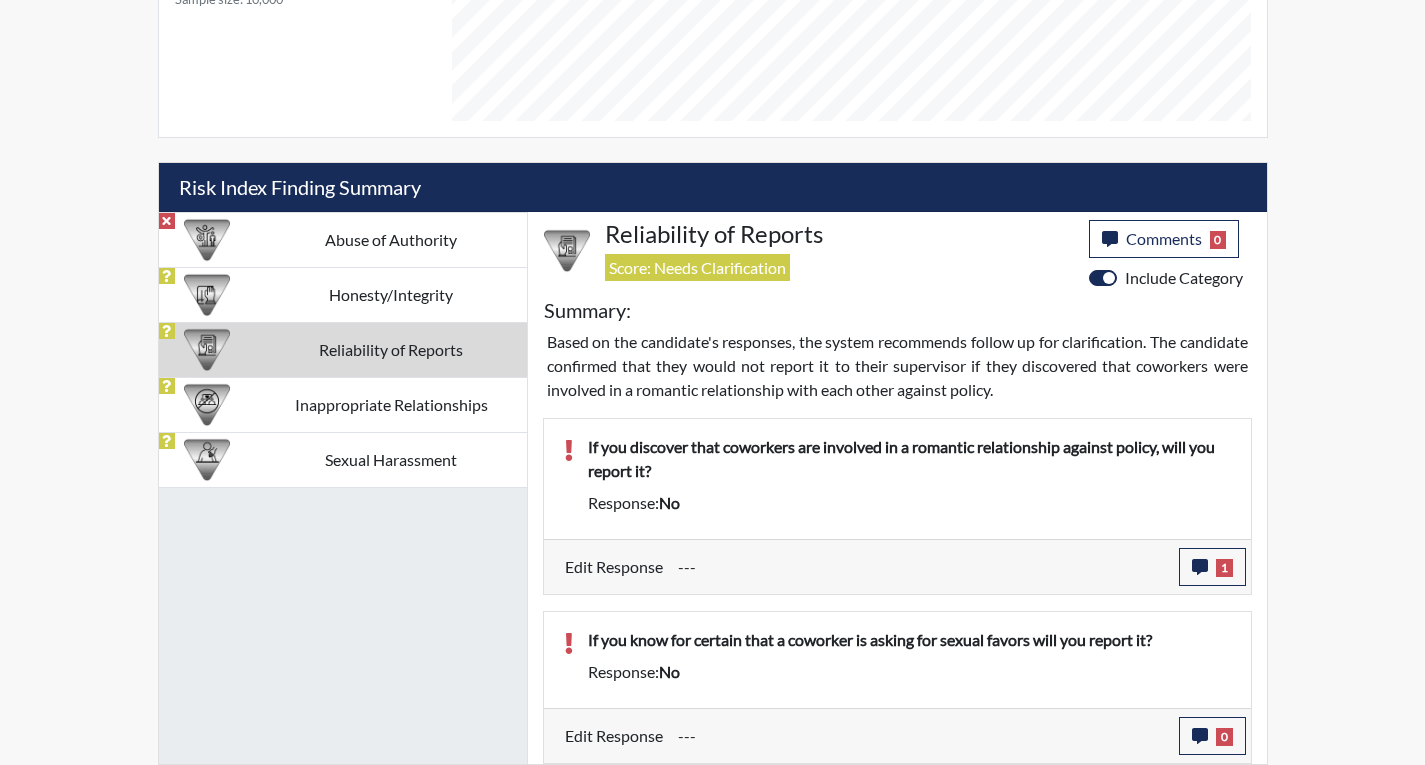 scroll, scrollTop: 999668, scrollLeft: 999169, axis: both 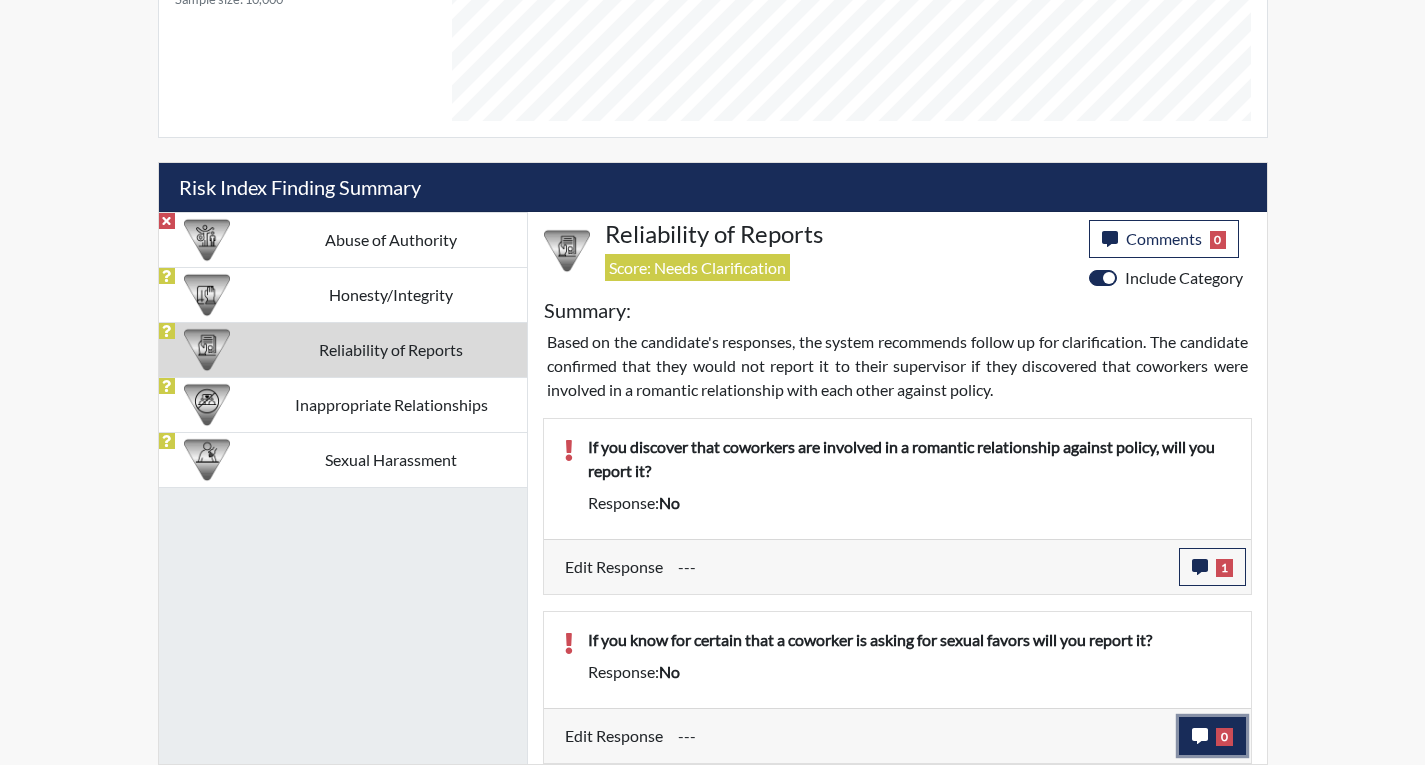 click on "0" at bounding box center (1212, 736) 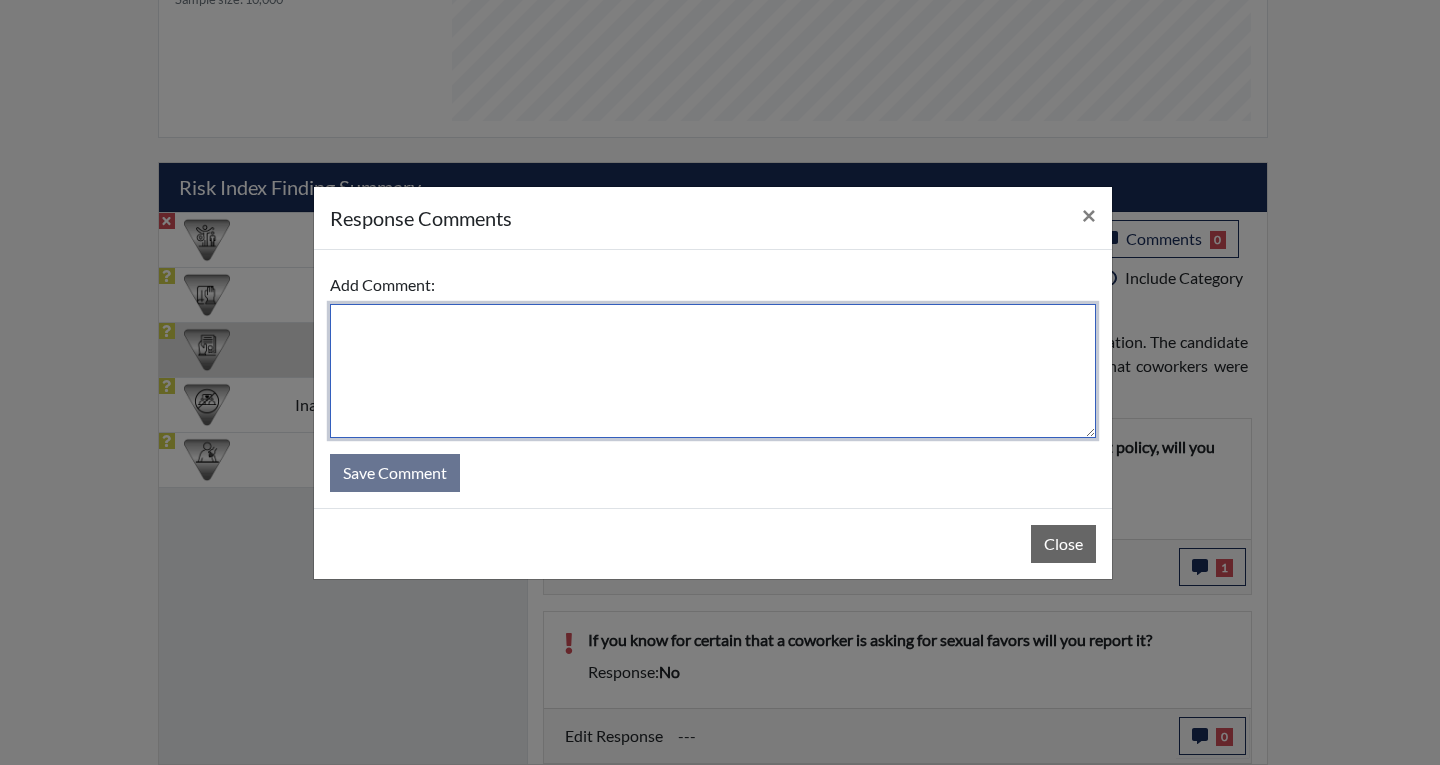 click at bounding box center [713, 371] 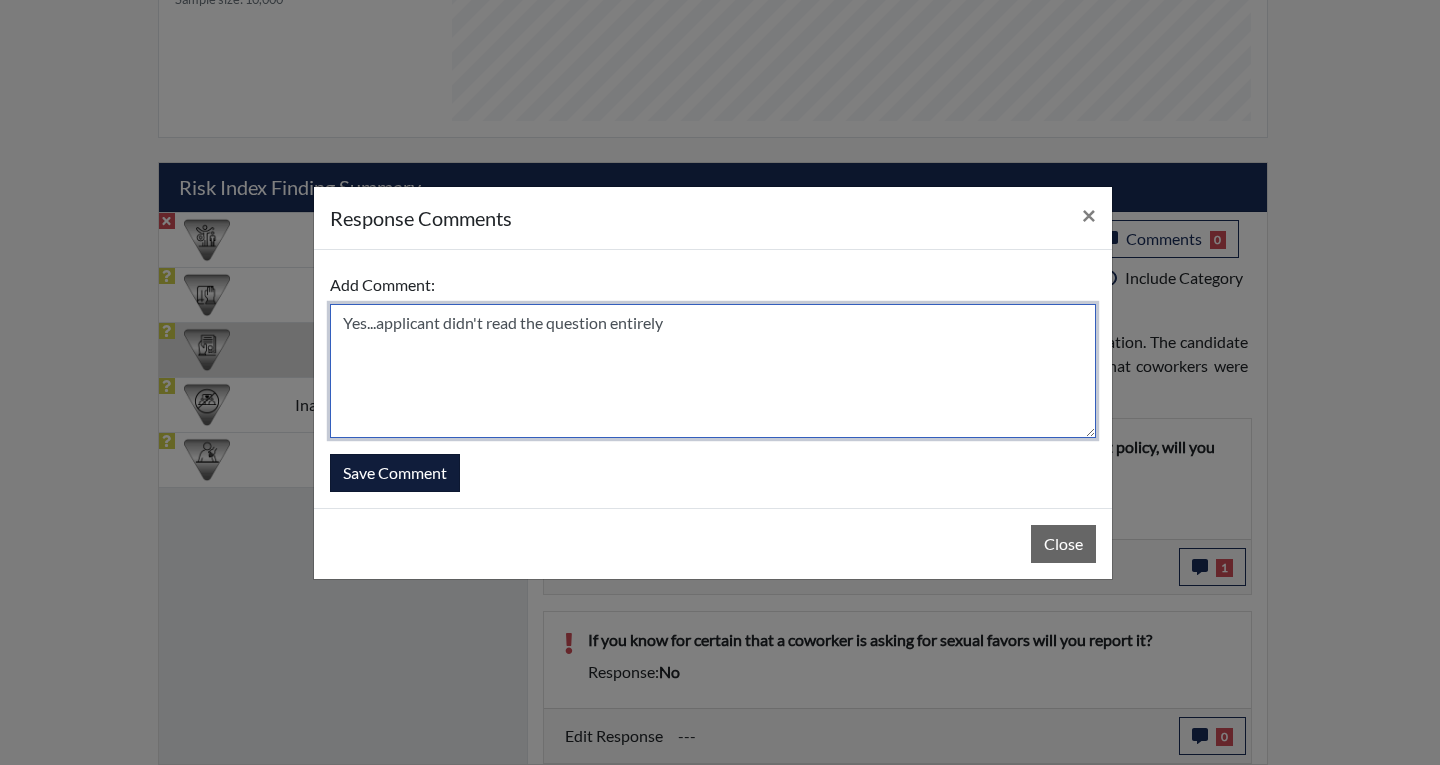 type on "Yes...applicant didn't read the question entirely" 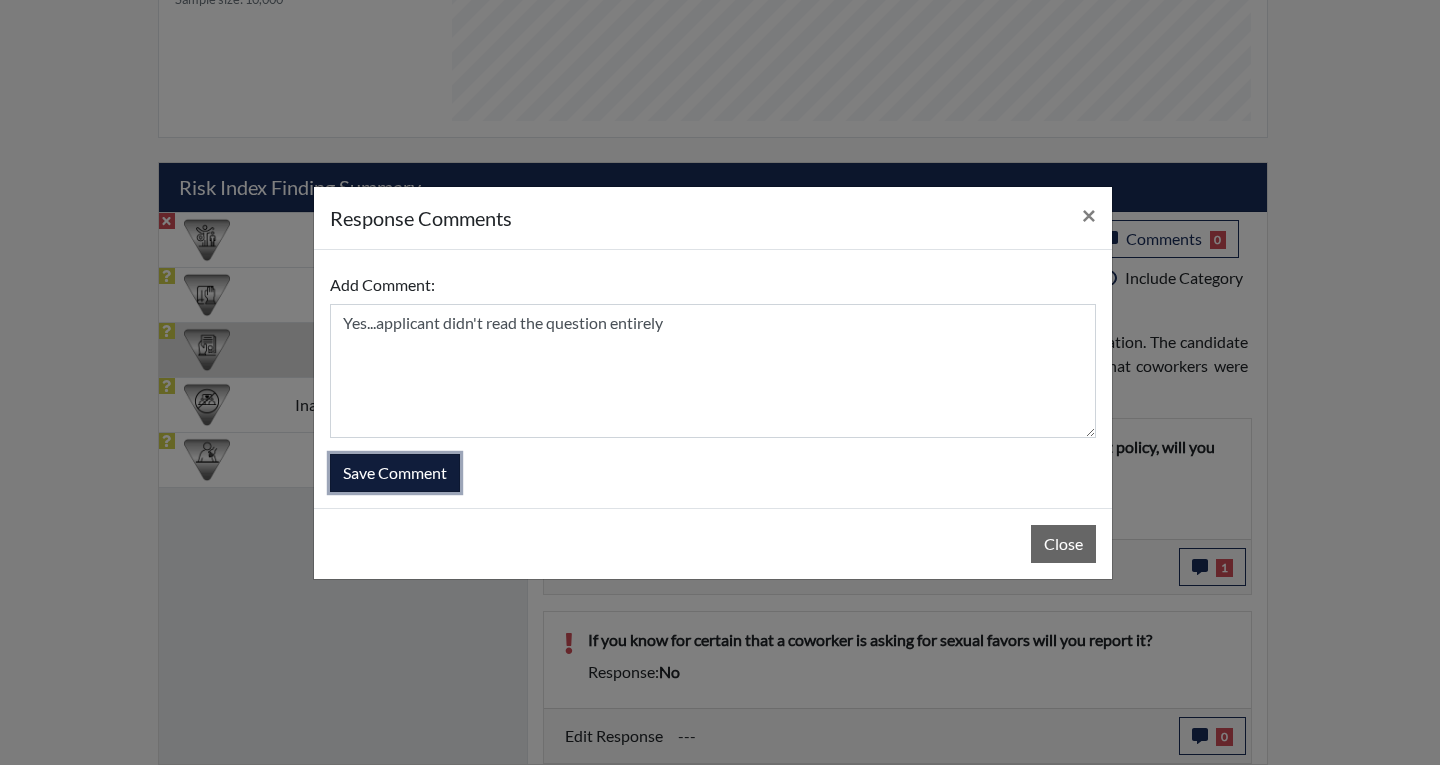 click on "Save Comment" at bounding box center [395, 473] 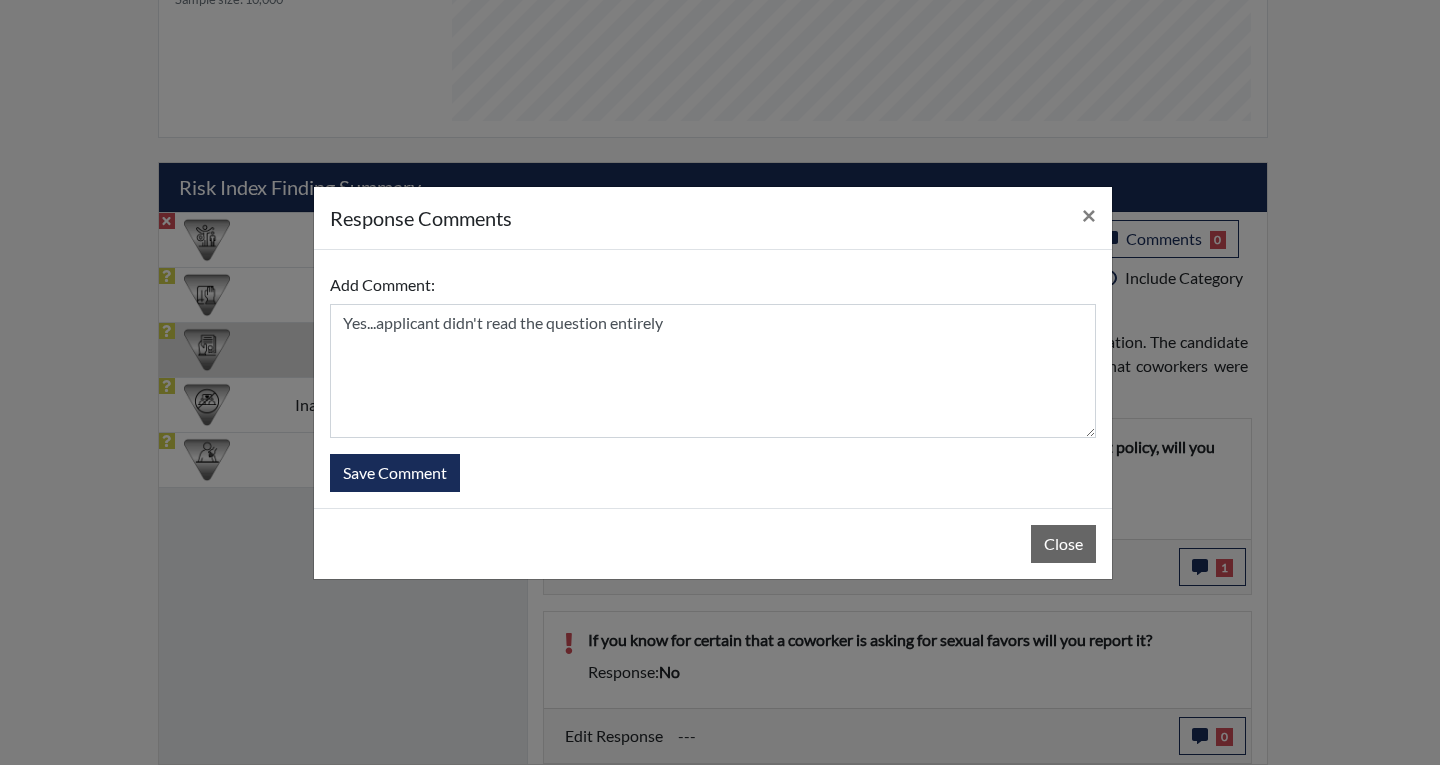 type 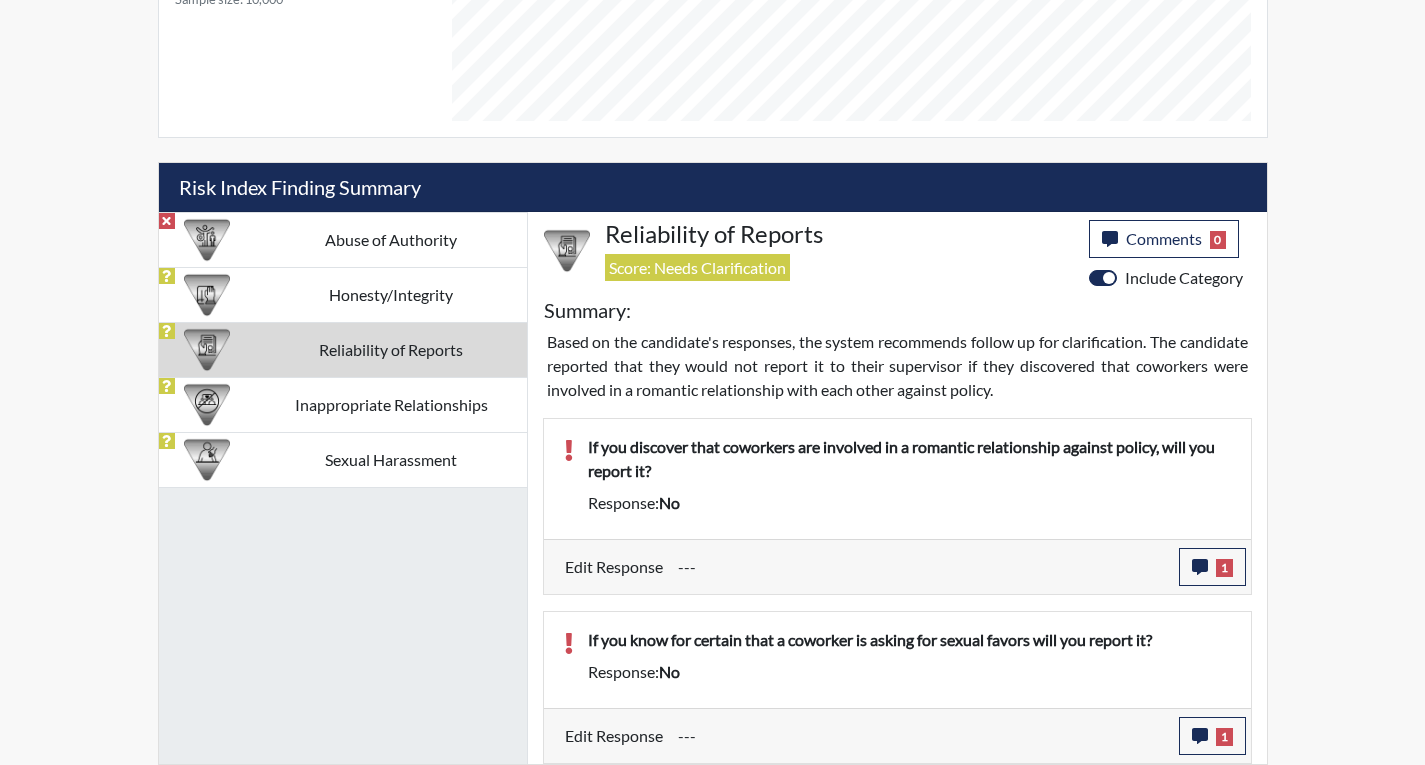 scroll, scrollTop: 999668, scrollLeft: 999169, axis: both 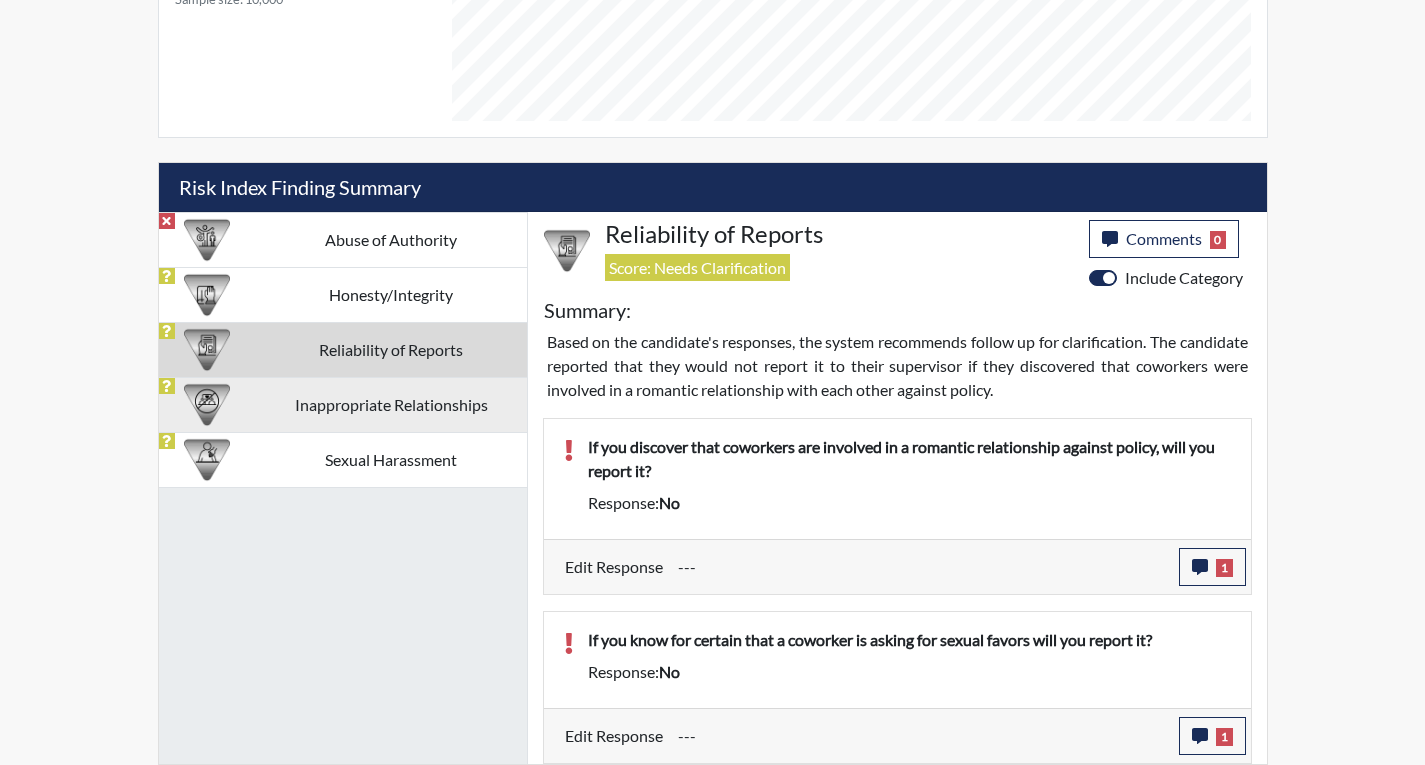 click on "Inappropriate Relationships" at bounding box center (391, 404) 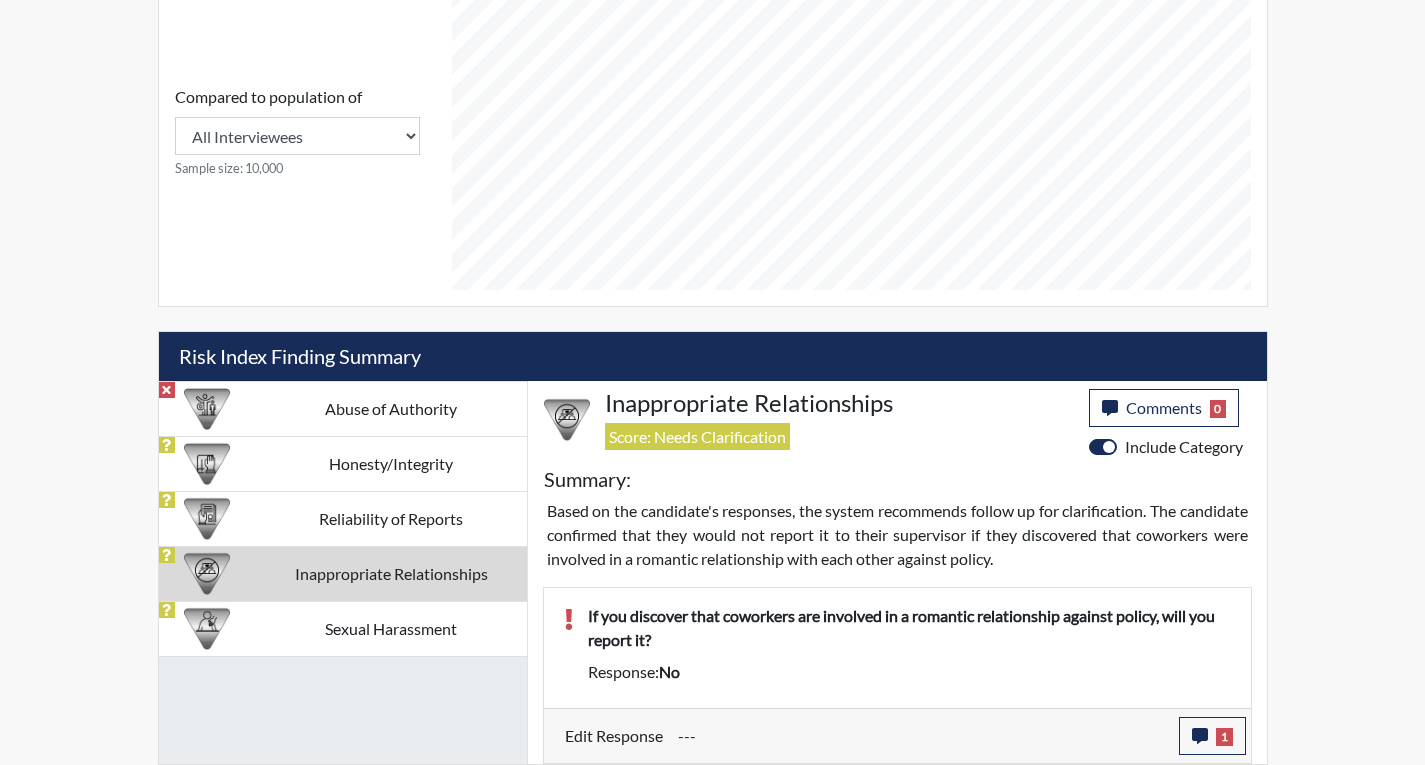 scroll, scrollTop: 879, scrollLeft: 0, axis: vertical 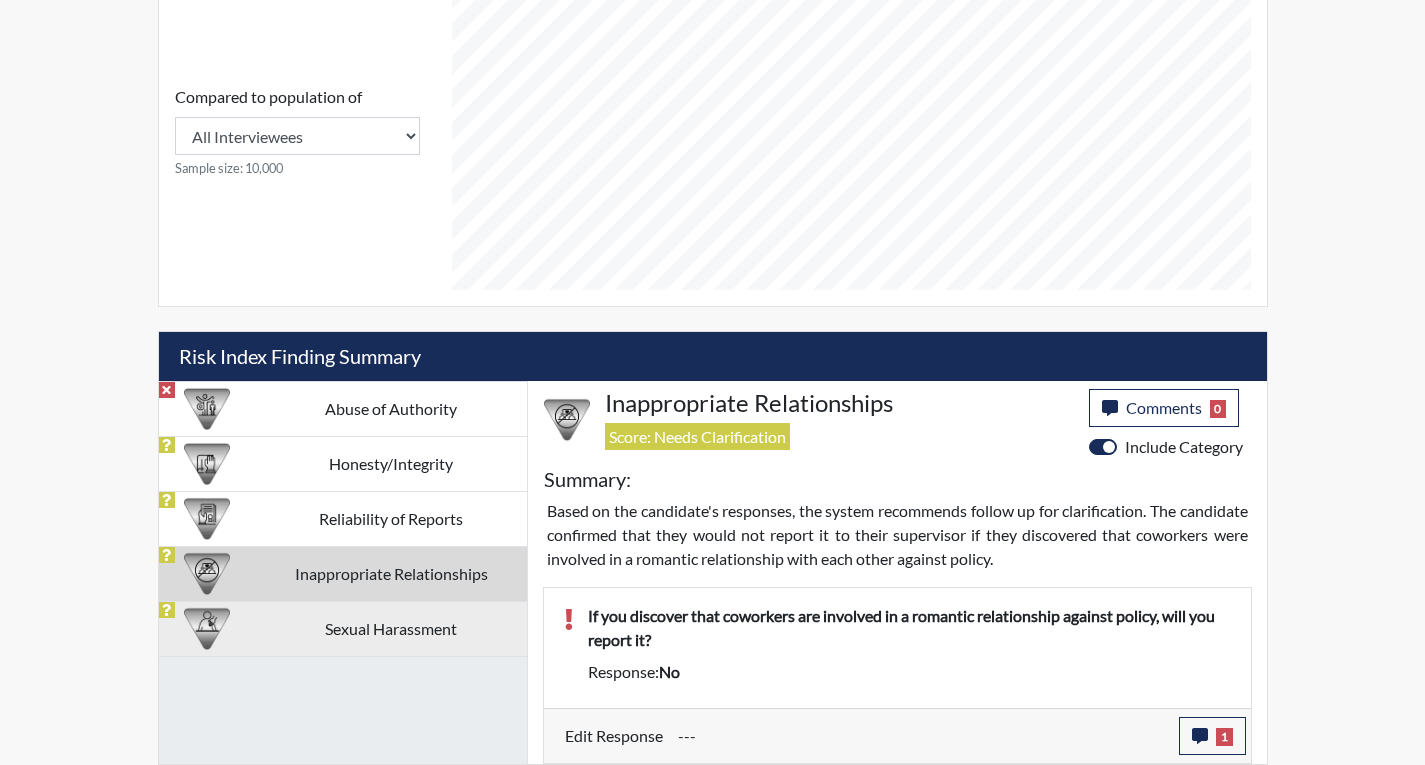 click on "Sexual Harassment" at bounding box center [391, 628] 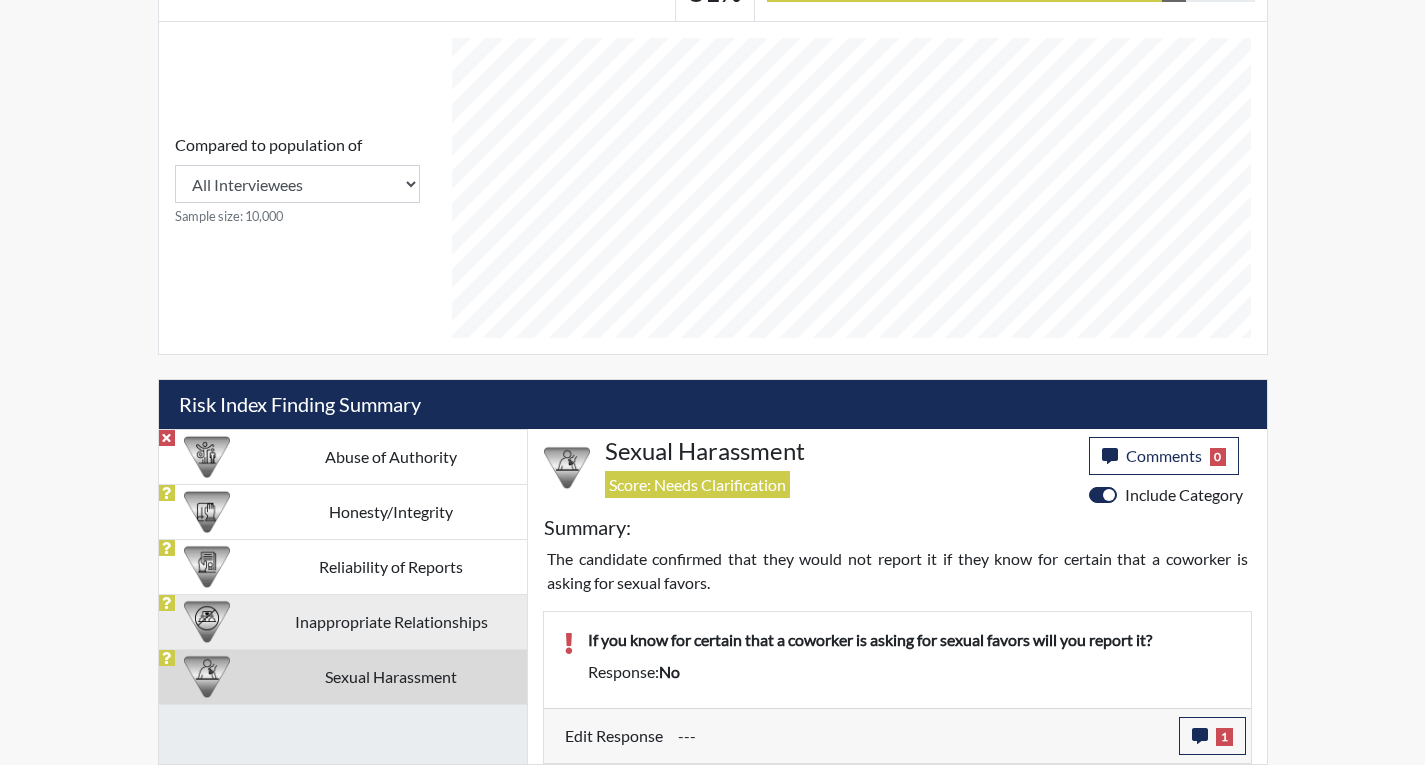 scroll, scrollTop: 831, scrollLeft: 0, axis: vertical 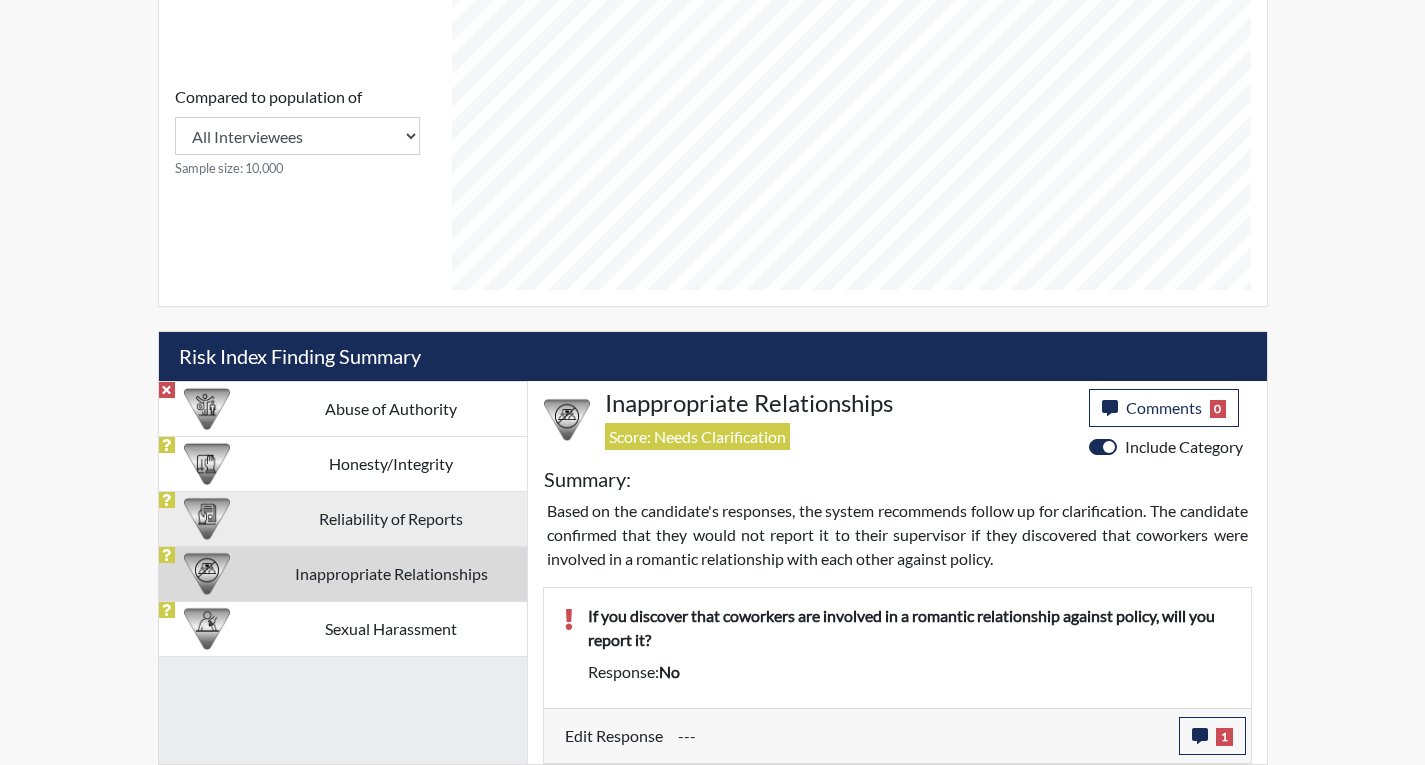 click on "Reliability of Reports" at bounding box center (391, 518) 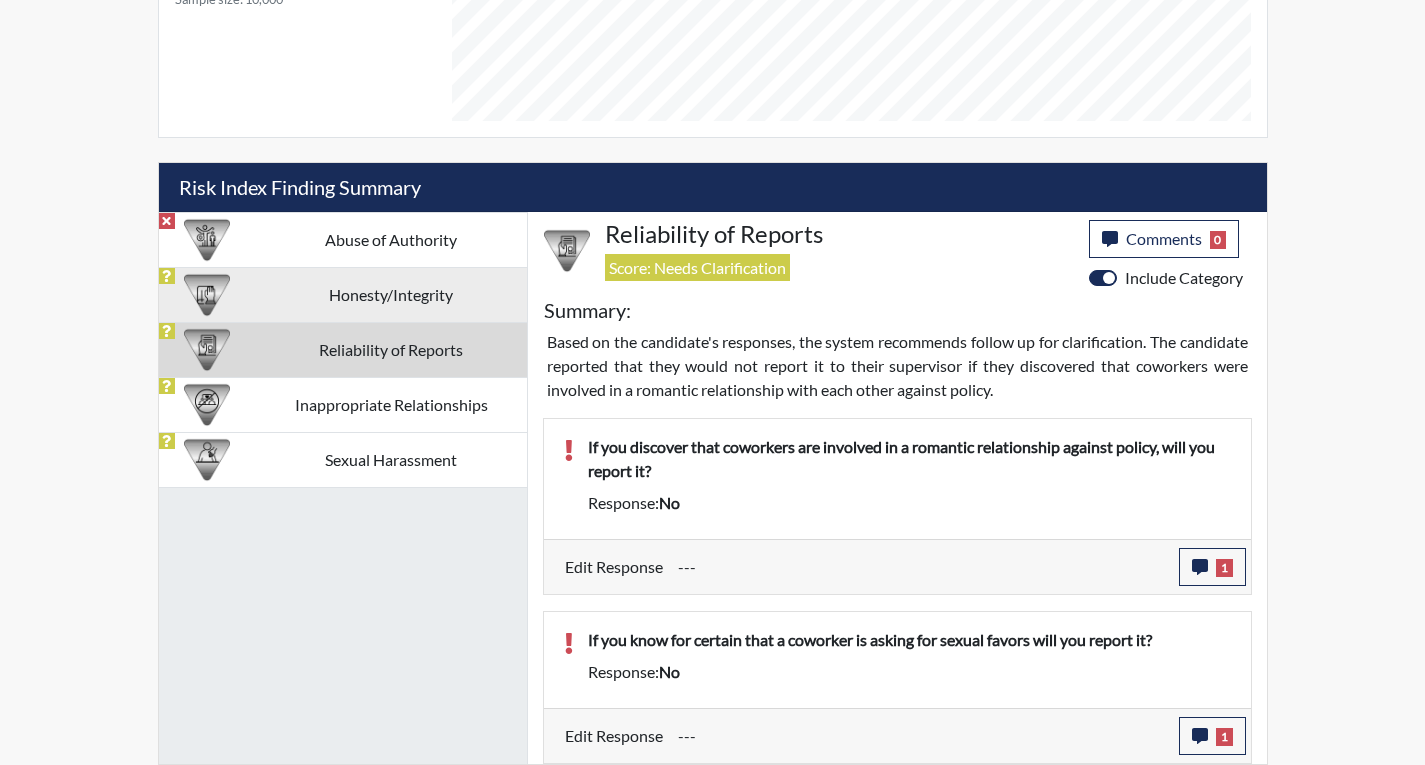 drag, startPoint x: 459, startPoint y: 305, endPoint x: 462, endPoint y: 315, distance: 10.440307 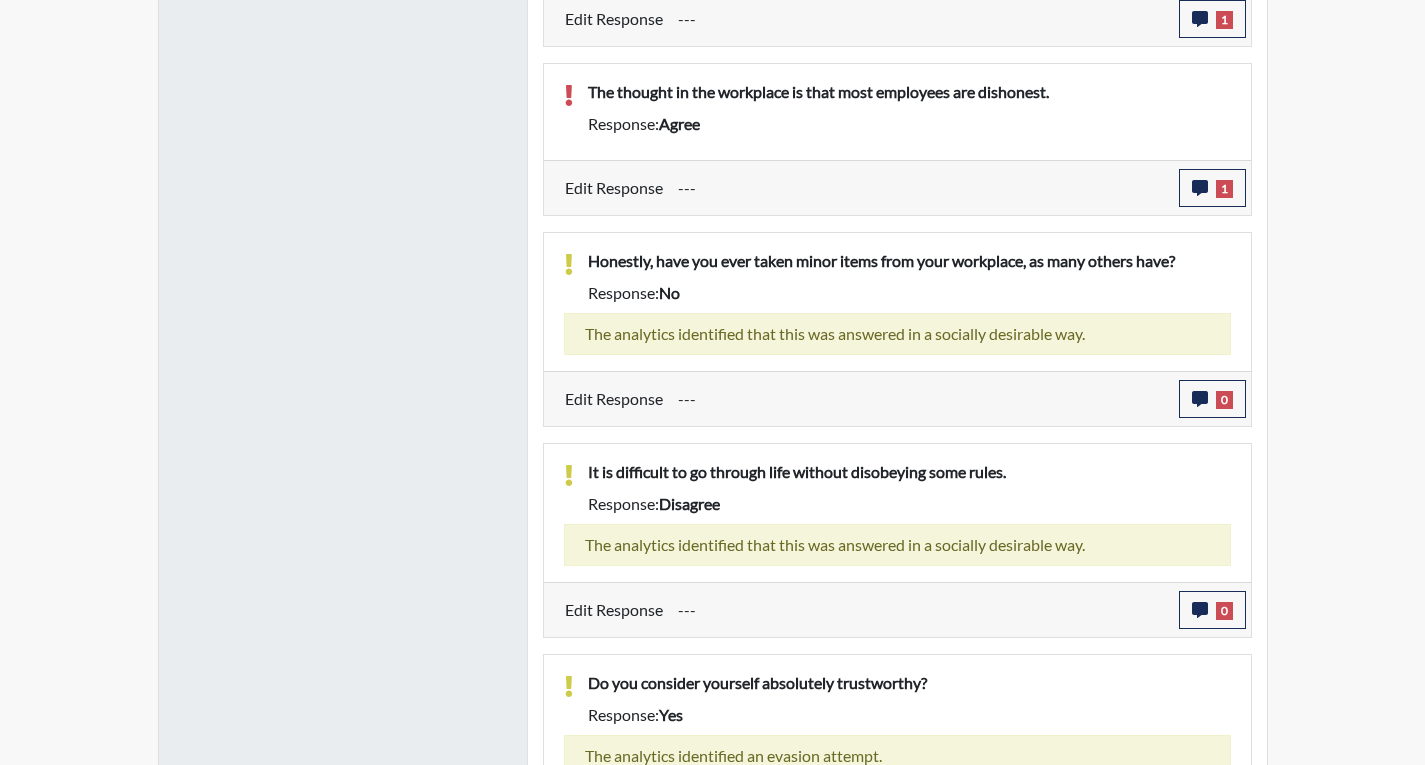 scroll, scrollTop: 1172, scrollLeft: 0, axis: vertical 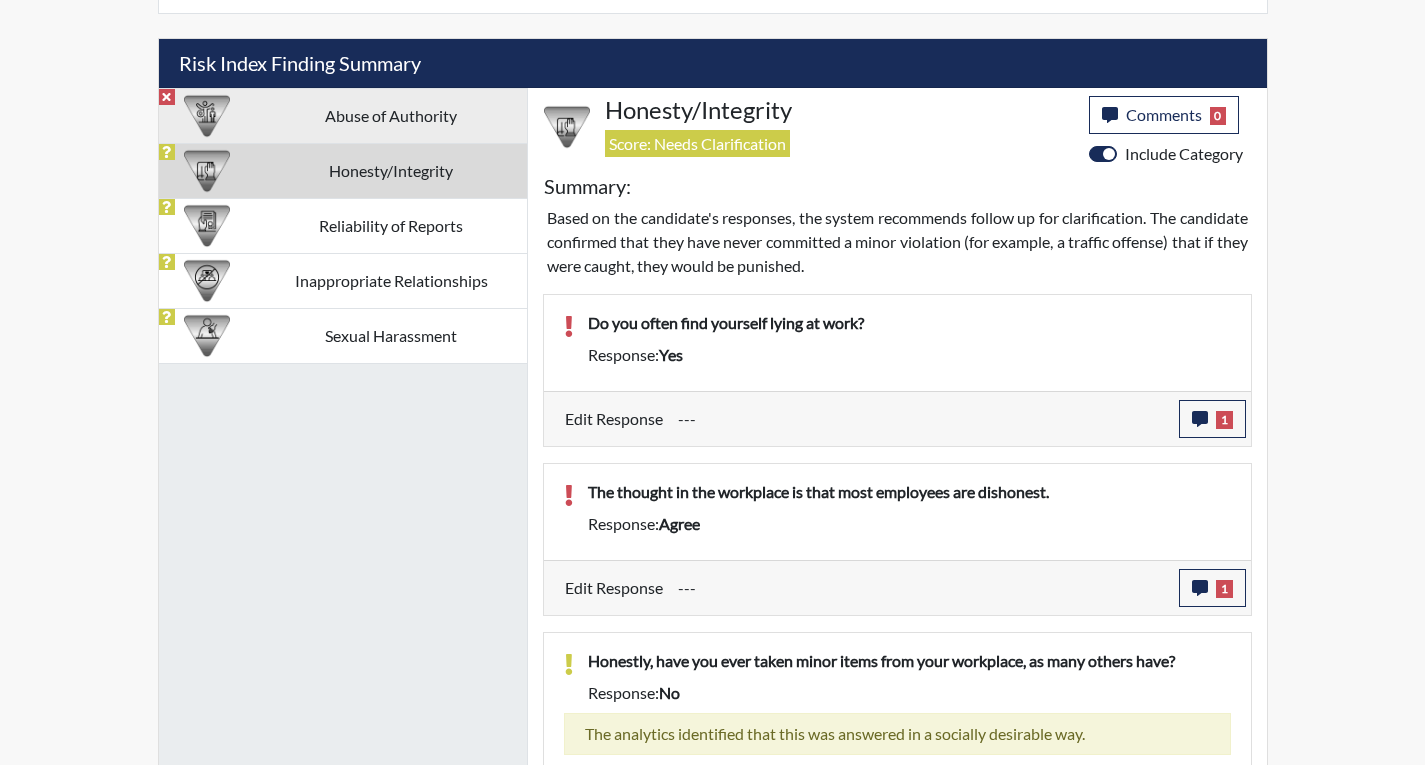 click on "Abuse of Authority" at bounding box center (391, 115) 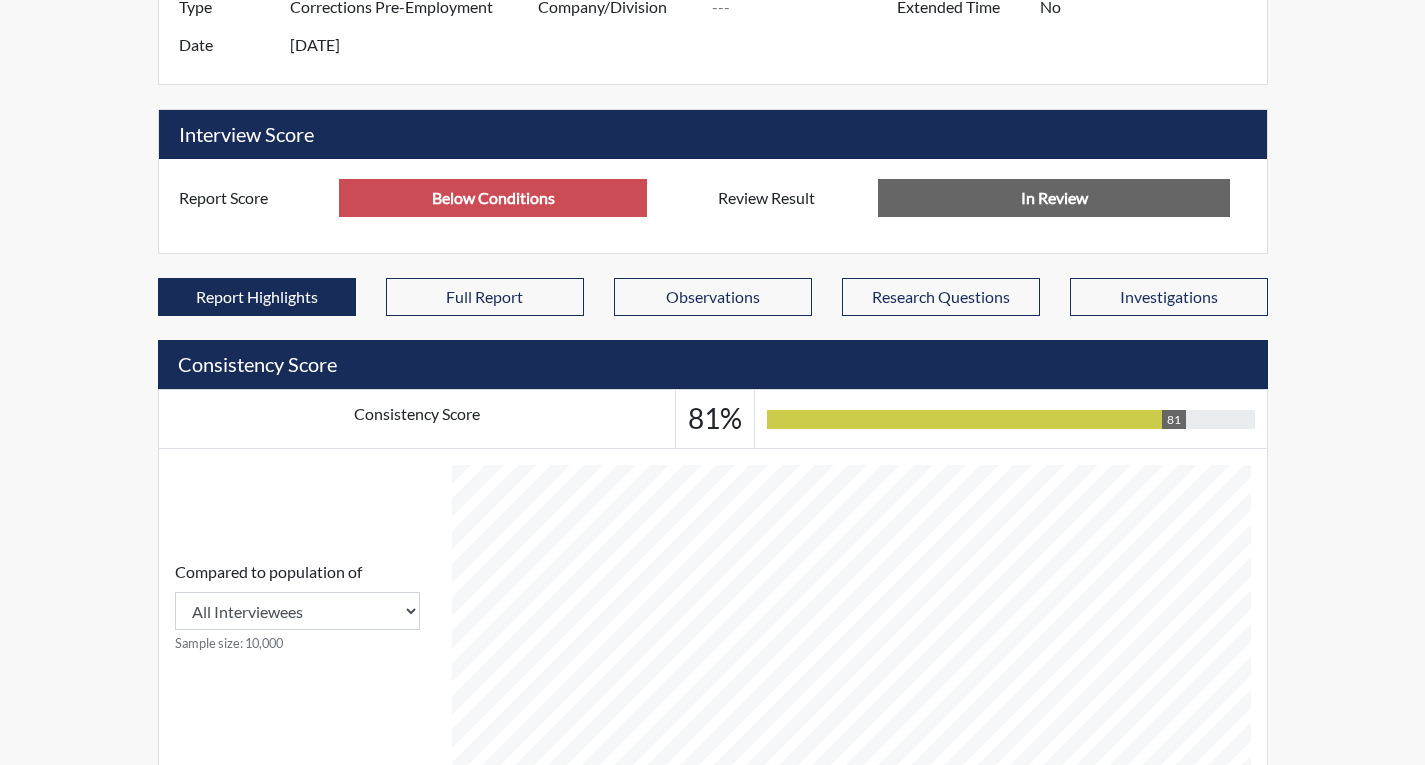 scroll, scrollTop: 104, scrollLeft: 0, axis: vertical 